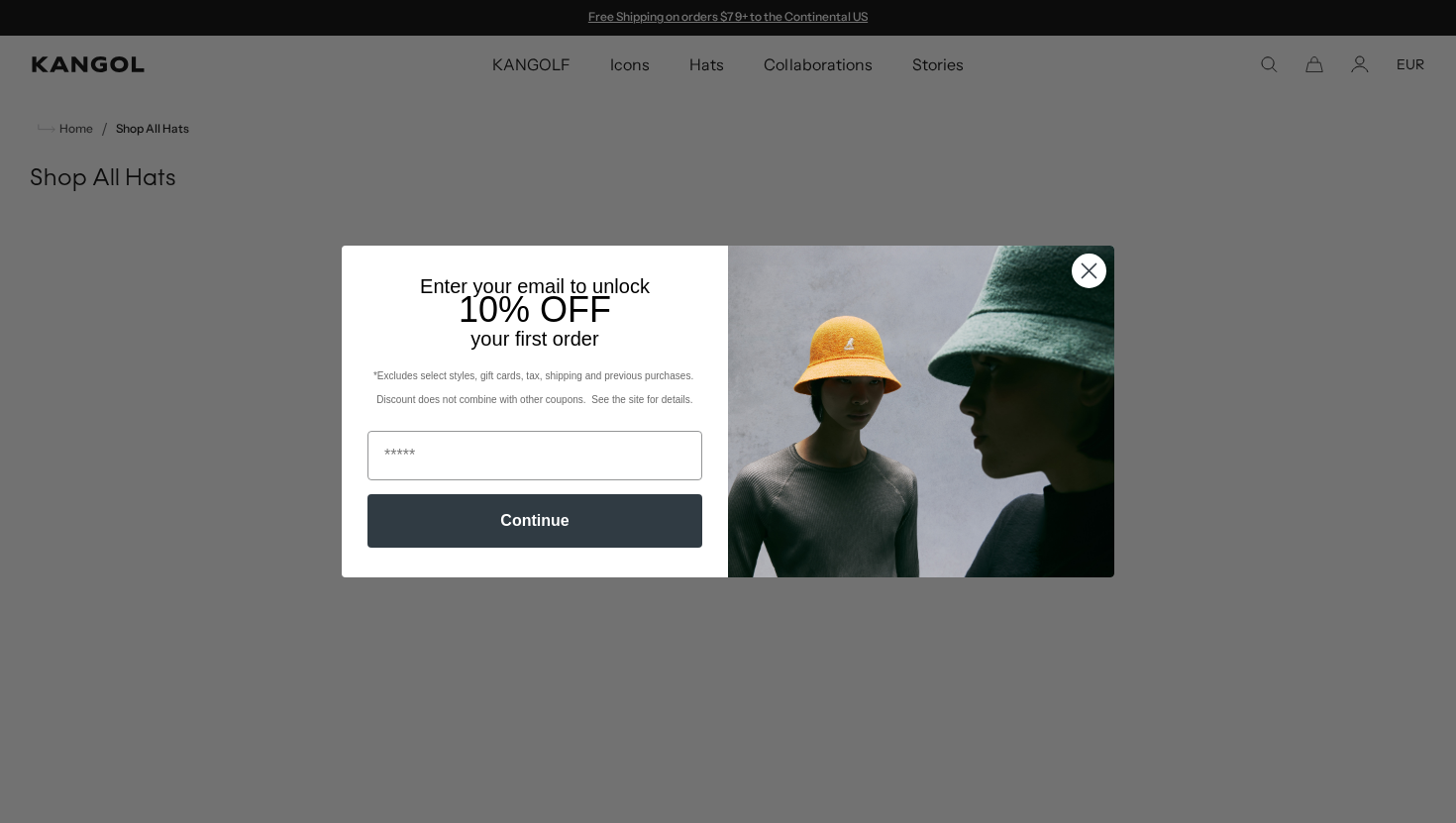 scroll, scrollTop: 0, scrollLeft: 0, axis: both 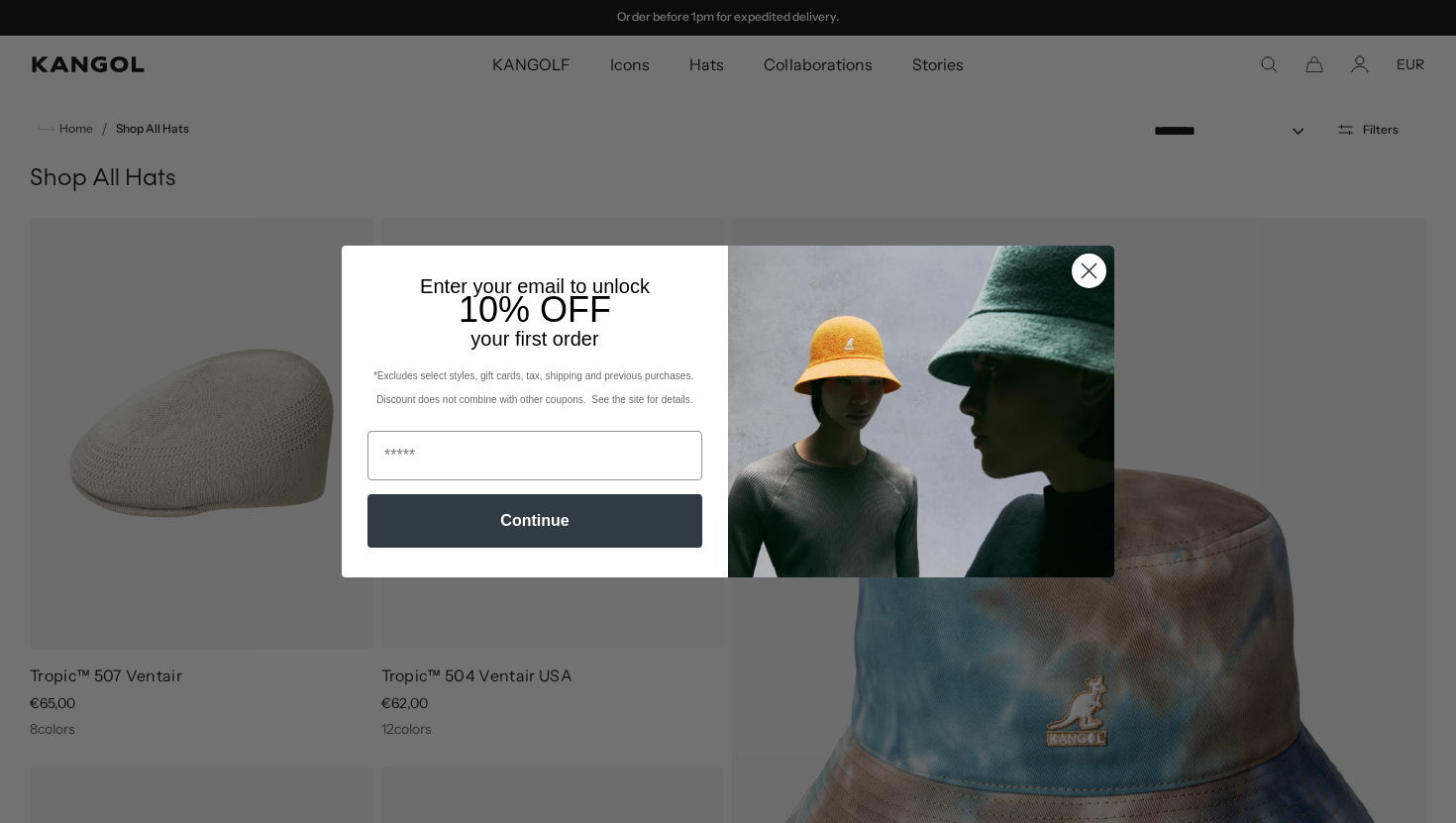 click 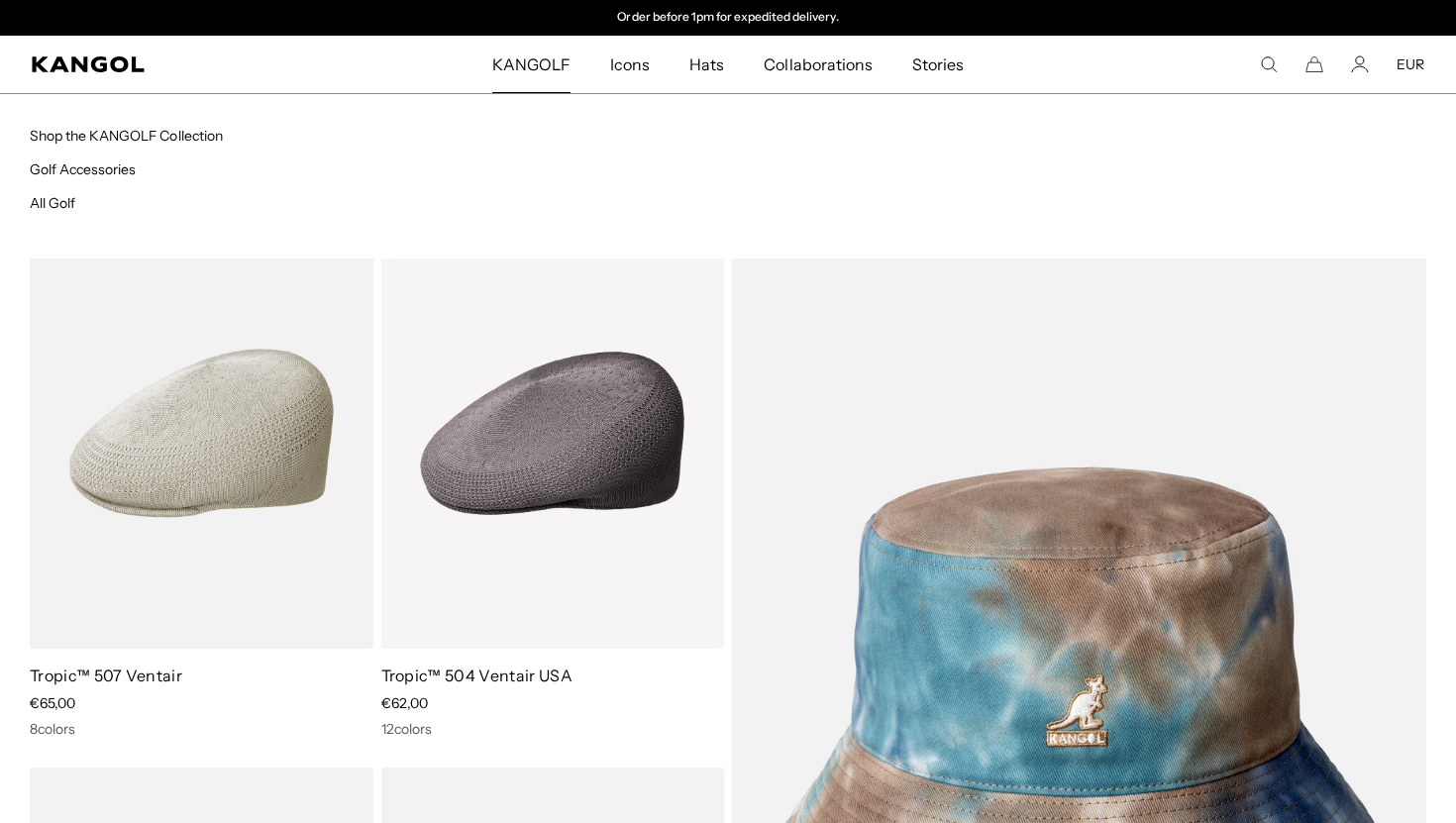 scroll, scrollTop: 0, scrollLeft: 0, axis: both 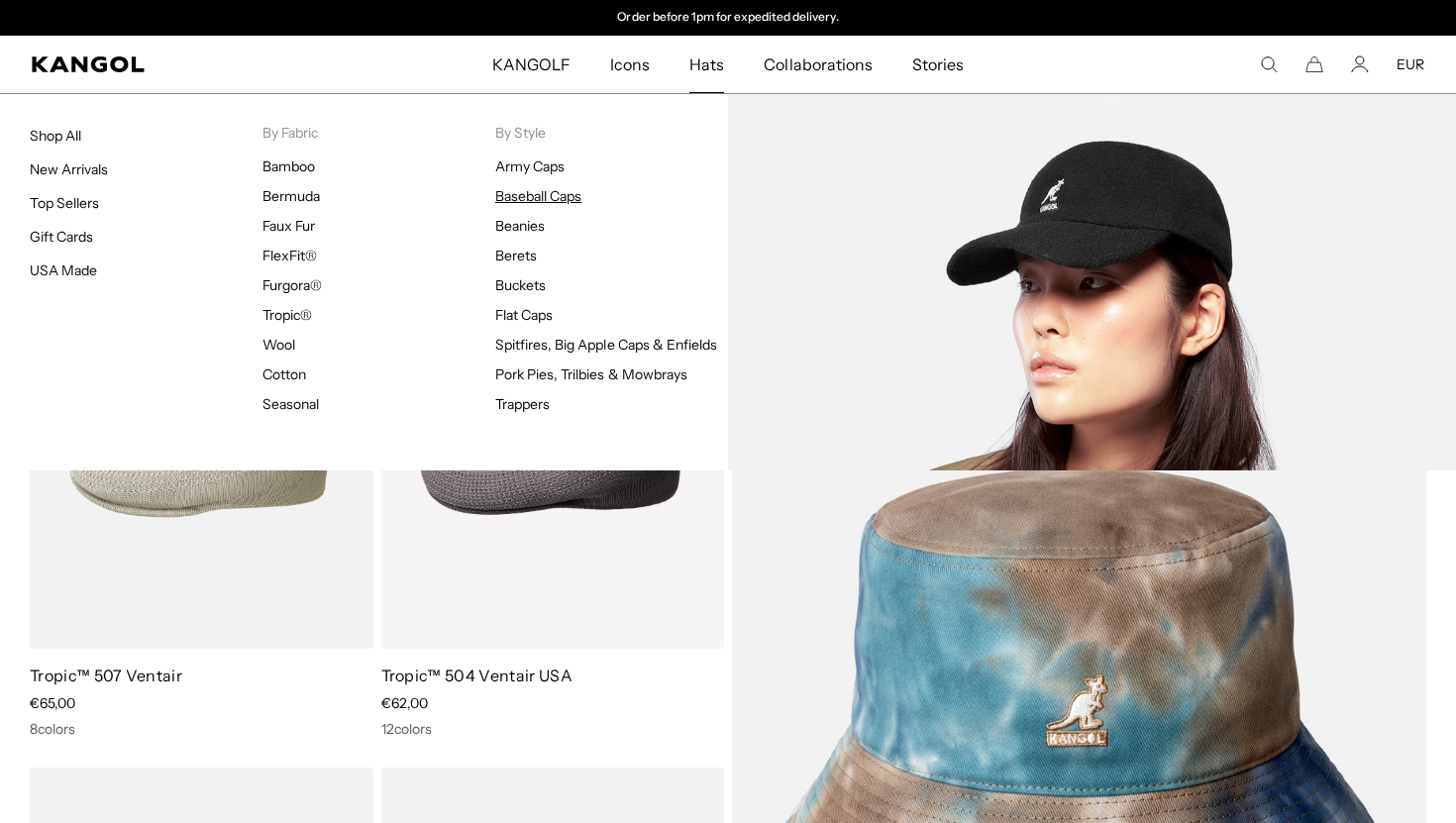 click on "Baseball Caps" at bounding box center (538, 196) 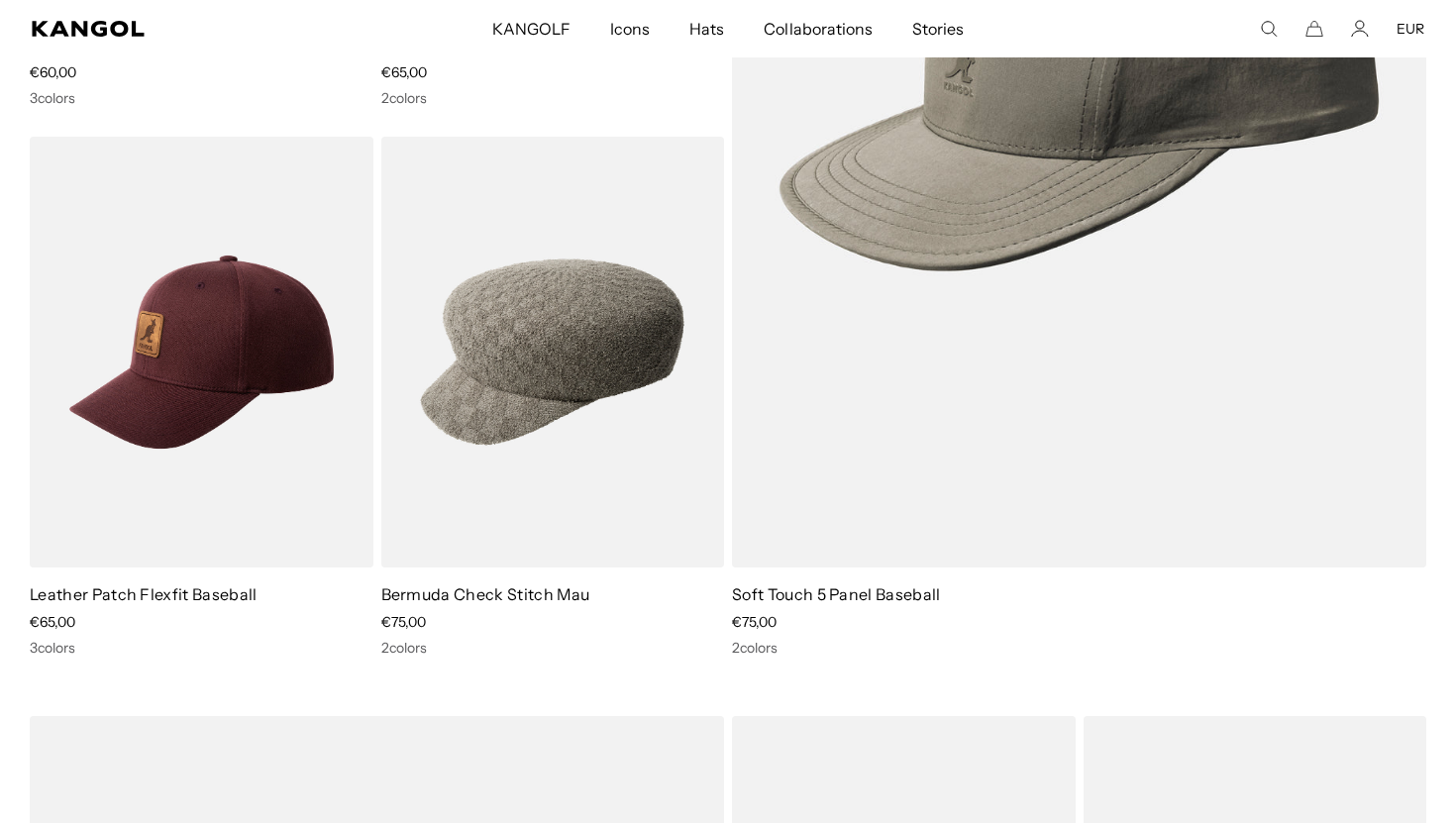 scroll, scrollTop: 1009, scrollLeft: 0, axis: vertical 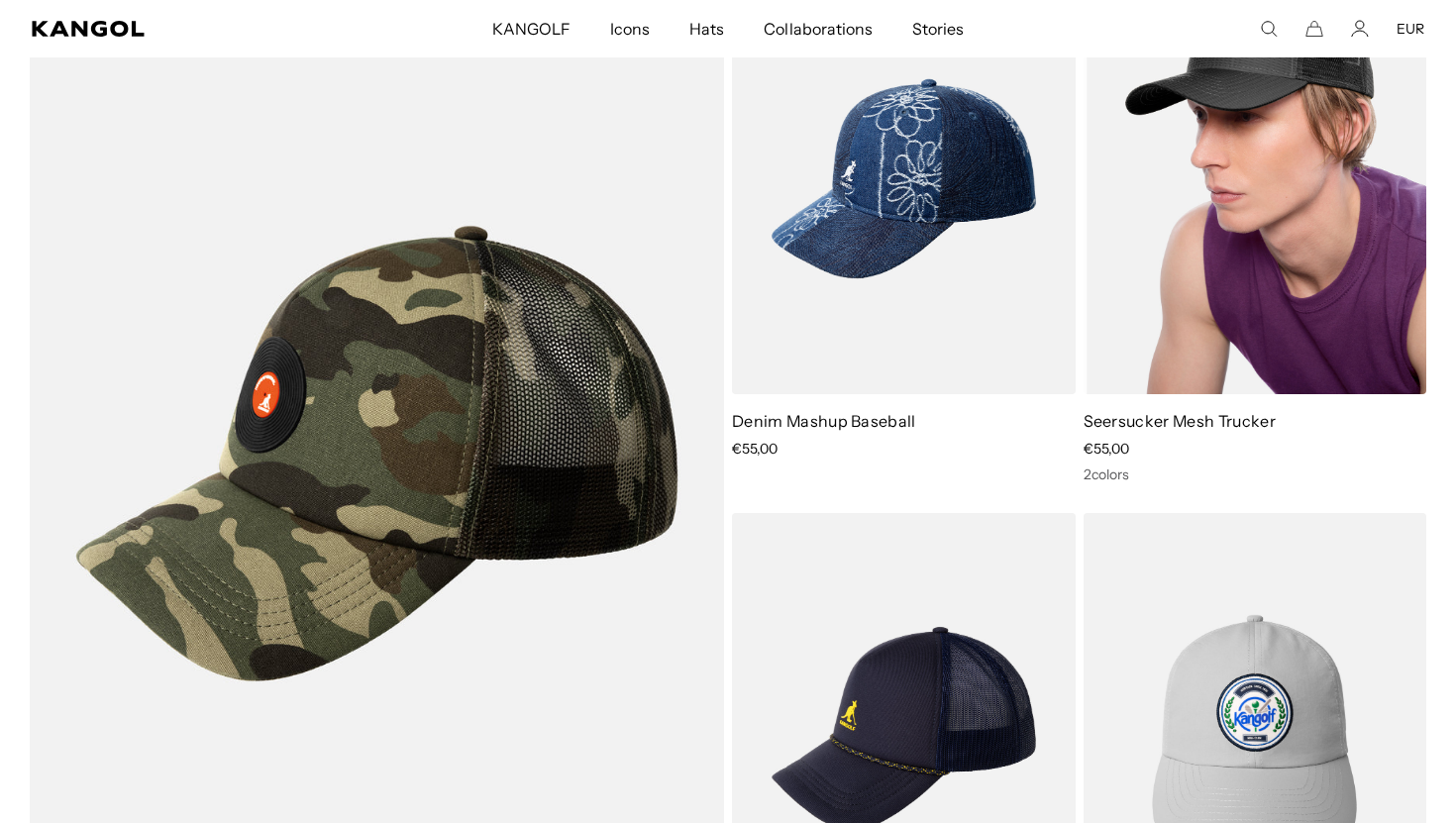 click at bounding box center (1255, 178) 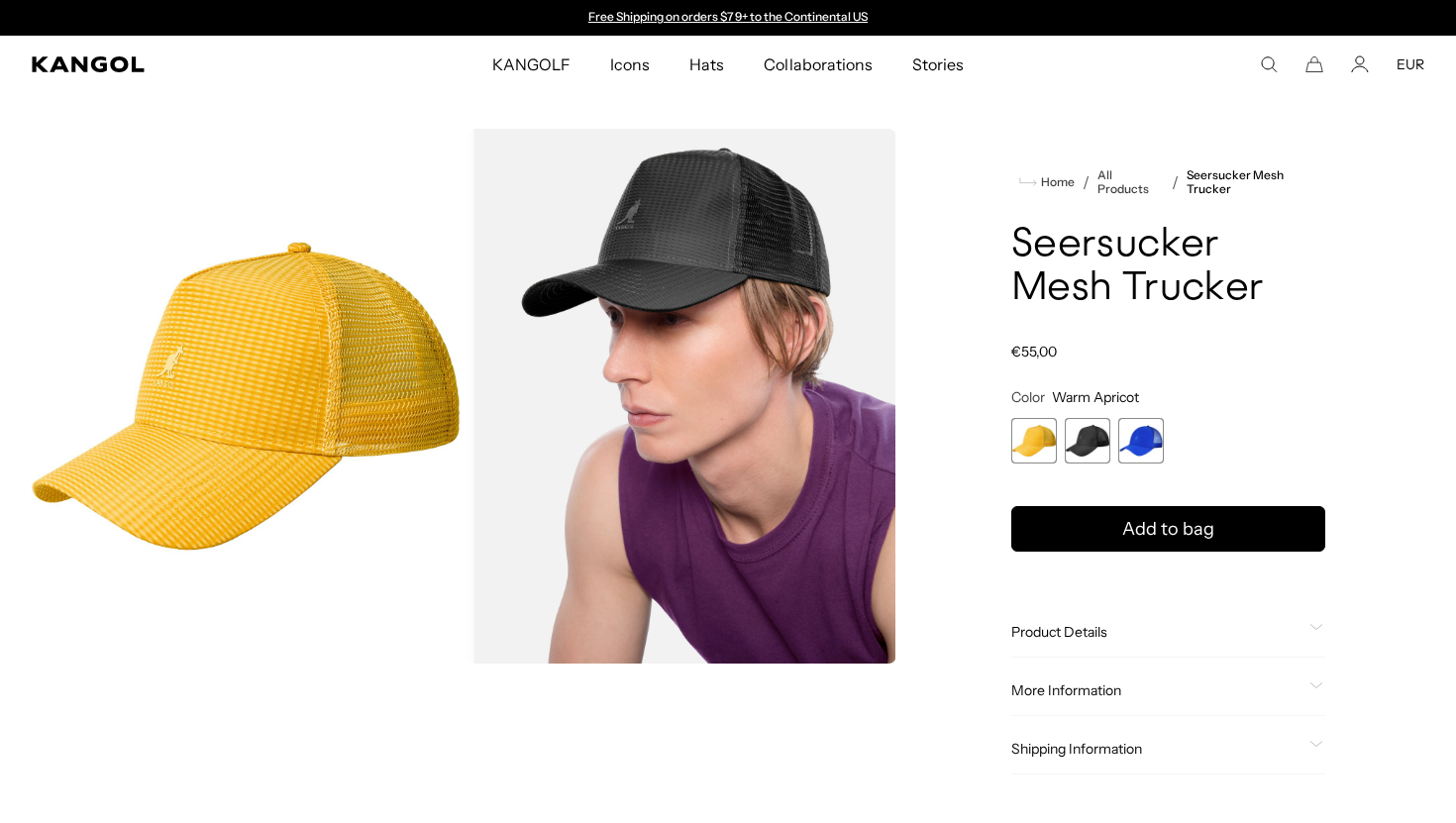 scroll, scrollTop: 0, scrollLeft: 0, axis: both 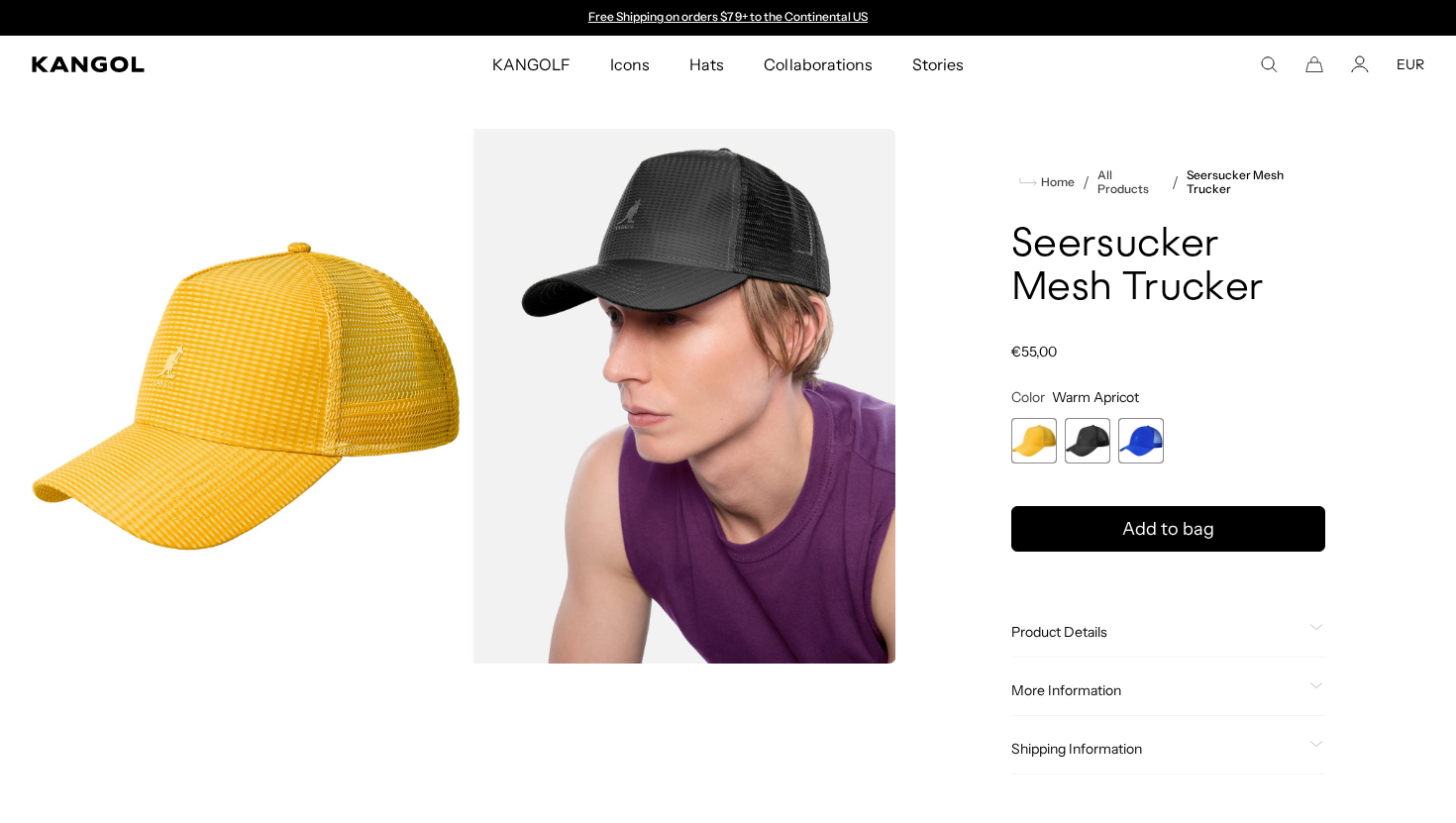click at bounding box center [1088, 441] 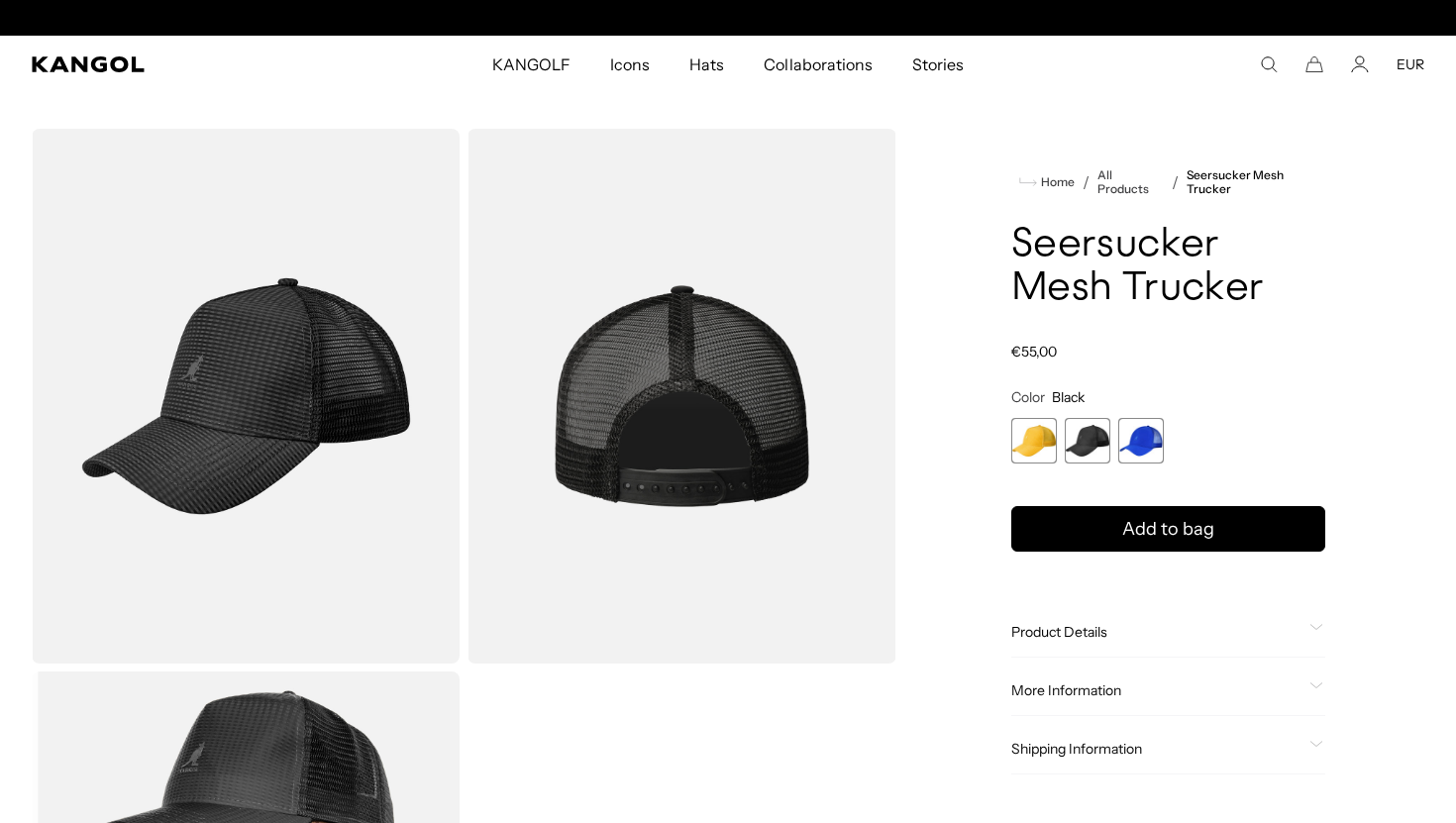 scroll, scrollTop: 0, scrollLeft: 408, axis: horizontal 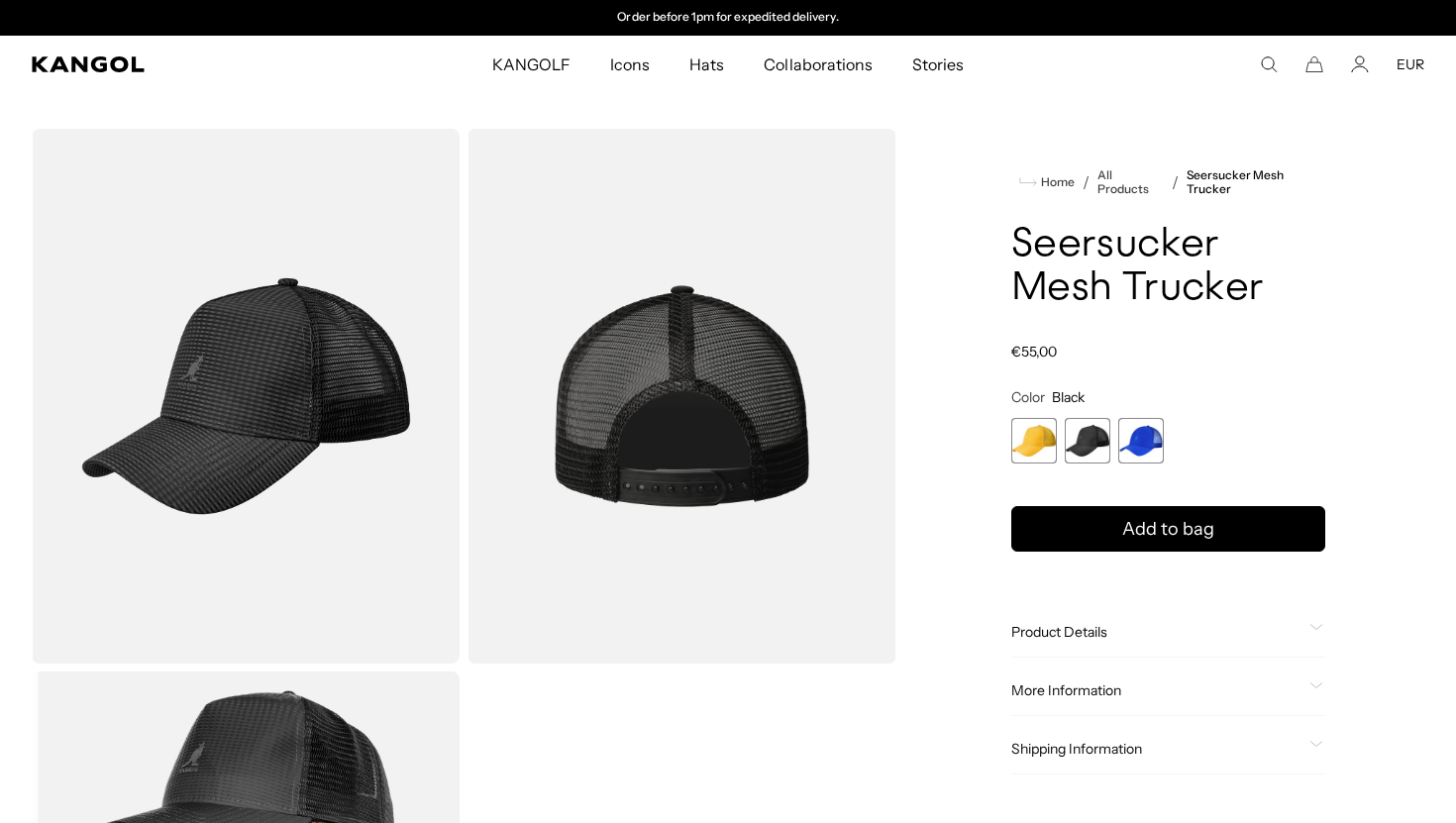 click at bounding box center (1141, 441) 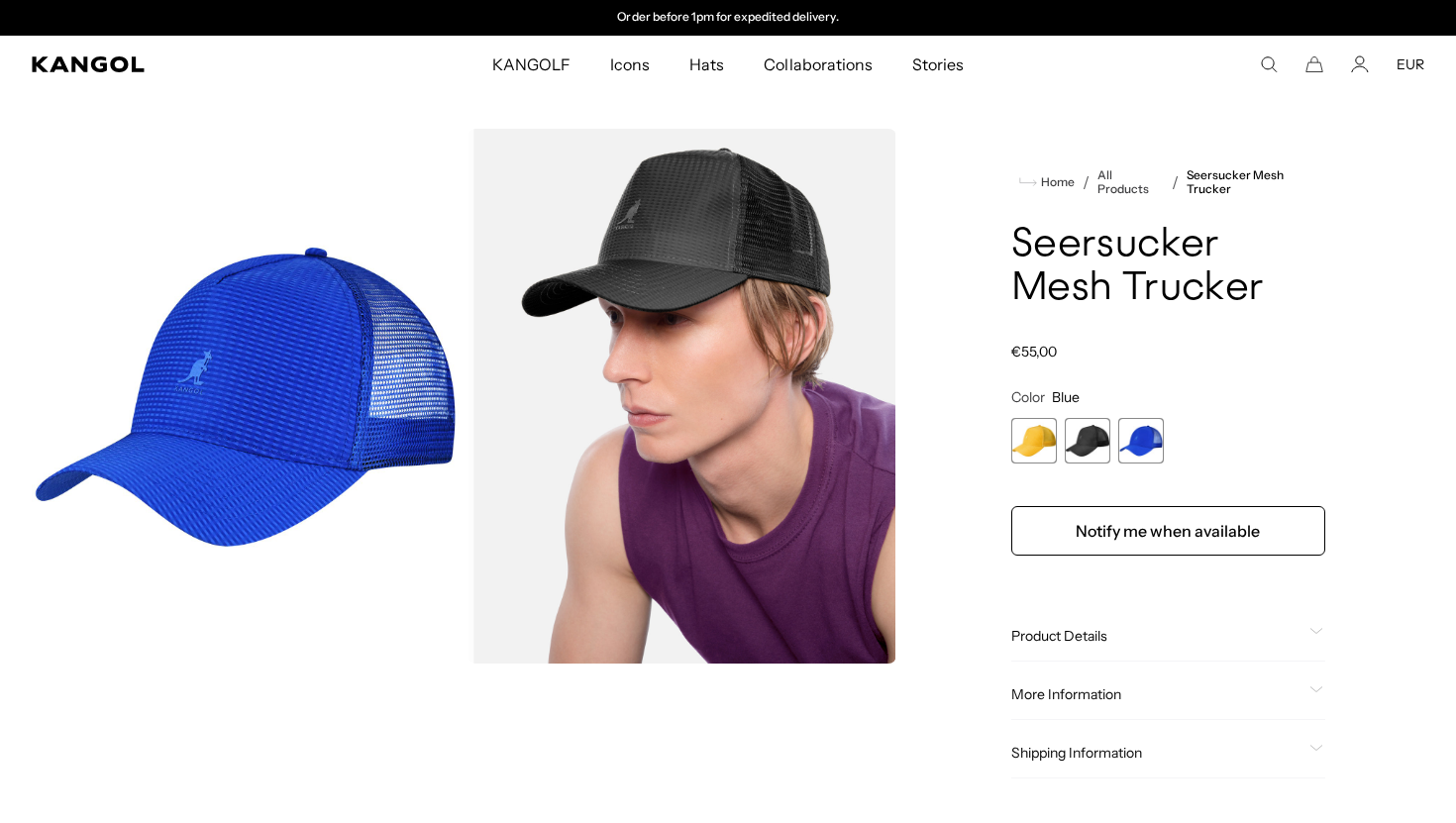 click on "Color
Blue
Previous
Next
Warm Apricot
Variant sold out or unavailable
Black
Variant sold out or unavailable
Blue
Variant sold out or unavailable" at bounding box center [1168, 426] 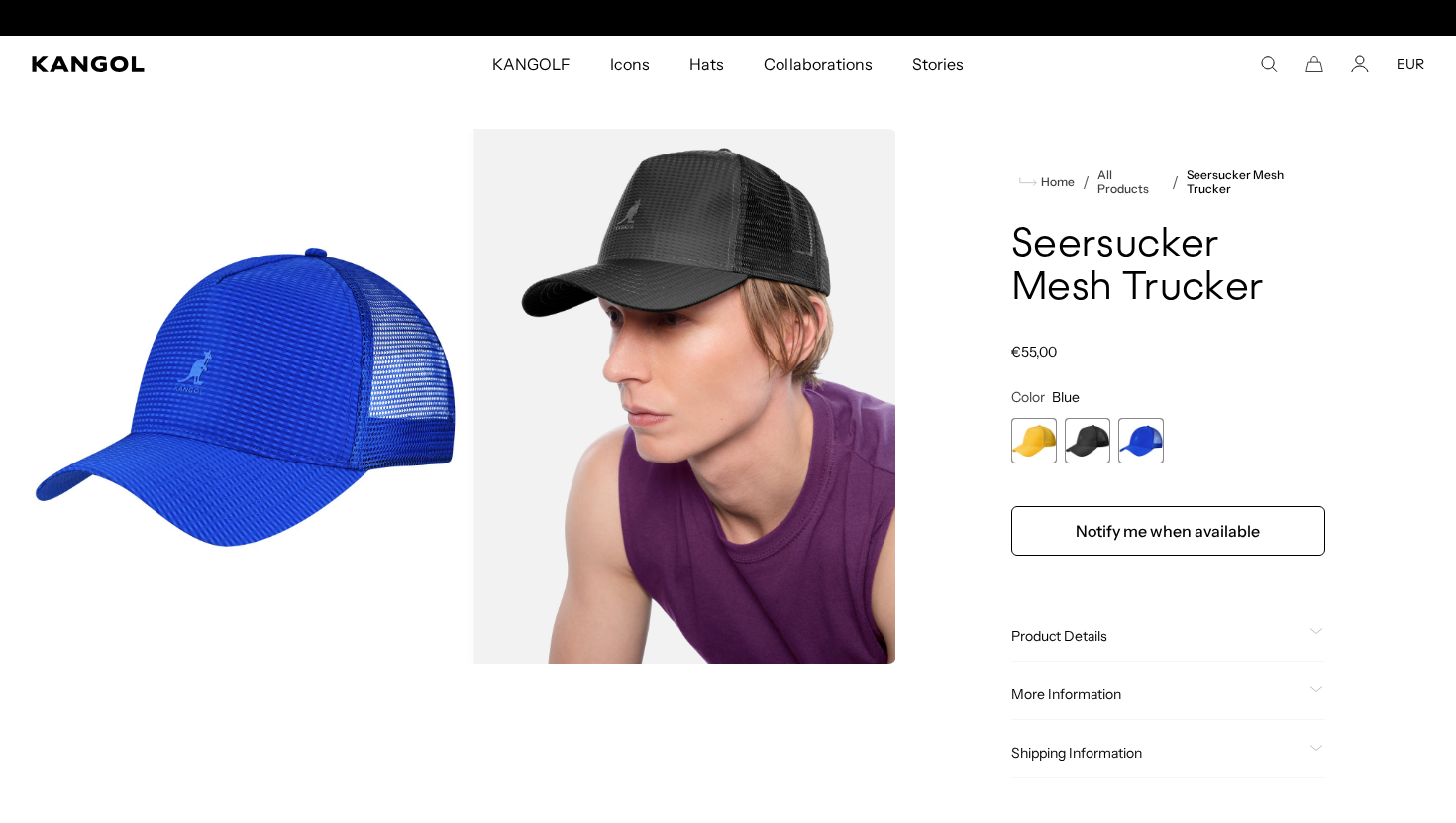click at bounding box center (1088, 441) 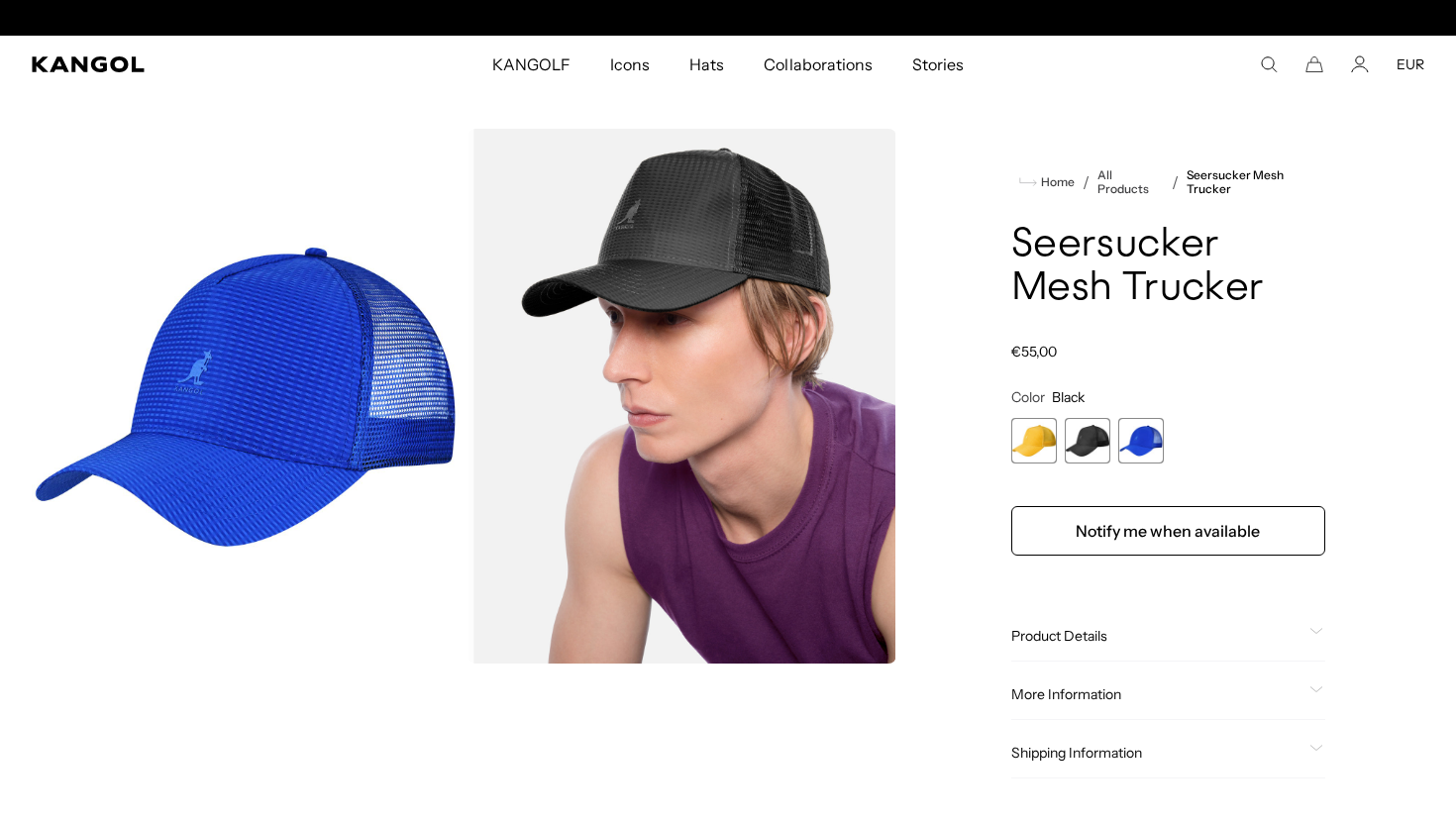 scroll, scrollTop: 0, scrollLeft: 0, axis: both 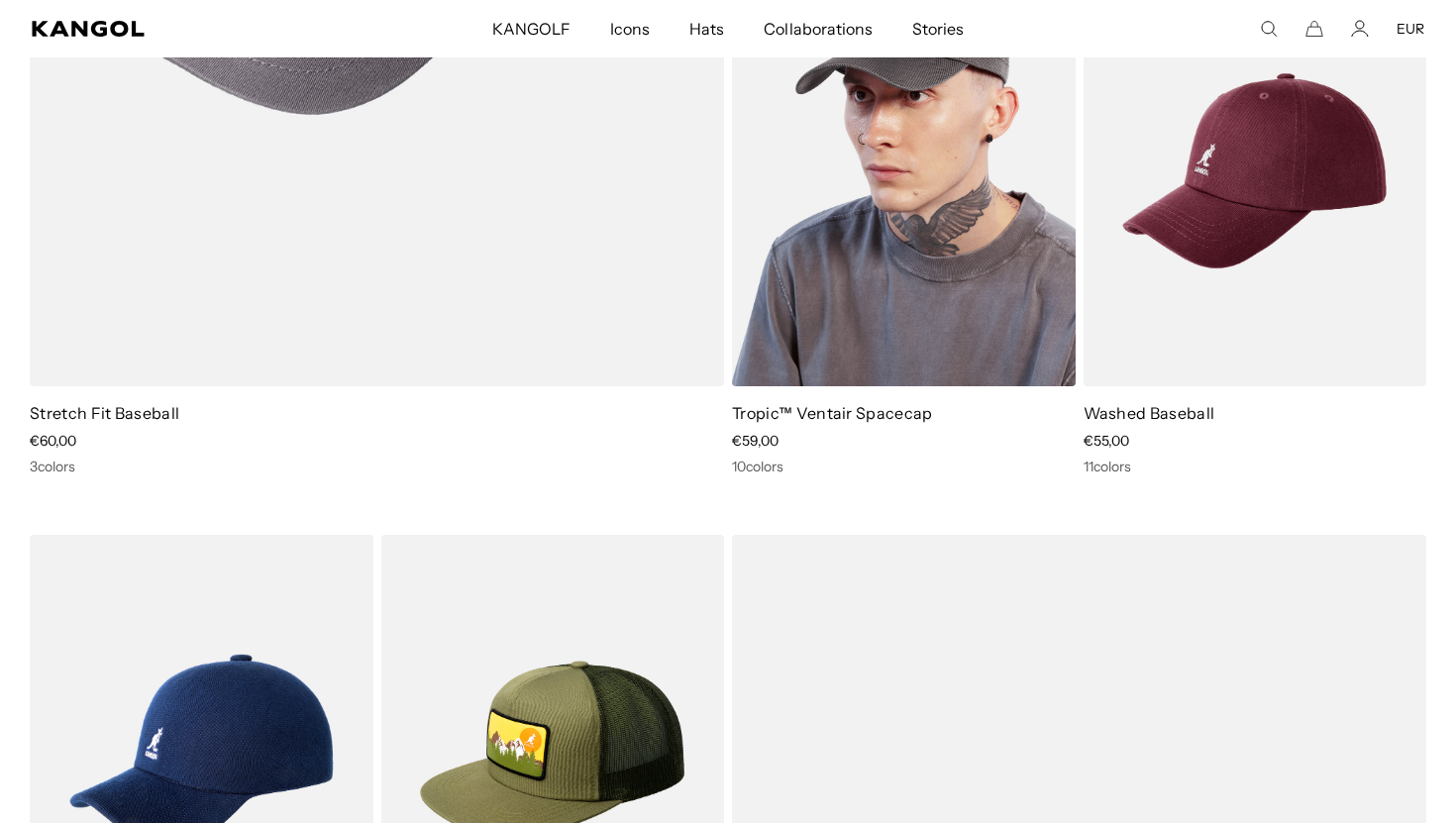 click at bounding box center [903, 170] 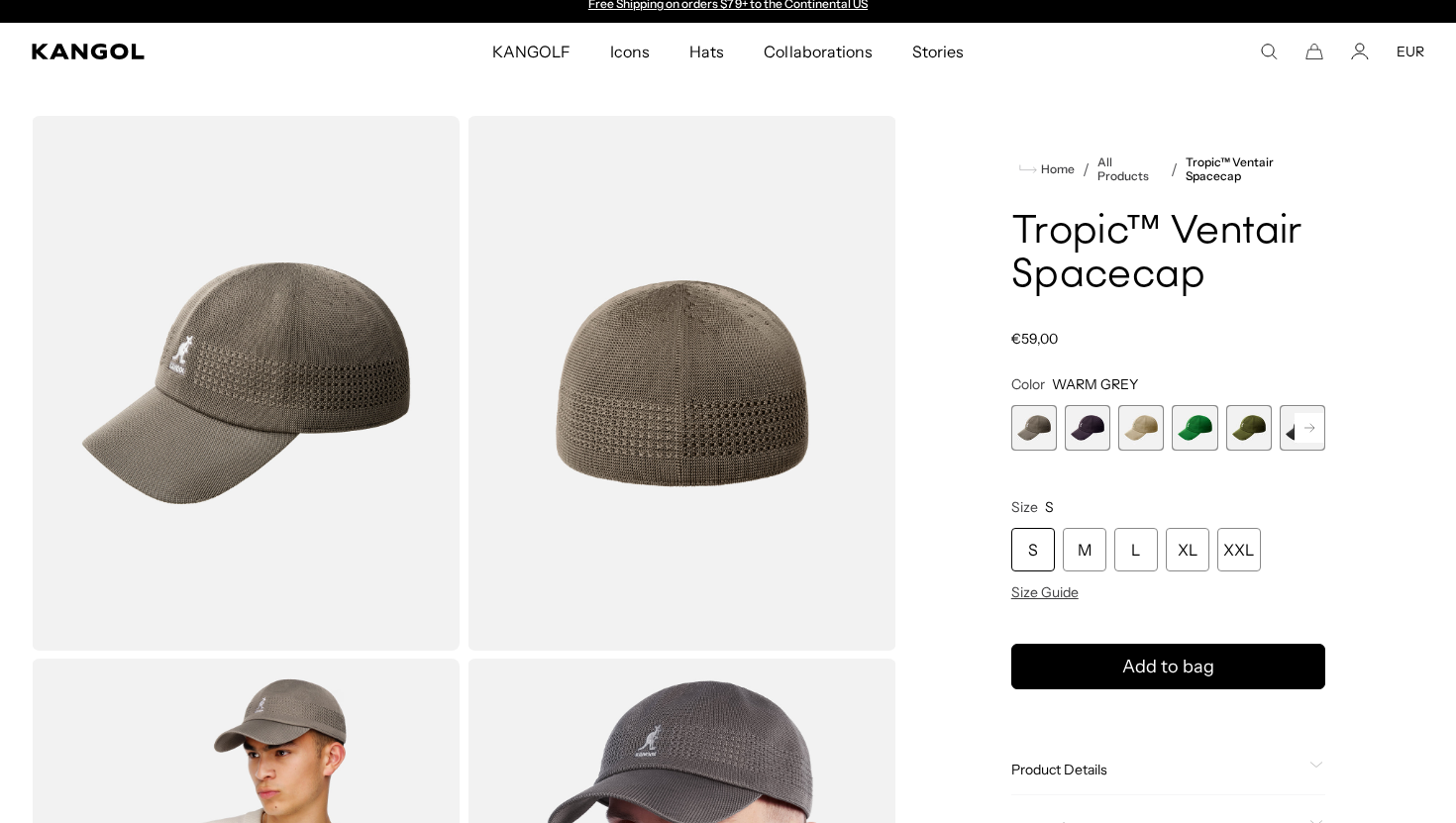 scroll, scrollTop: 8, scrollLeft: 0, axis: vertical 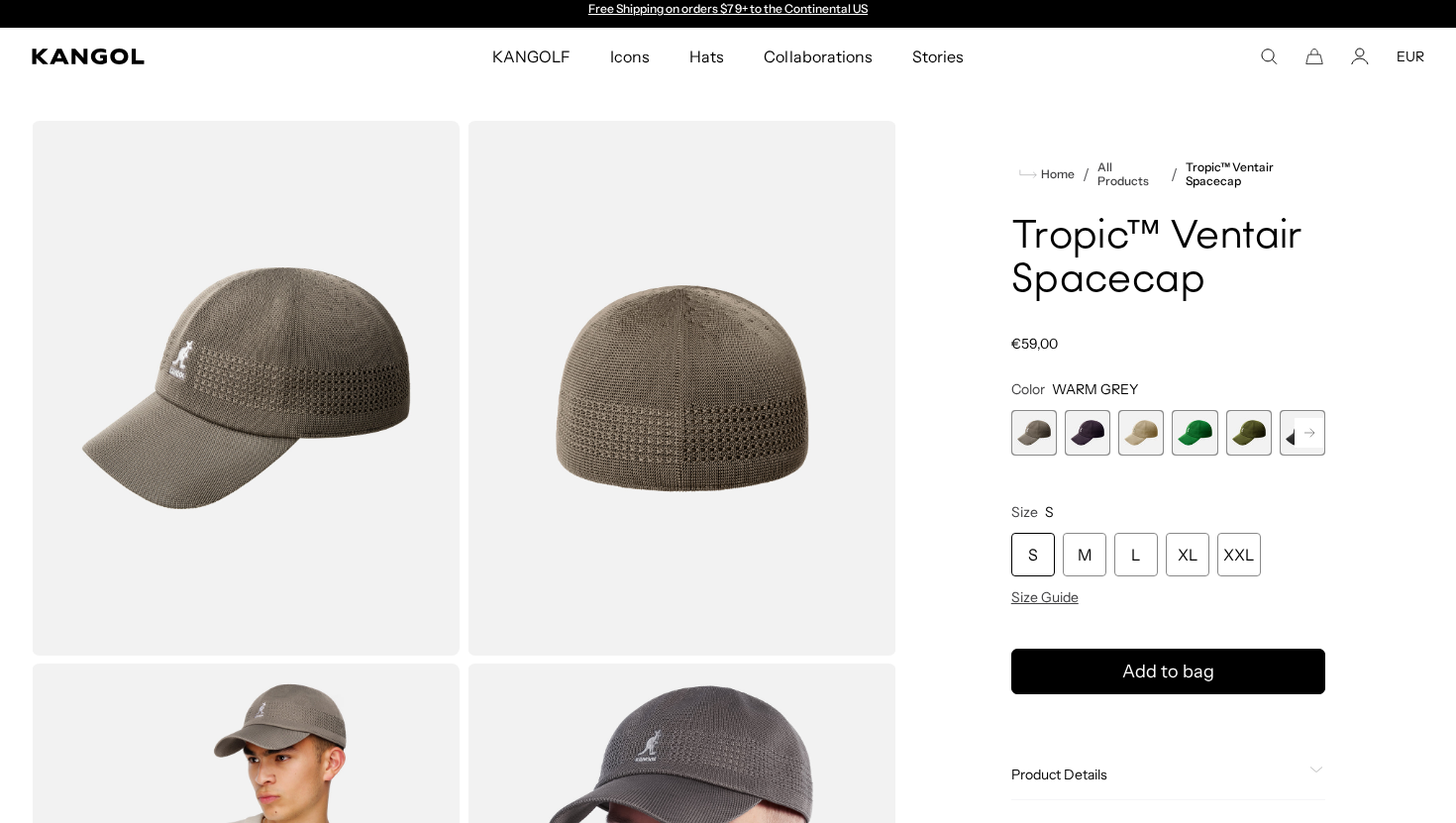 click at bounding box center [1088, 433] 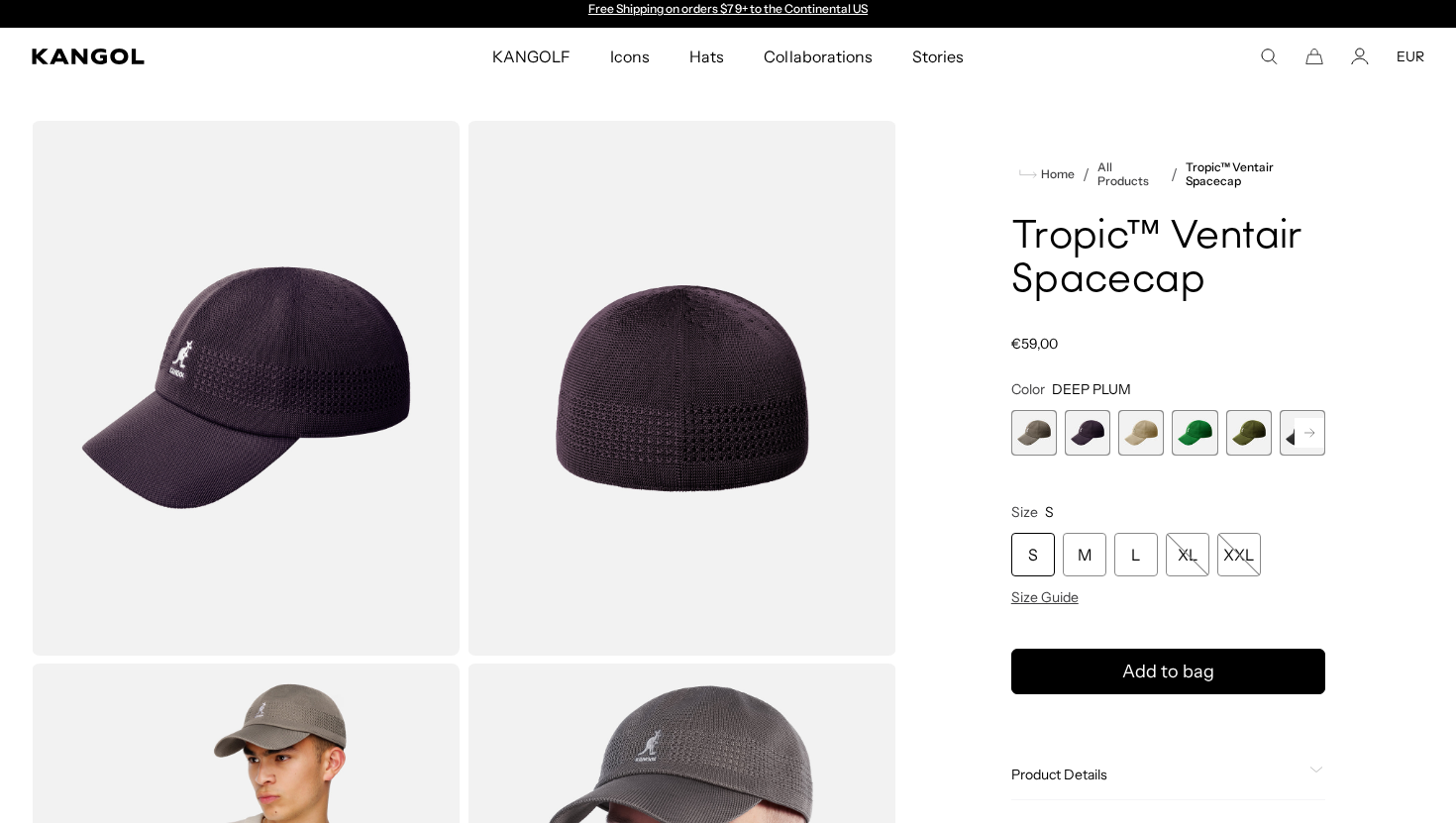 click on "WARM GREY
Variant sold out or unavailable
DEEP PLUM
Variant sold out or unavailable
Beige
Variant sold out or unavailable
Turf Green
Variant sold out or unavailable
Army Green
Variant sold out or unavailable
Black
Variant sold out or unavailable
Charcoal
Variant sold out or unavailable" at bounding box center [1168, 433] 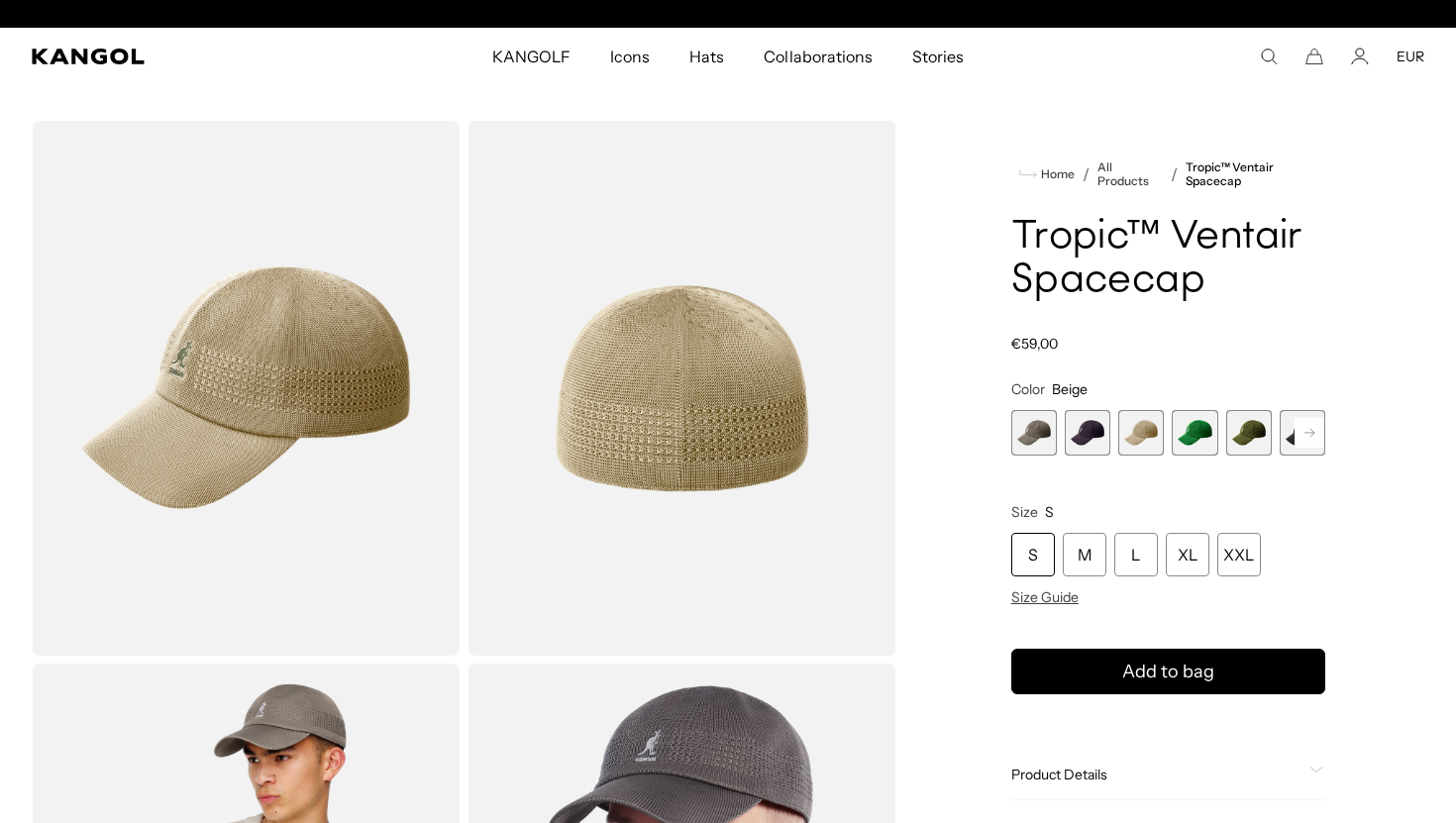 scroll, scrollTop: 0, scrollLeft: 408, axis: horizontal 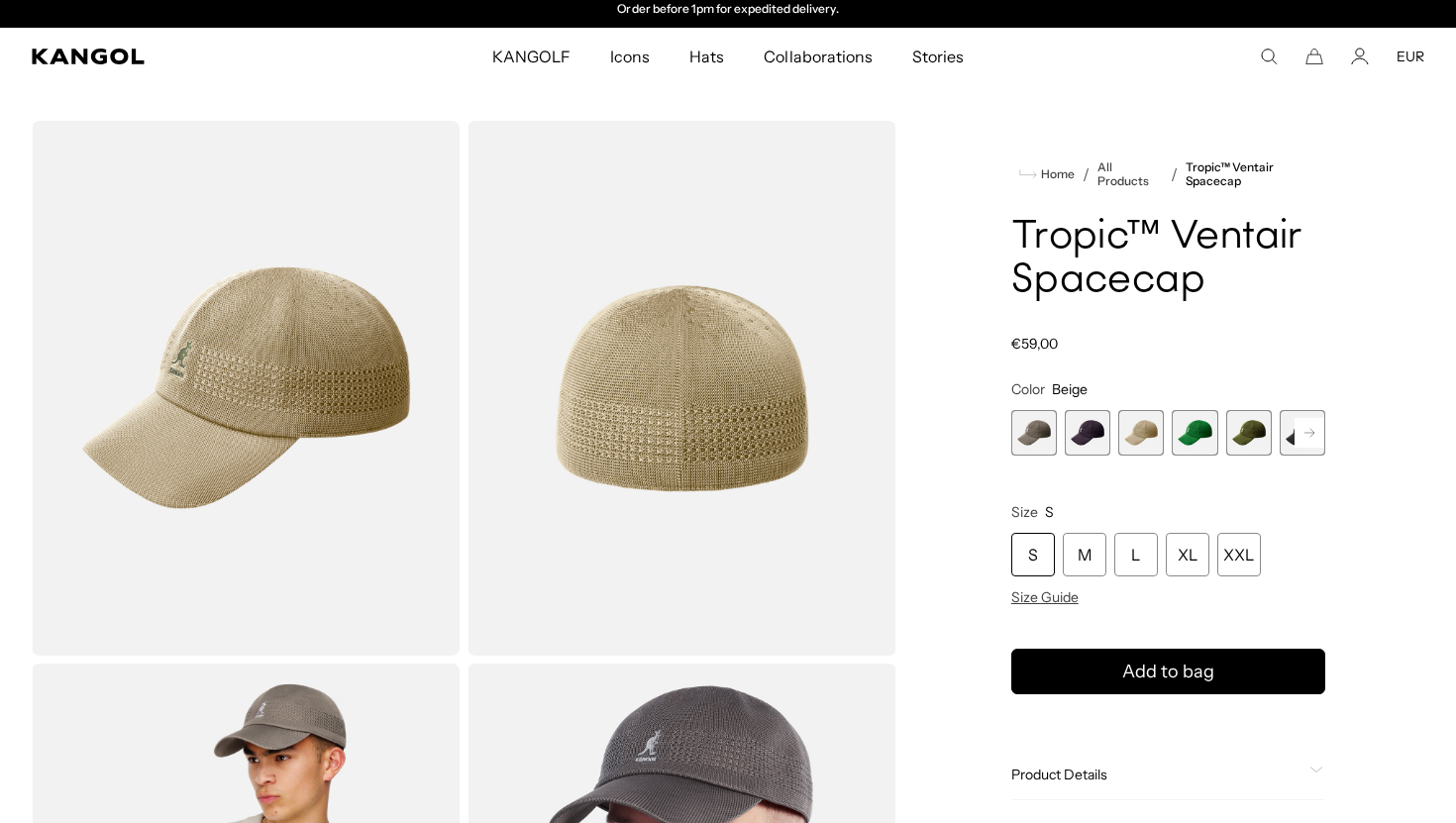 click at bounding box center [1195, 433] 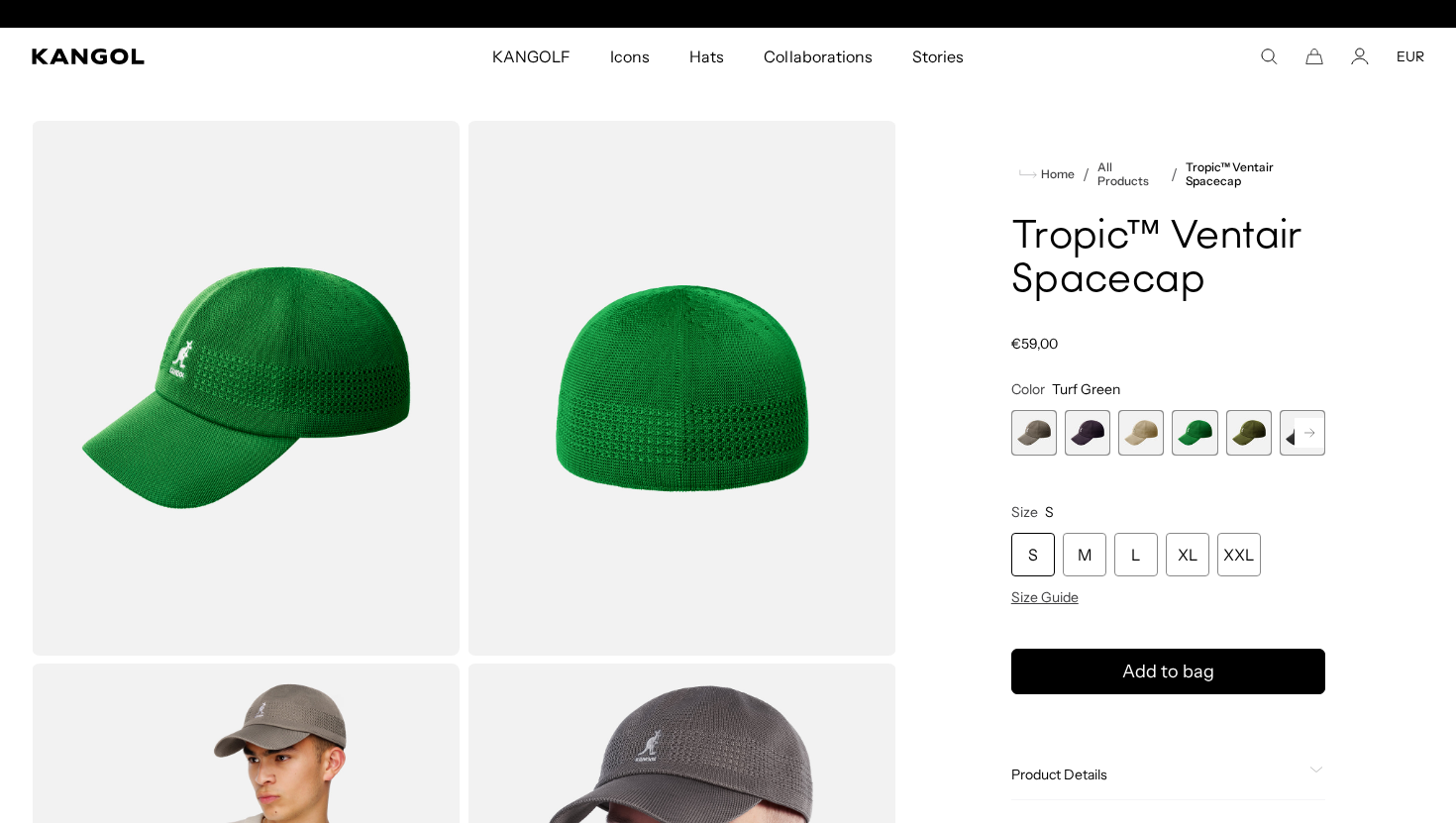 scroll, scrollTop: 0, scrollLeft: 0, axis: both 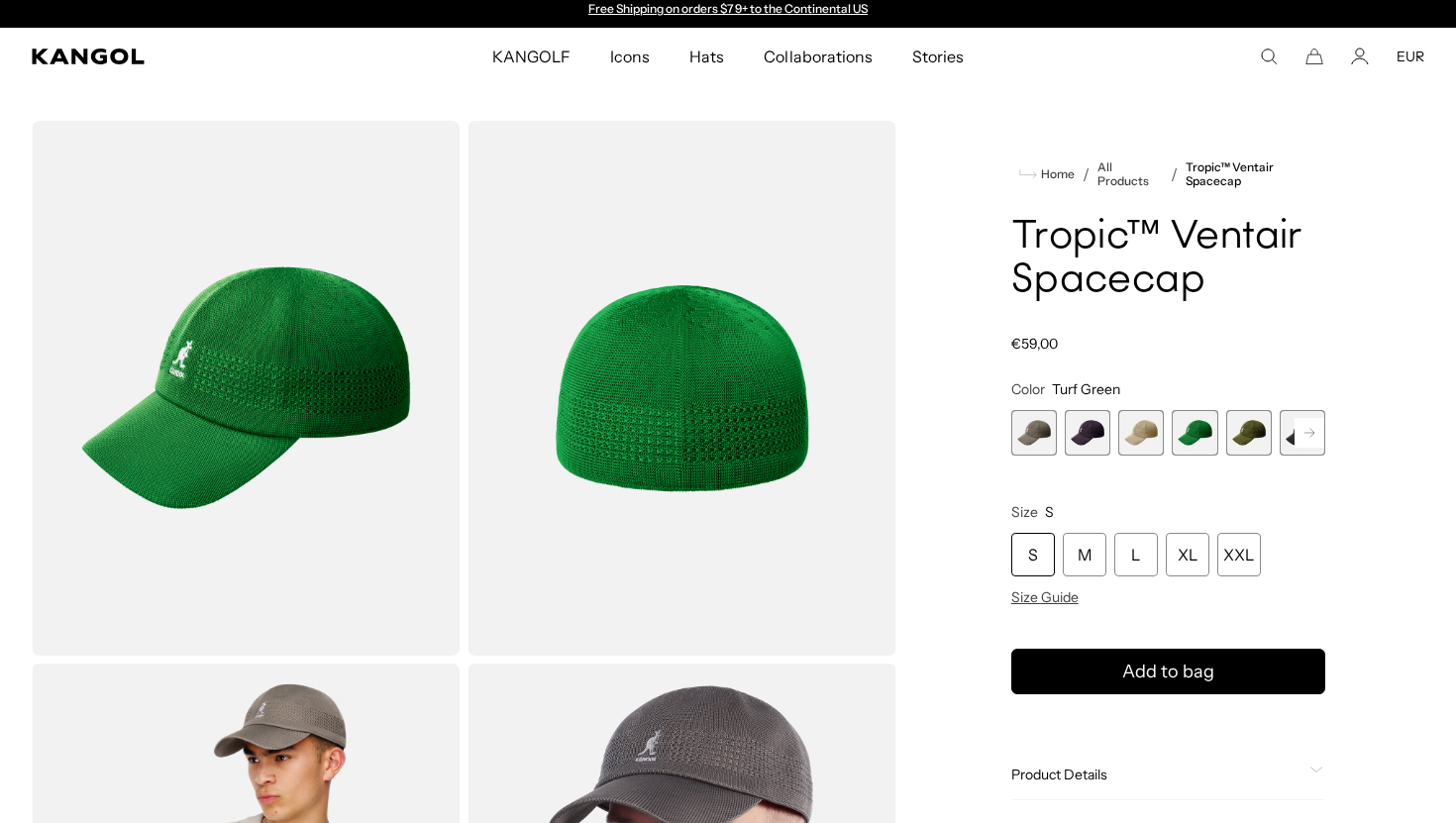 click 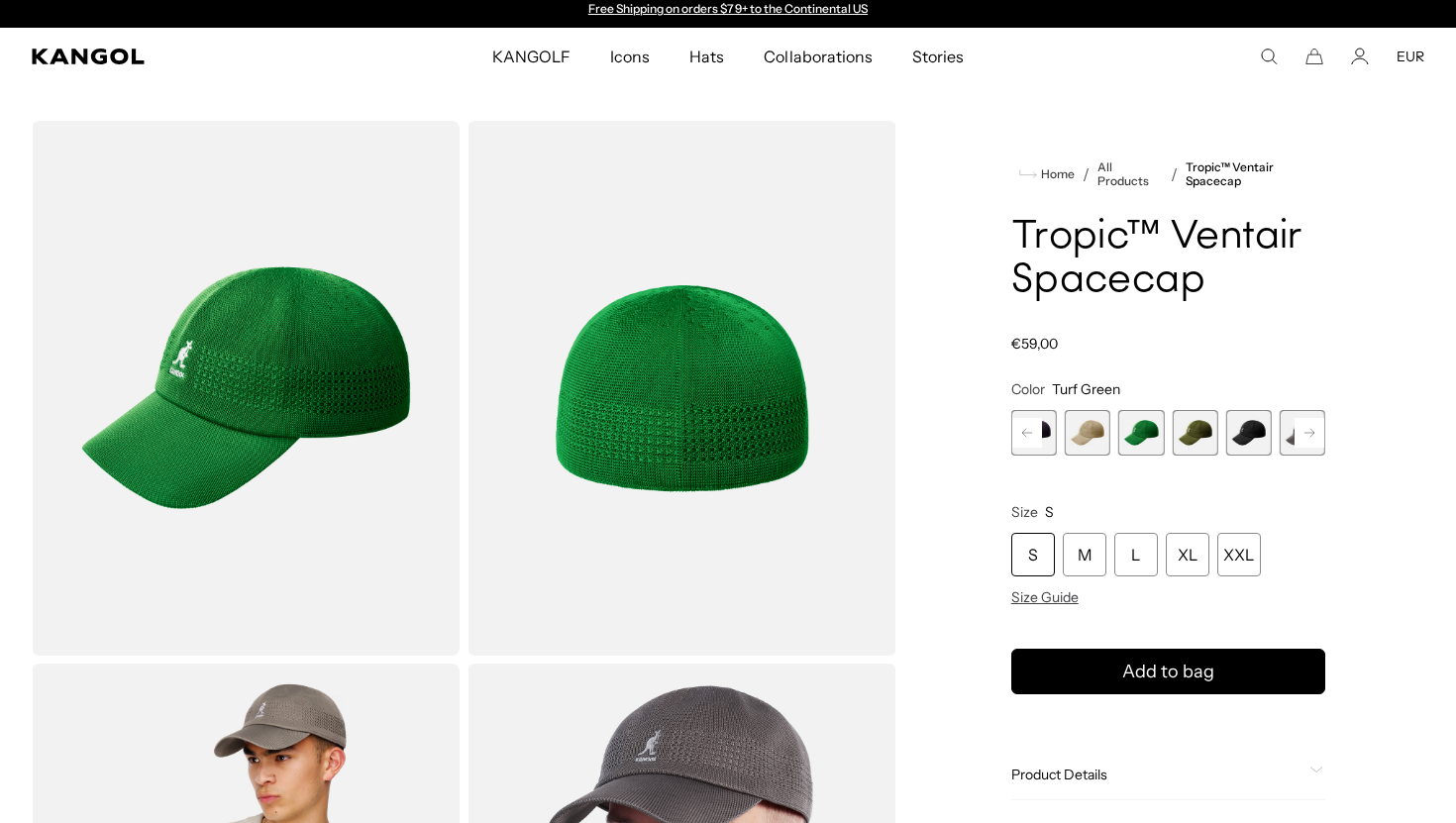 click at bounding box center (1249, 433) 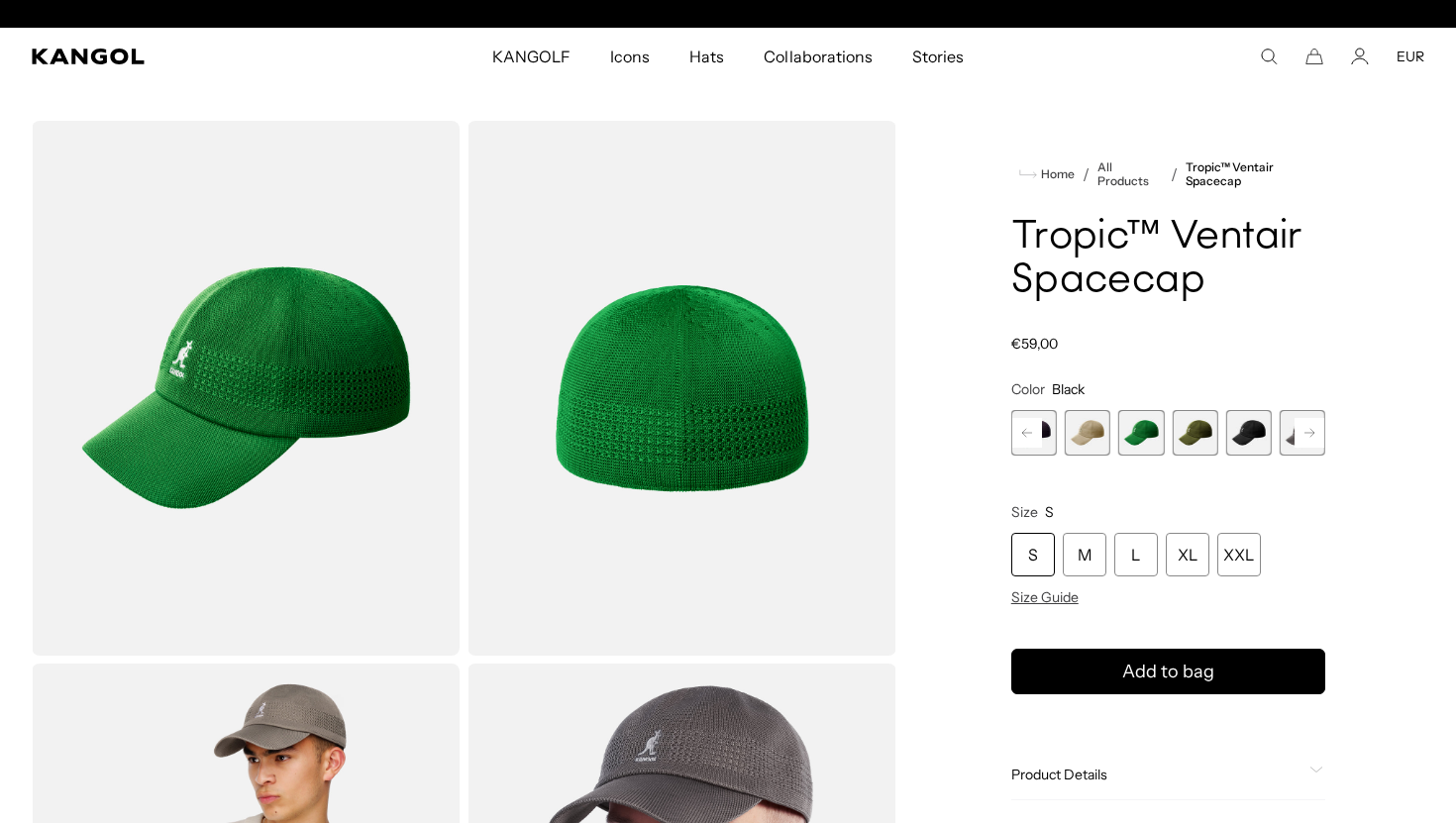 scroll, scrollTop: 0, scrollLeft: 408, axis: horizontal 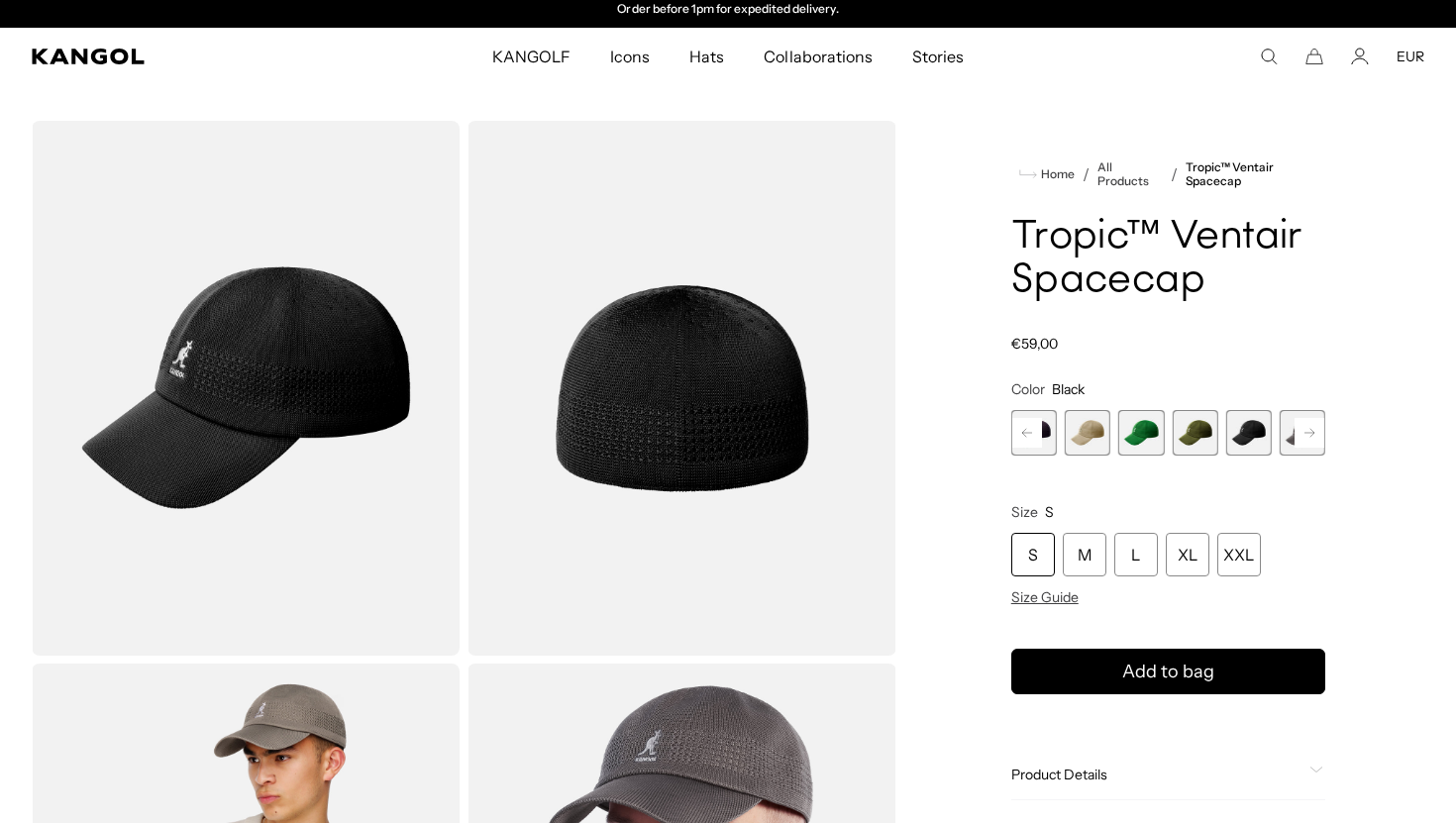 click 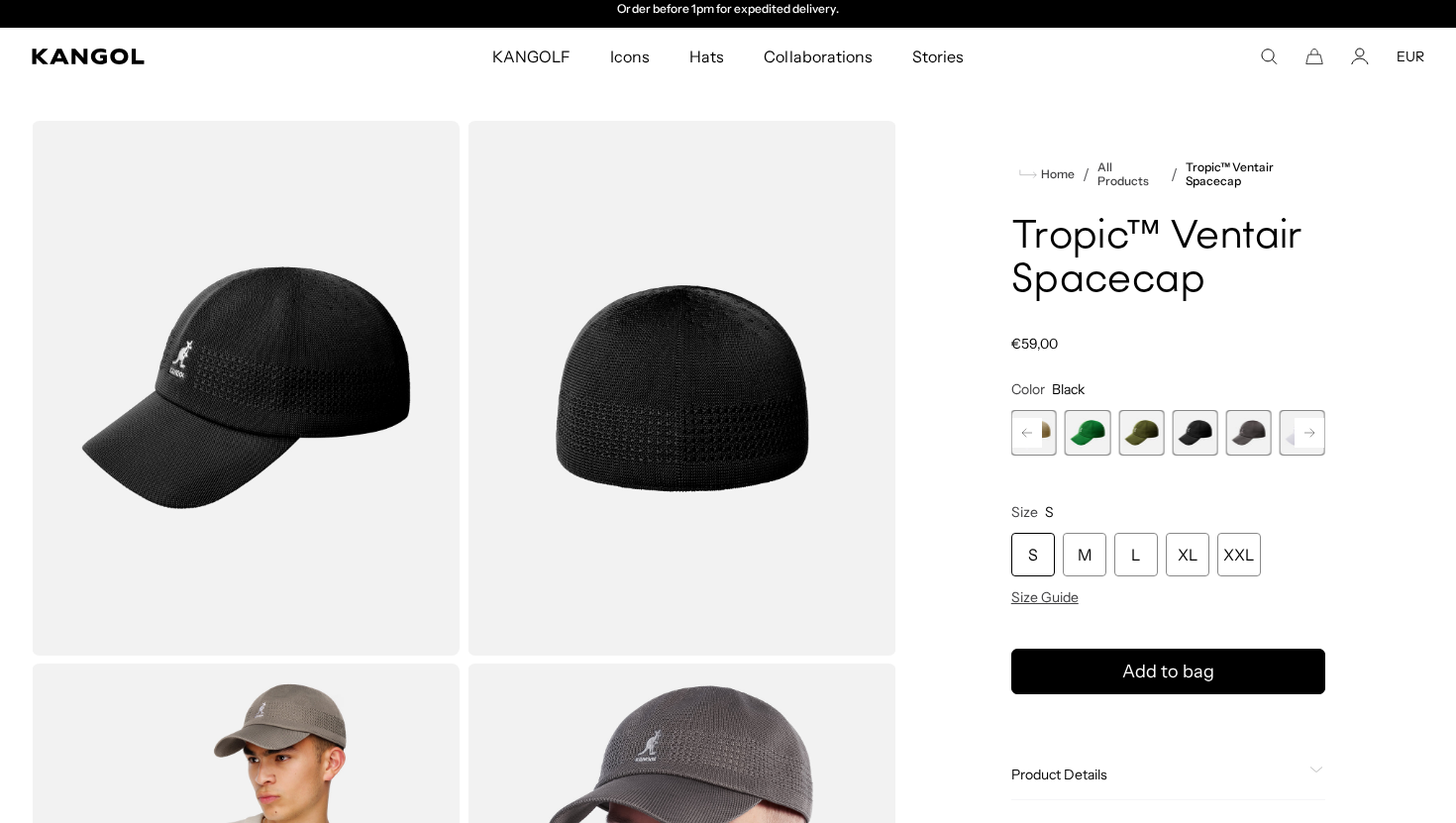 click at bounding box center [1249, 433] 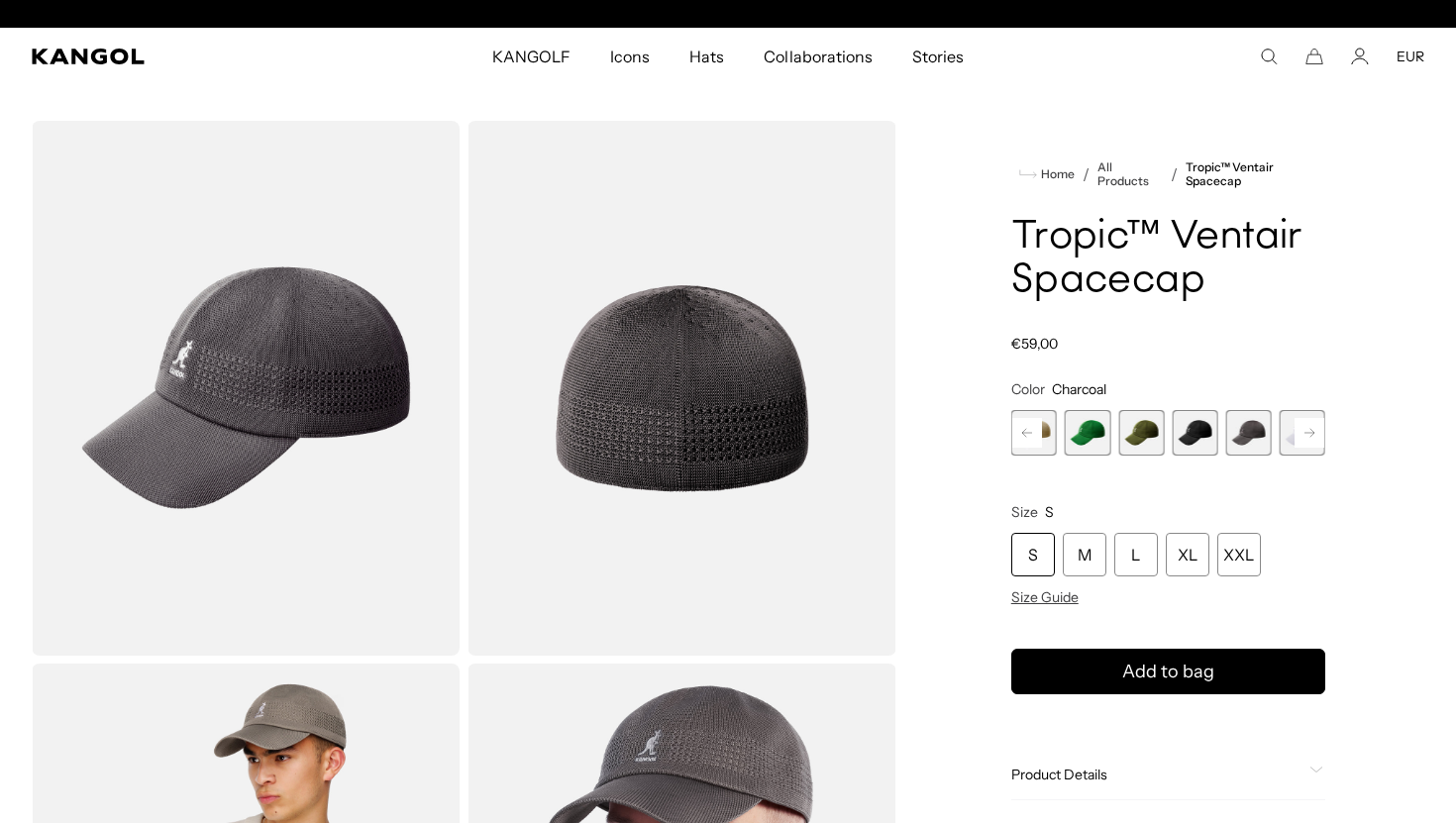 scroll, scrollTop: 0, scrollLeft: 0, axis: both 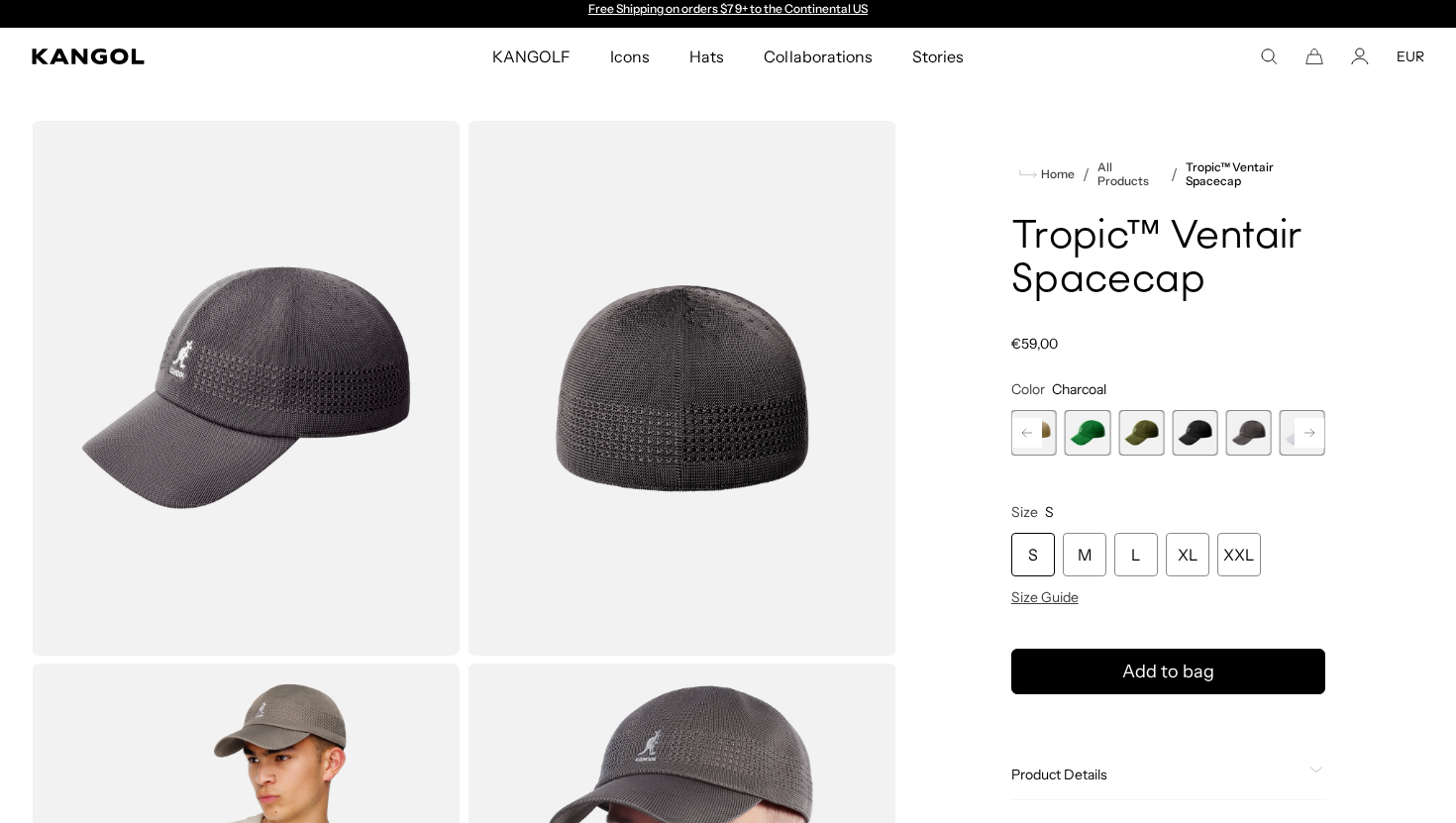 click 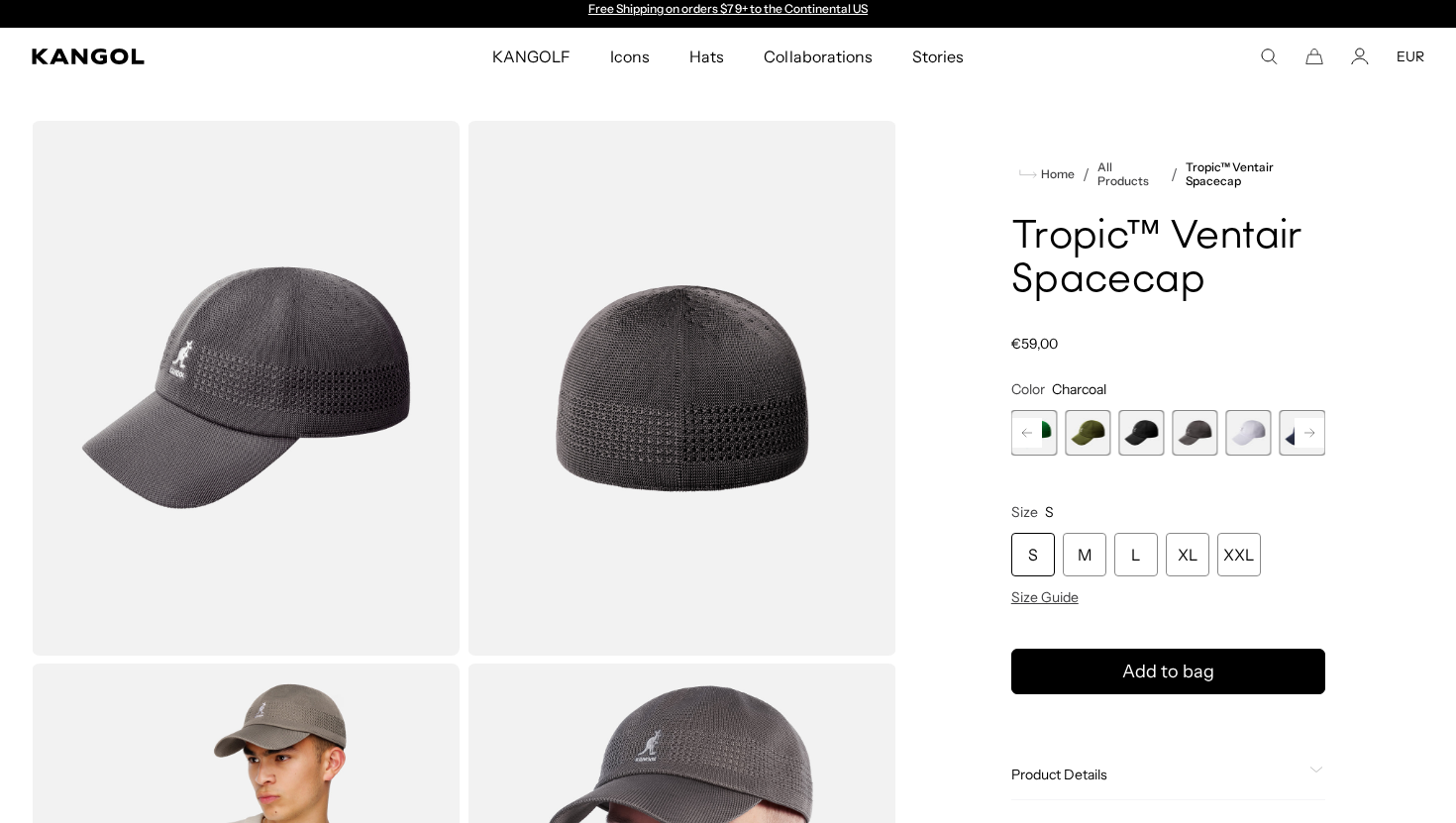 click at bounding box center (1249, 433) 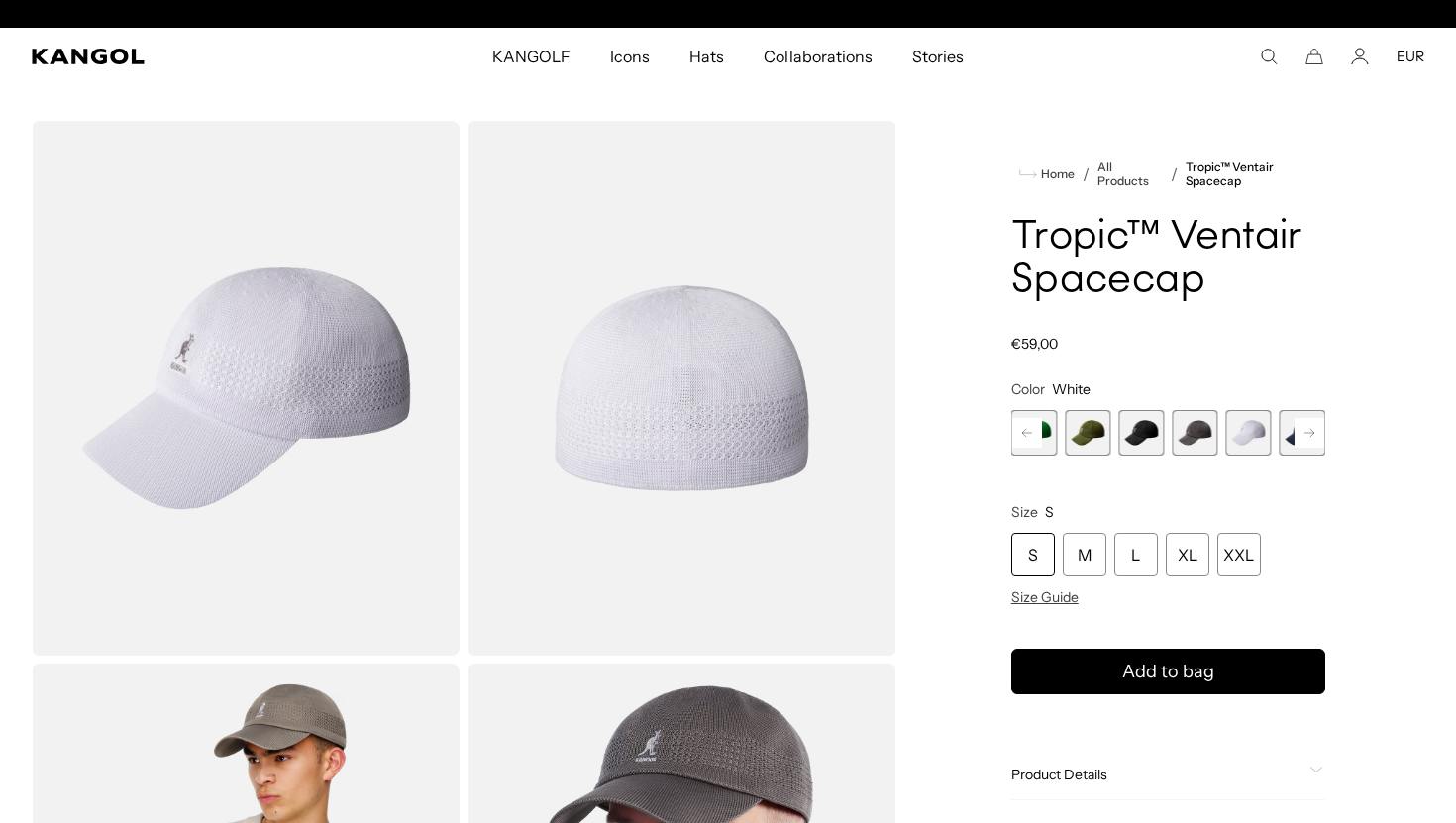 scroll, scrollTop: 0, scrollLeft: 408, axis: horizontal 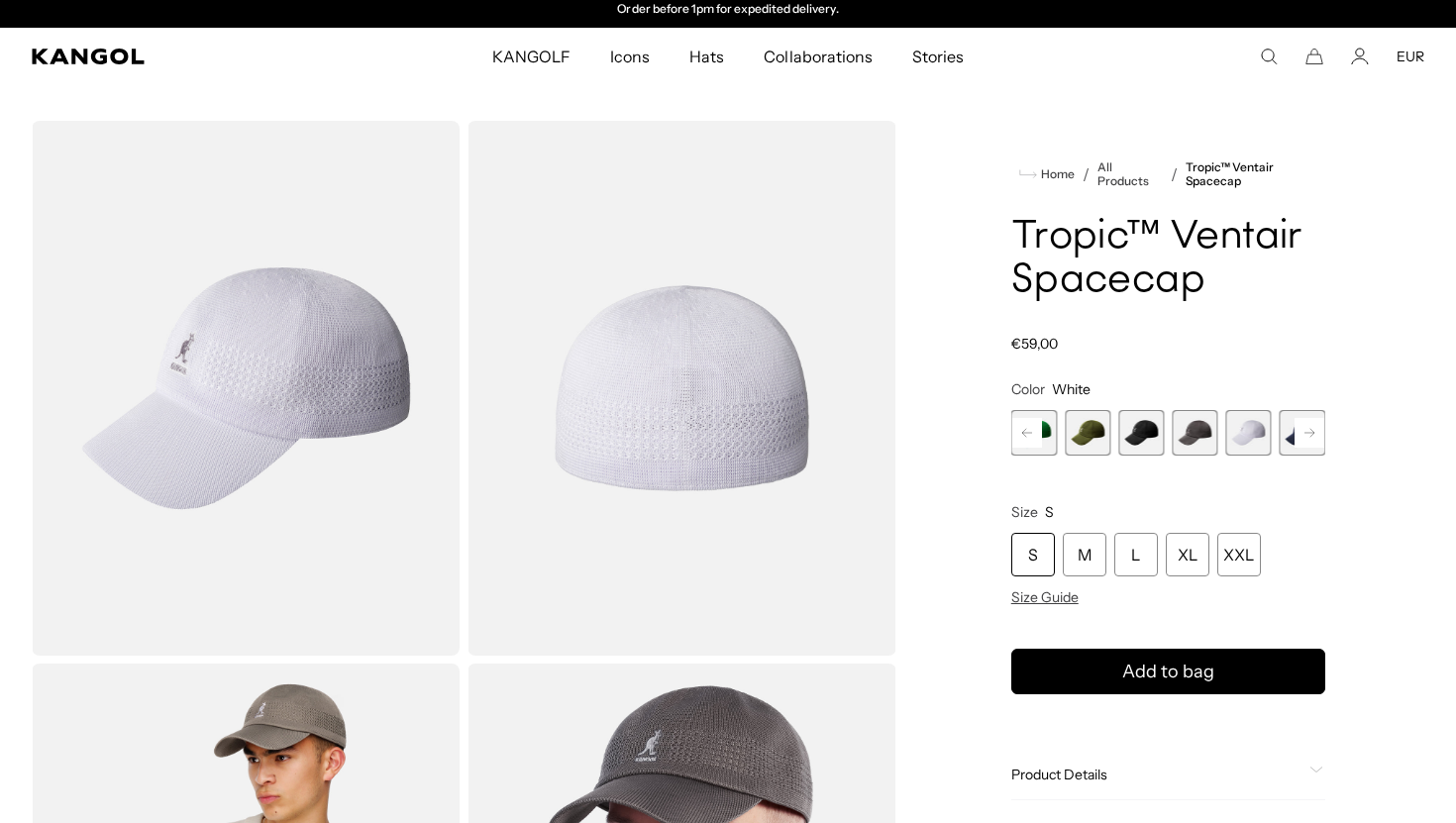 click 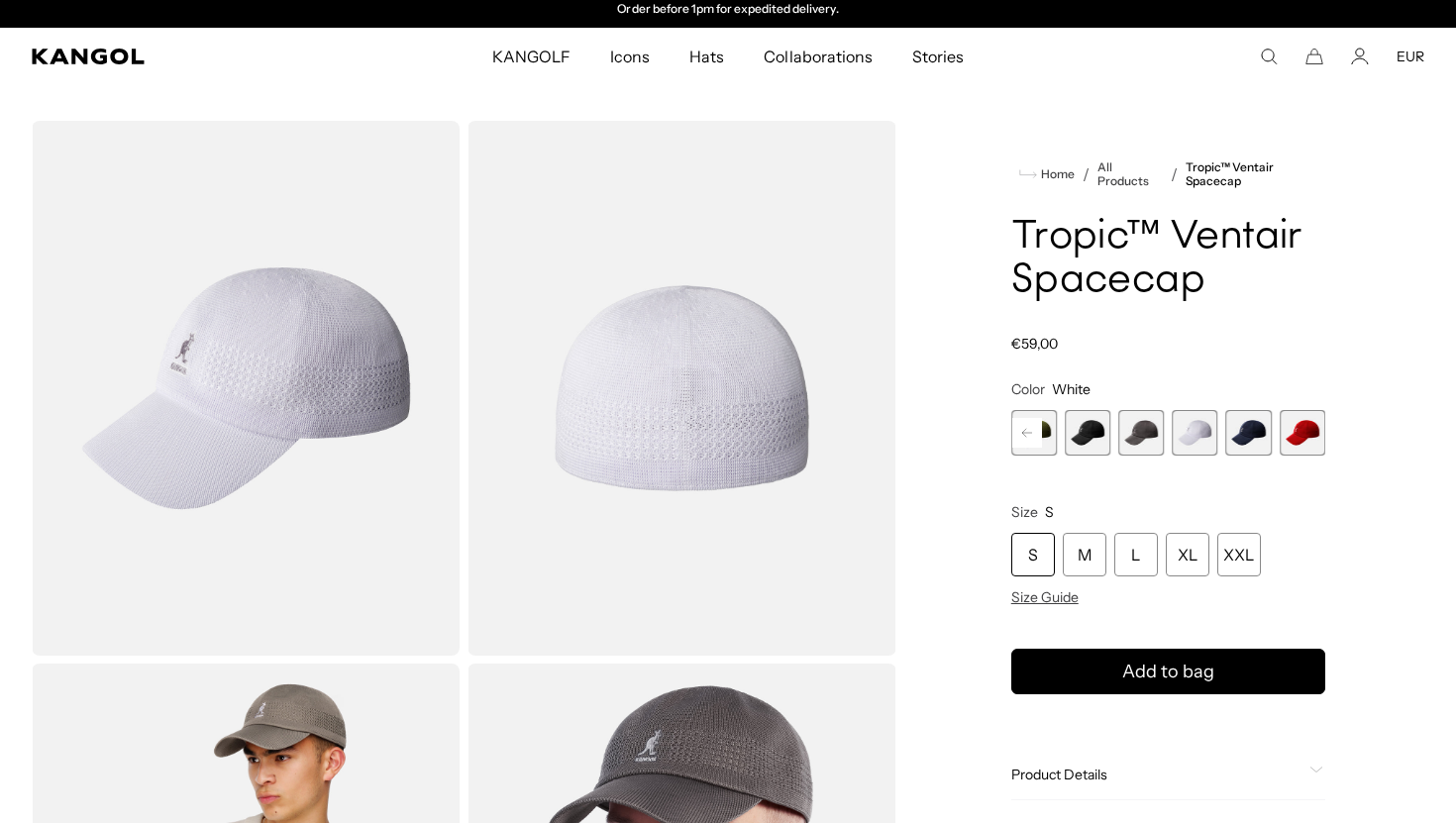 click at bounding box center [1249, 433] 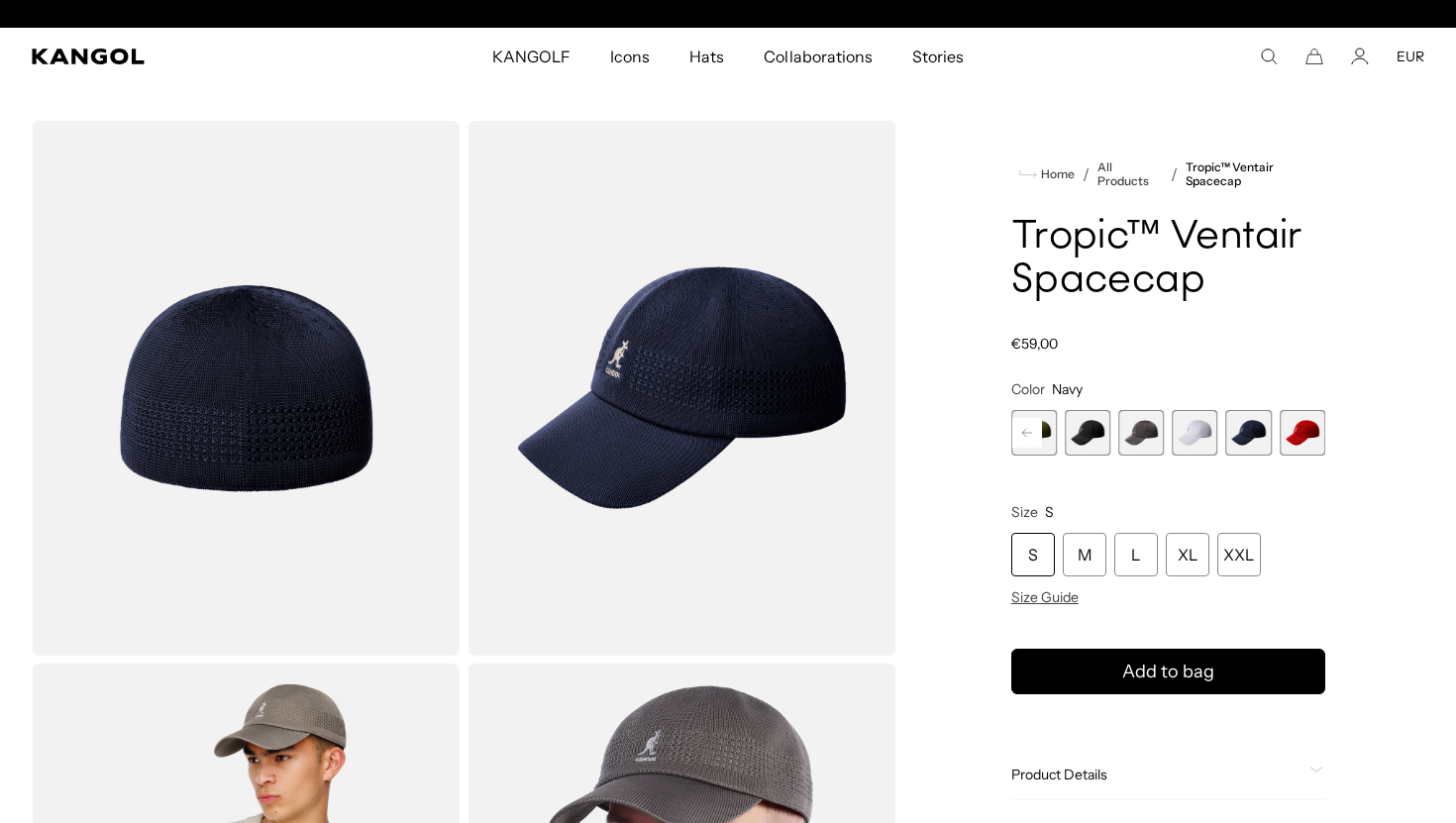 click at bounding box center [1302, 433] 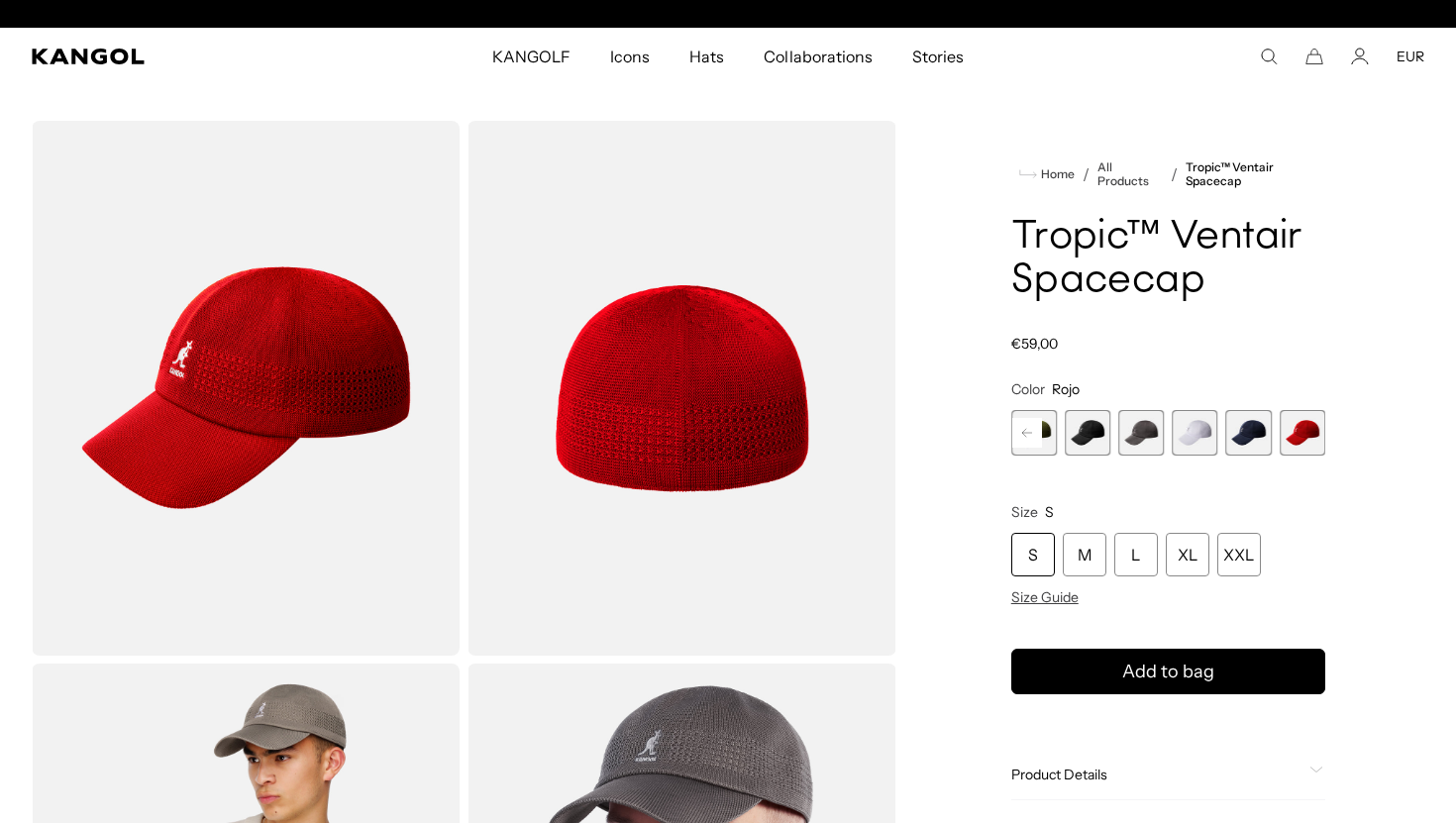 scroll, scrollTop: 0, scrollLeft: 408, axis: horizontal 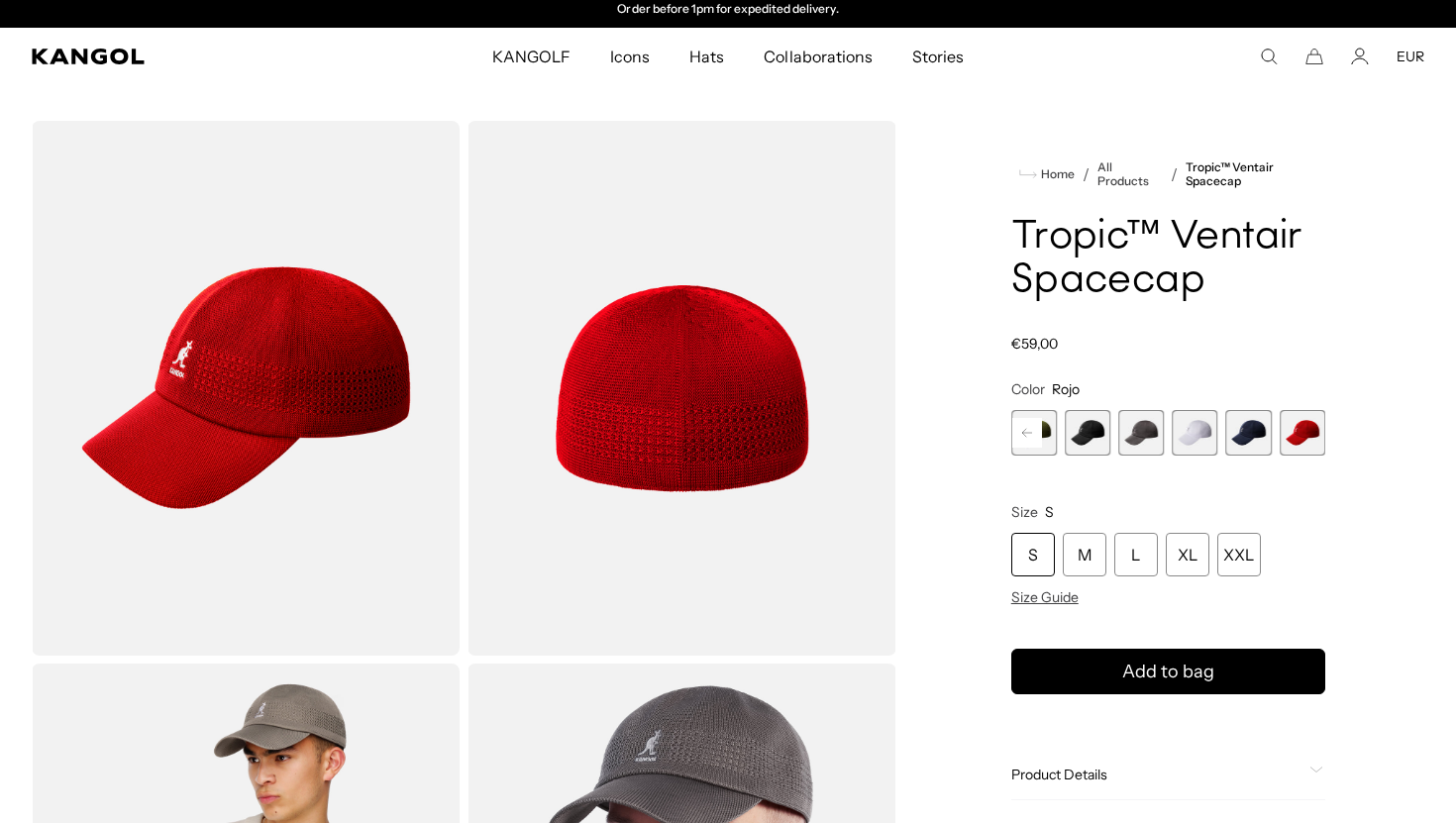 click 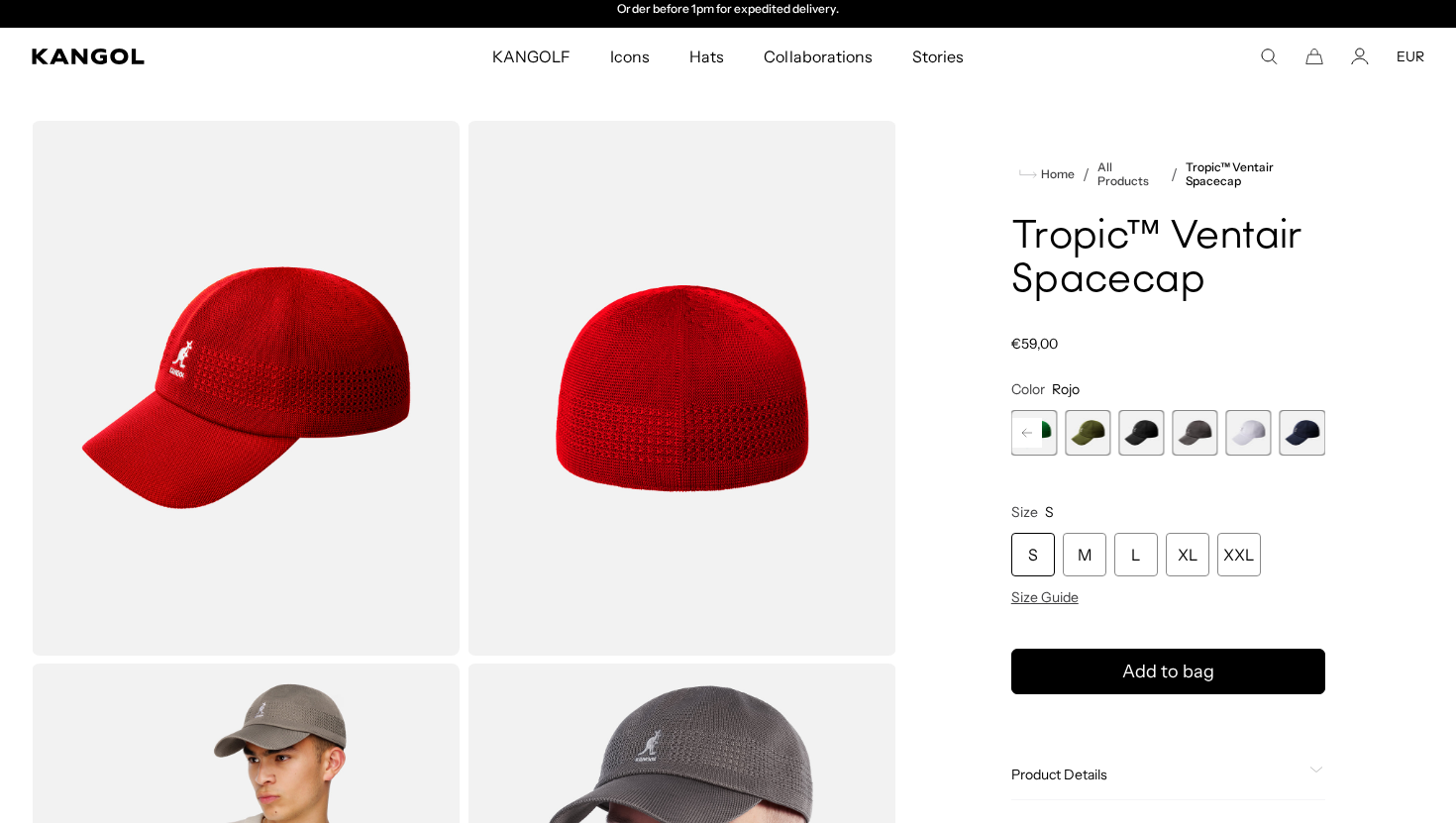 click 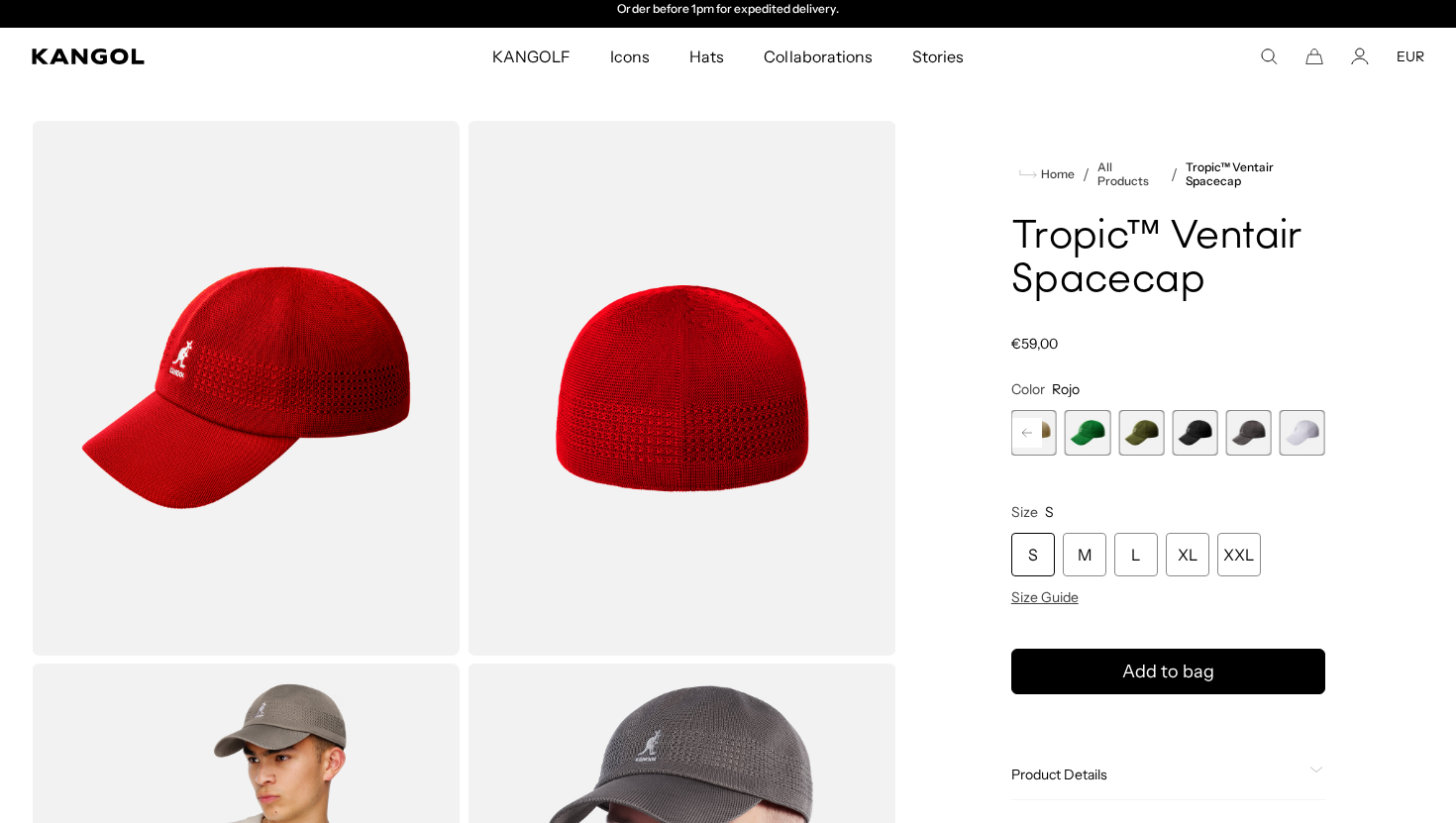 click 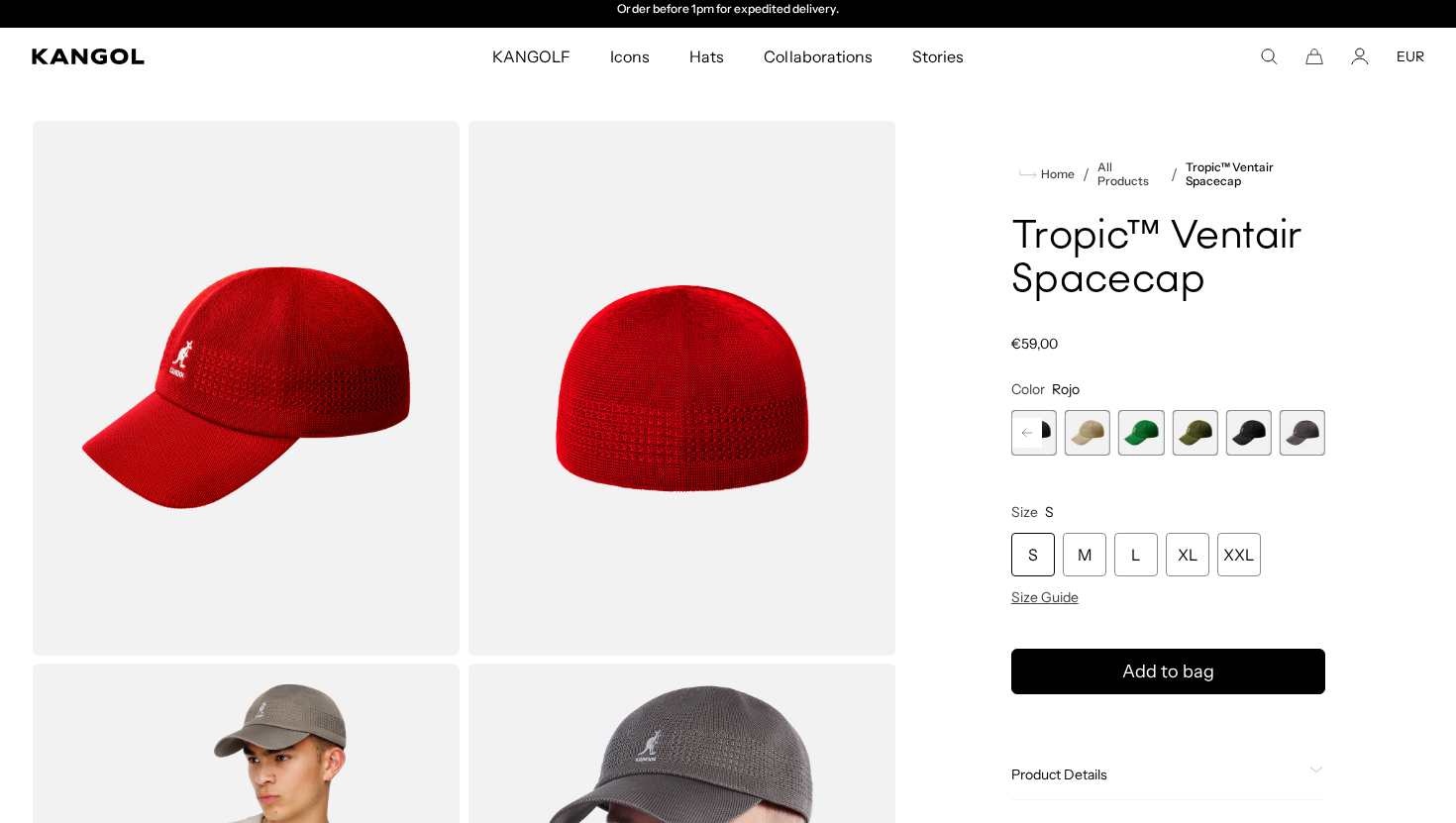 click 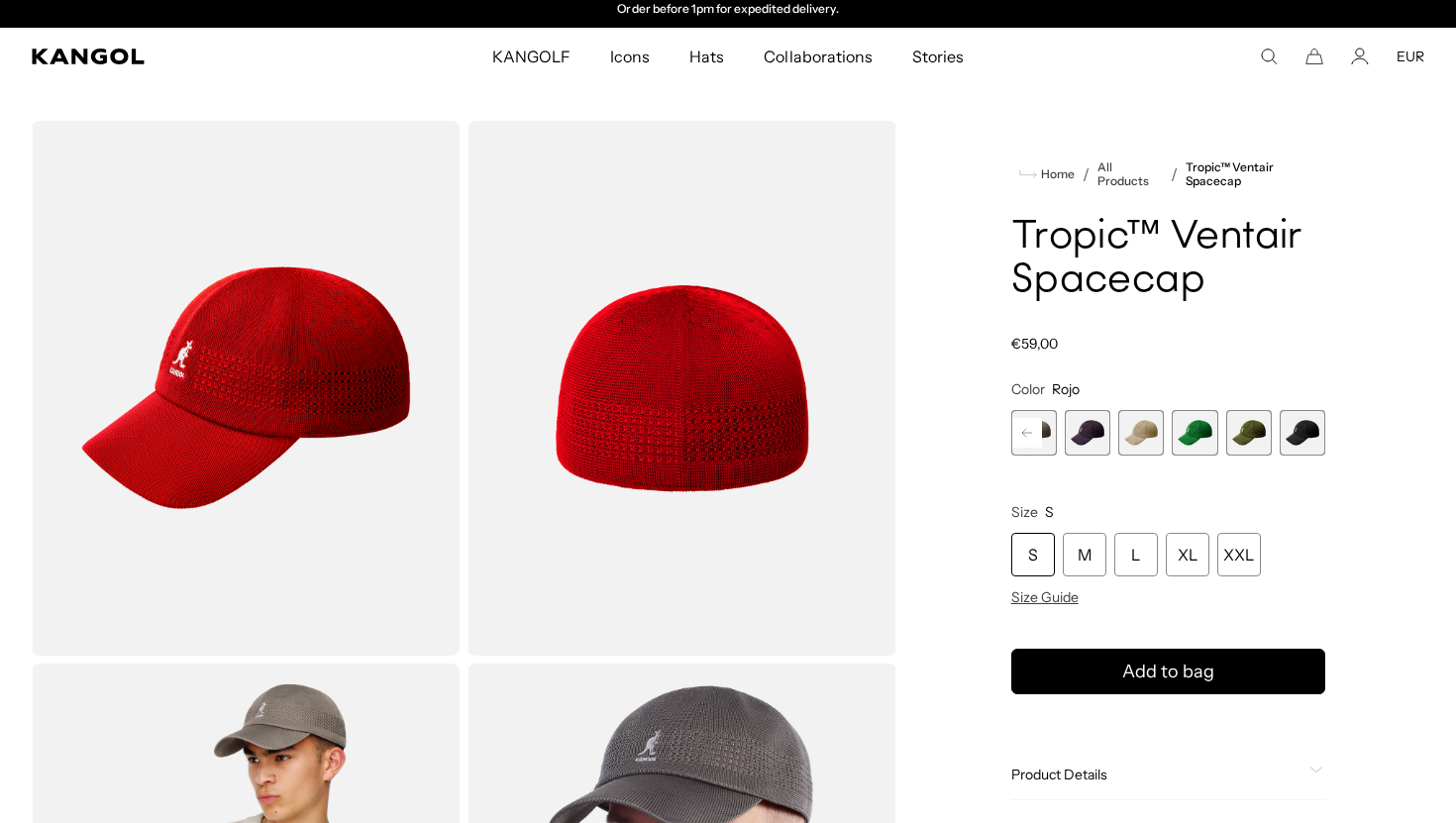 click 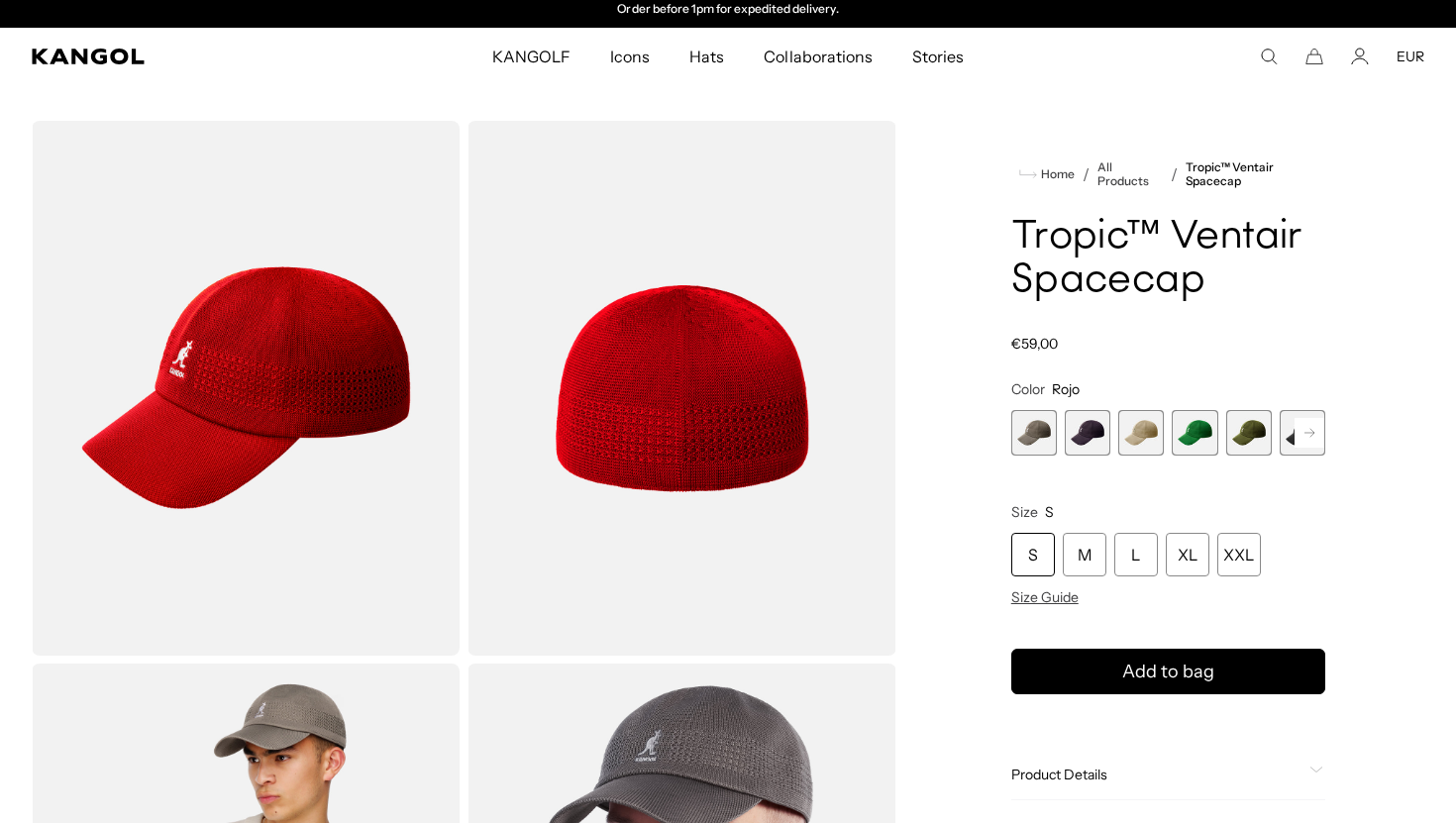 click at bounding box center [1034, 433] 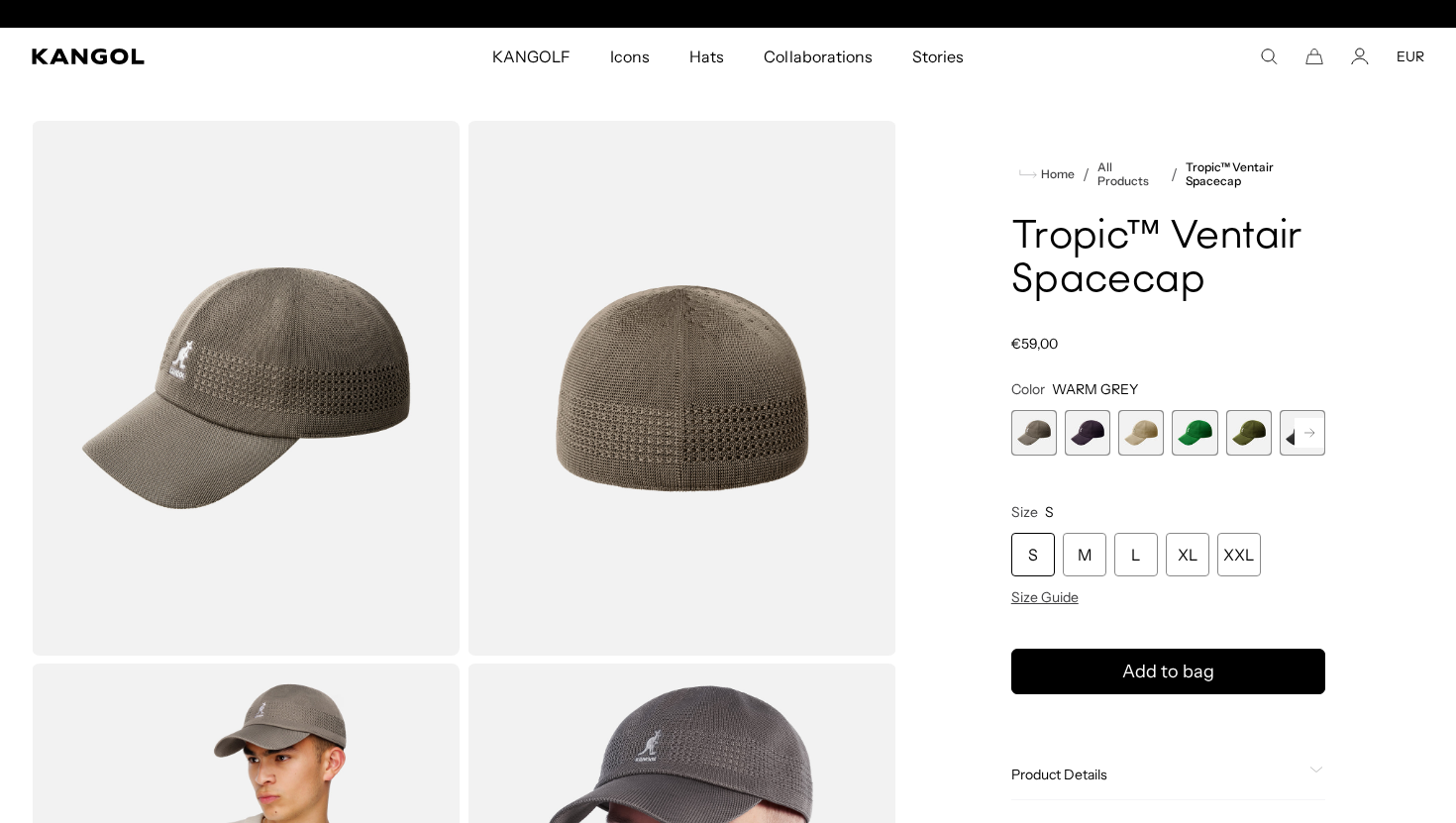 click at bounding box center (1034, 433) 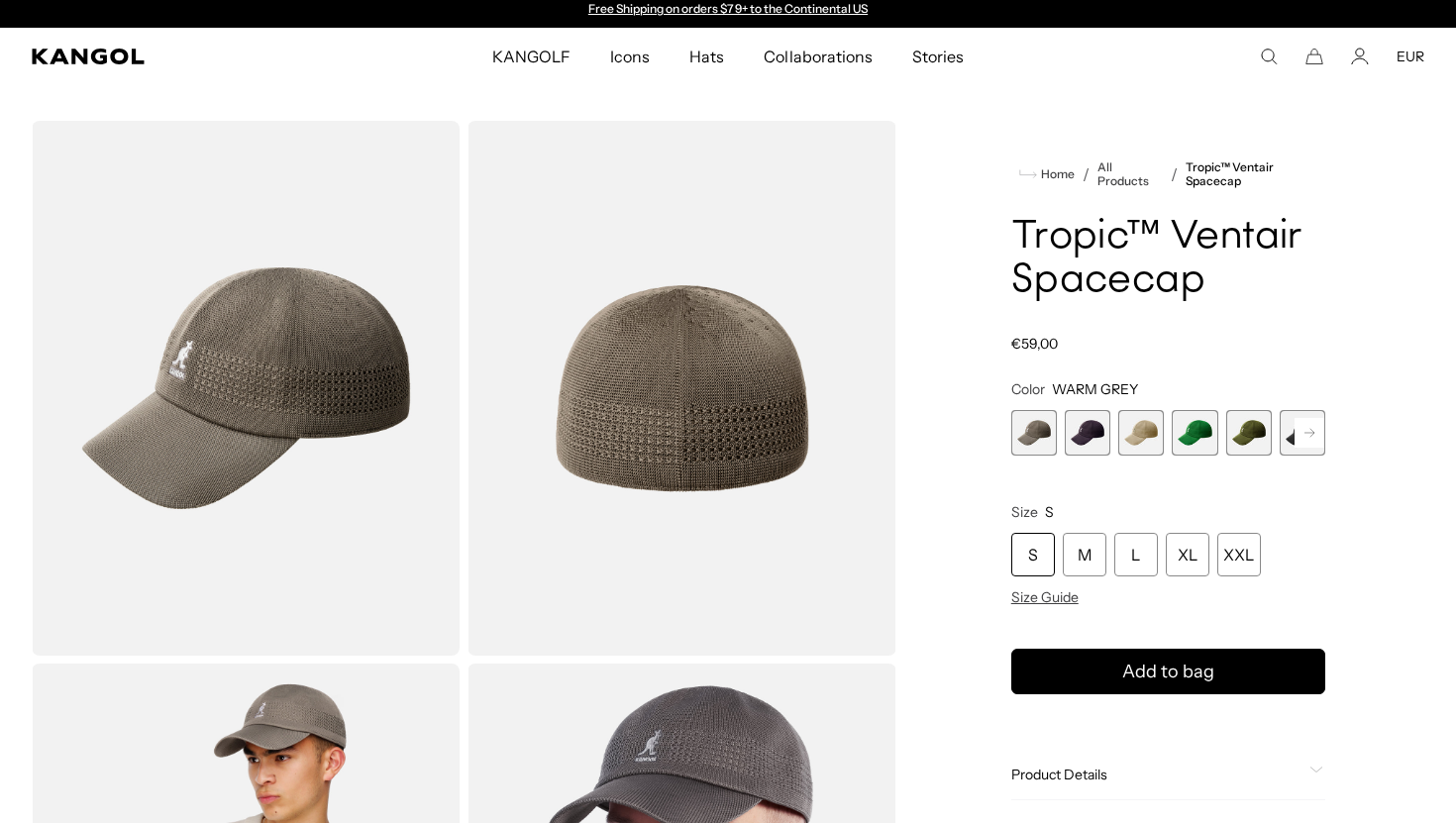 click at bounding box center [1088, 433] 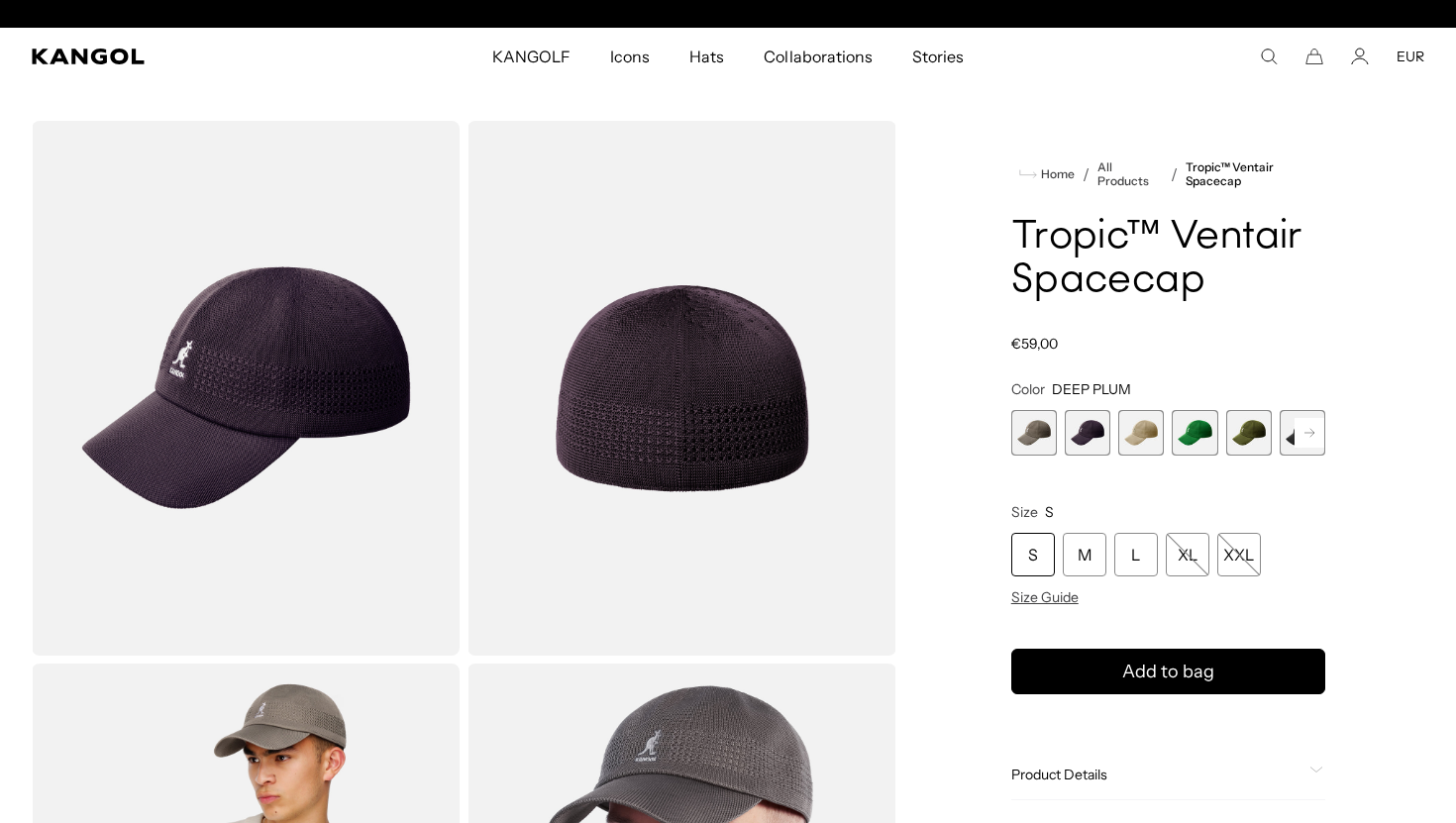 scroll, scrollTop: 0, scrollLeft: 408, axis: horizontal 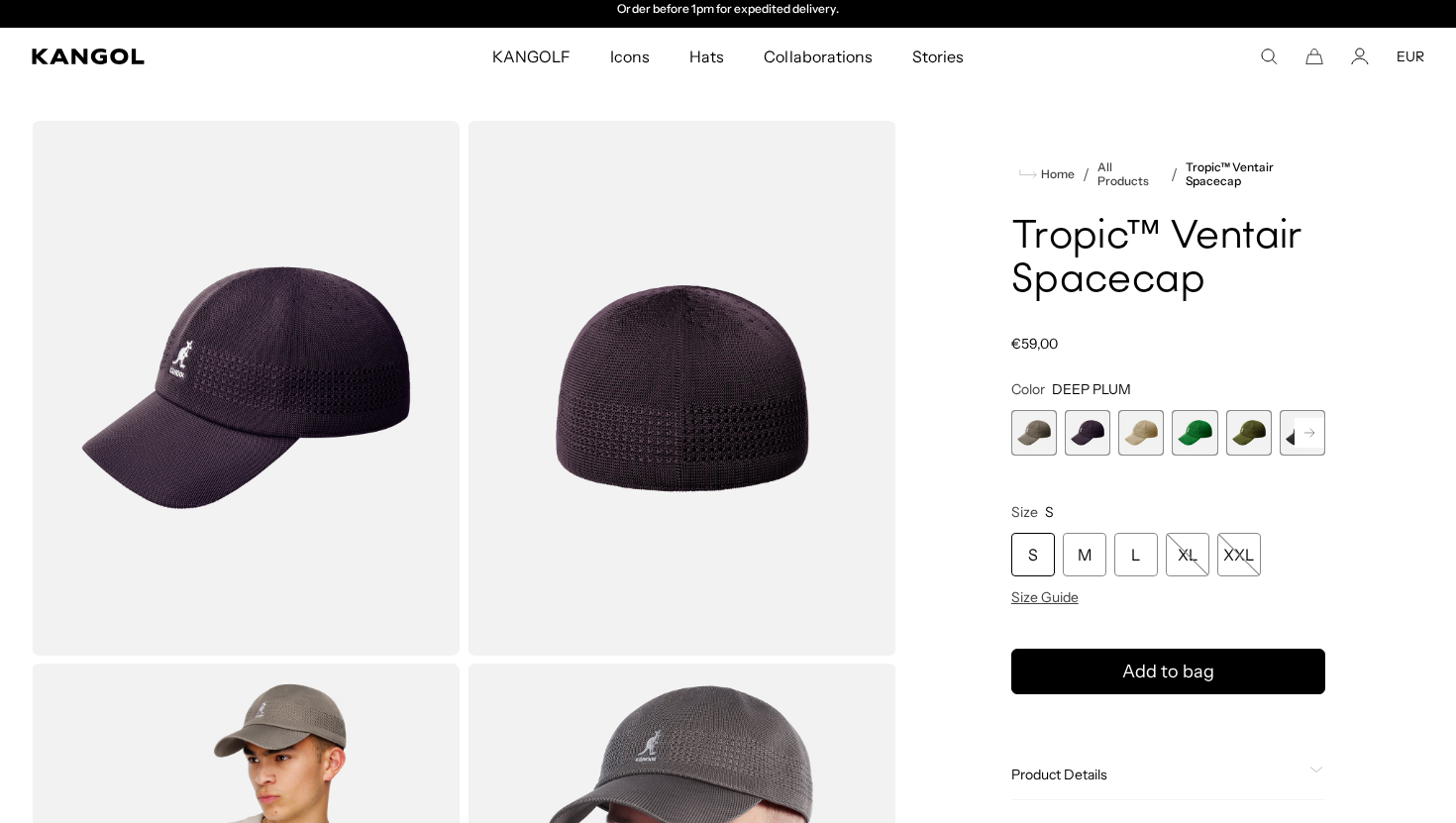 click at bounding box center [1034, 433] 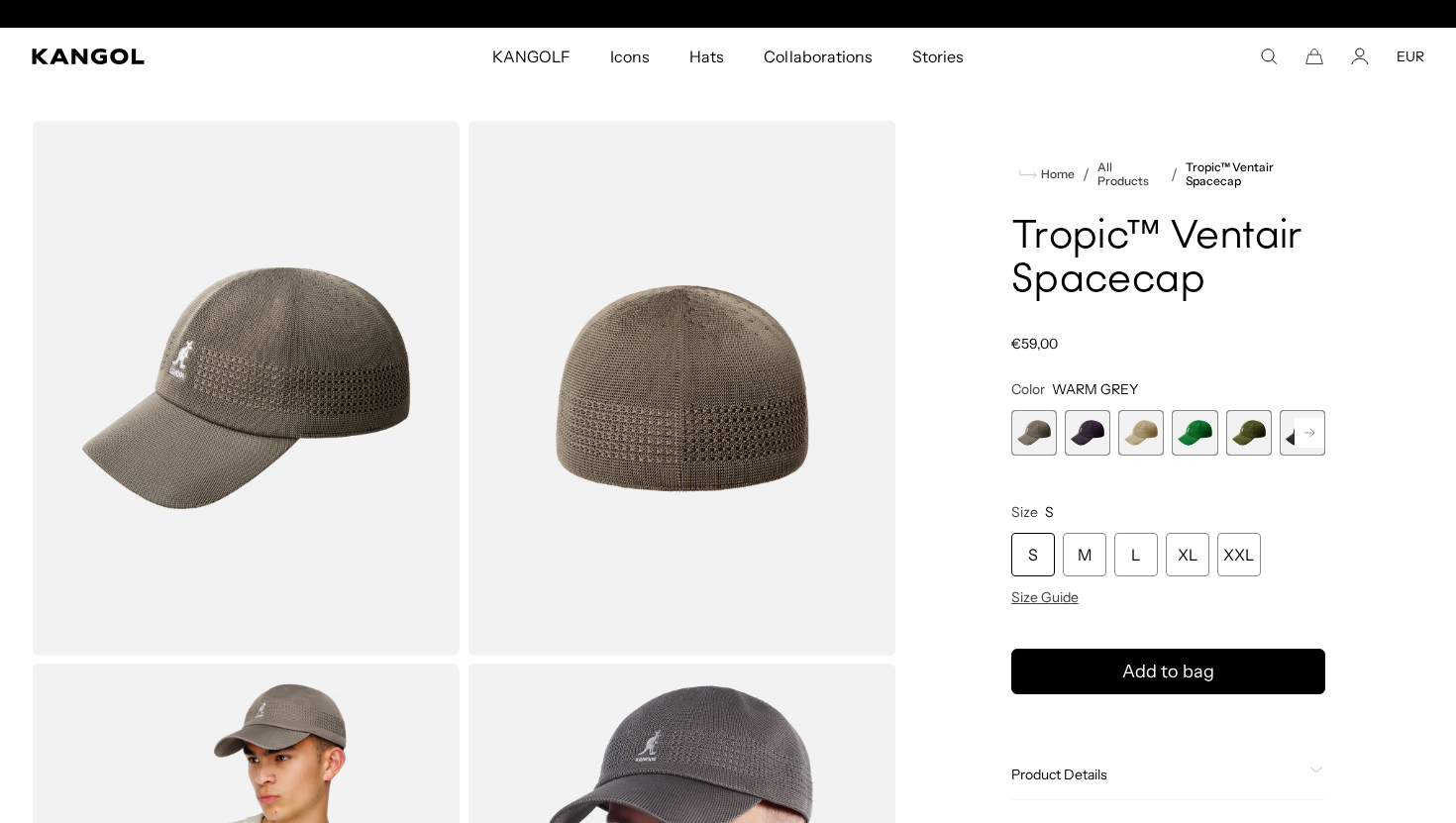 scroll, scrollTop: 0, scrollLeft: 0, axis: both 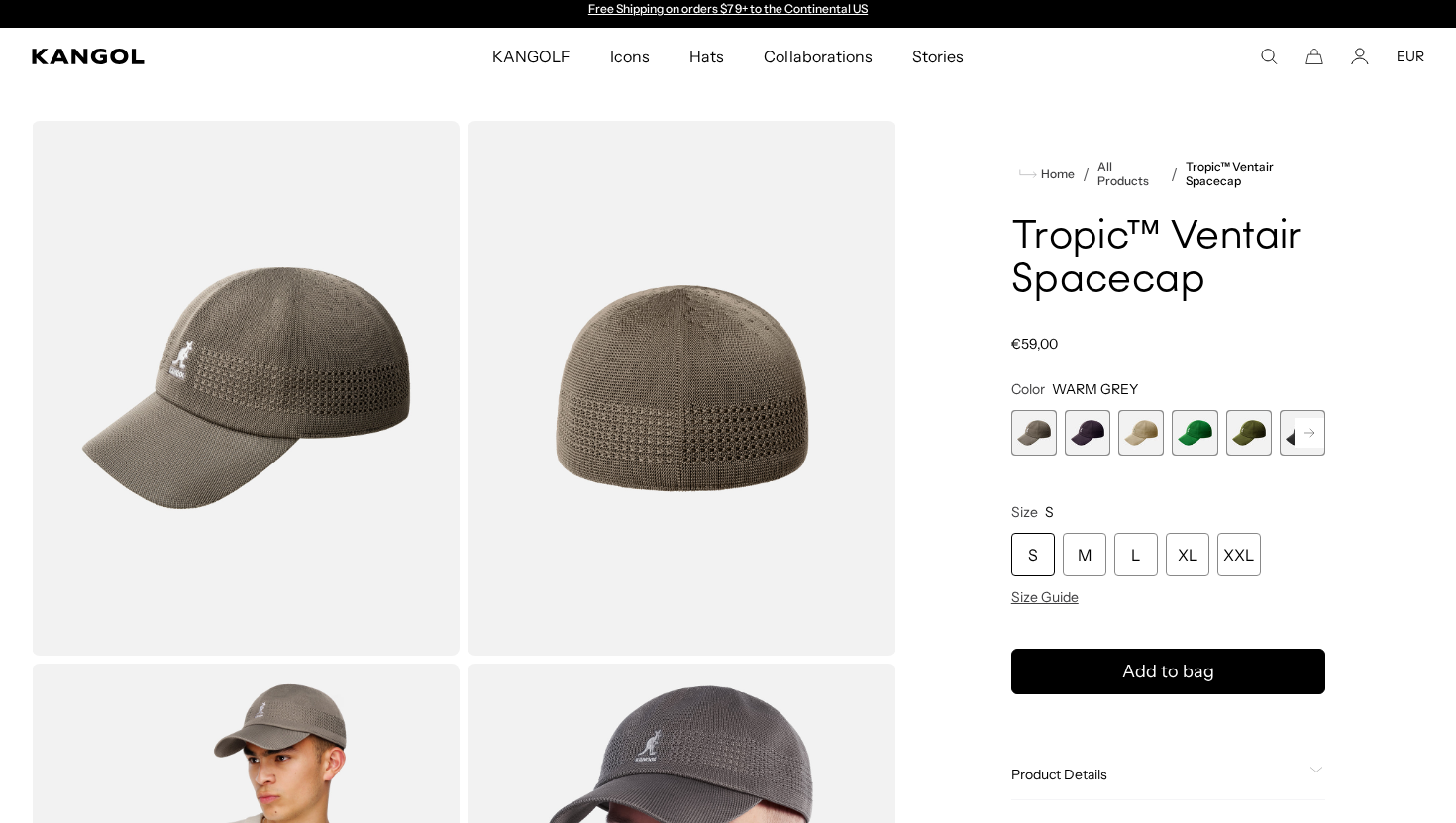 click at bounding box center [1141, 433] 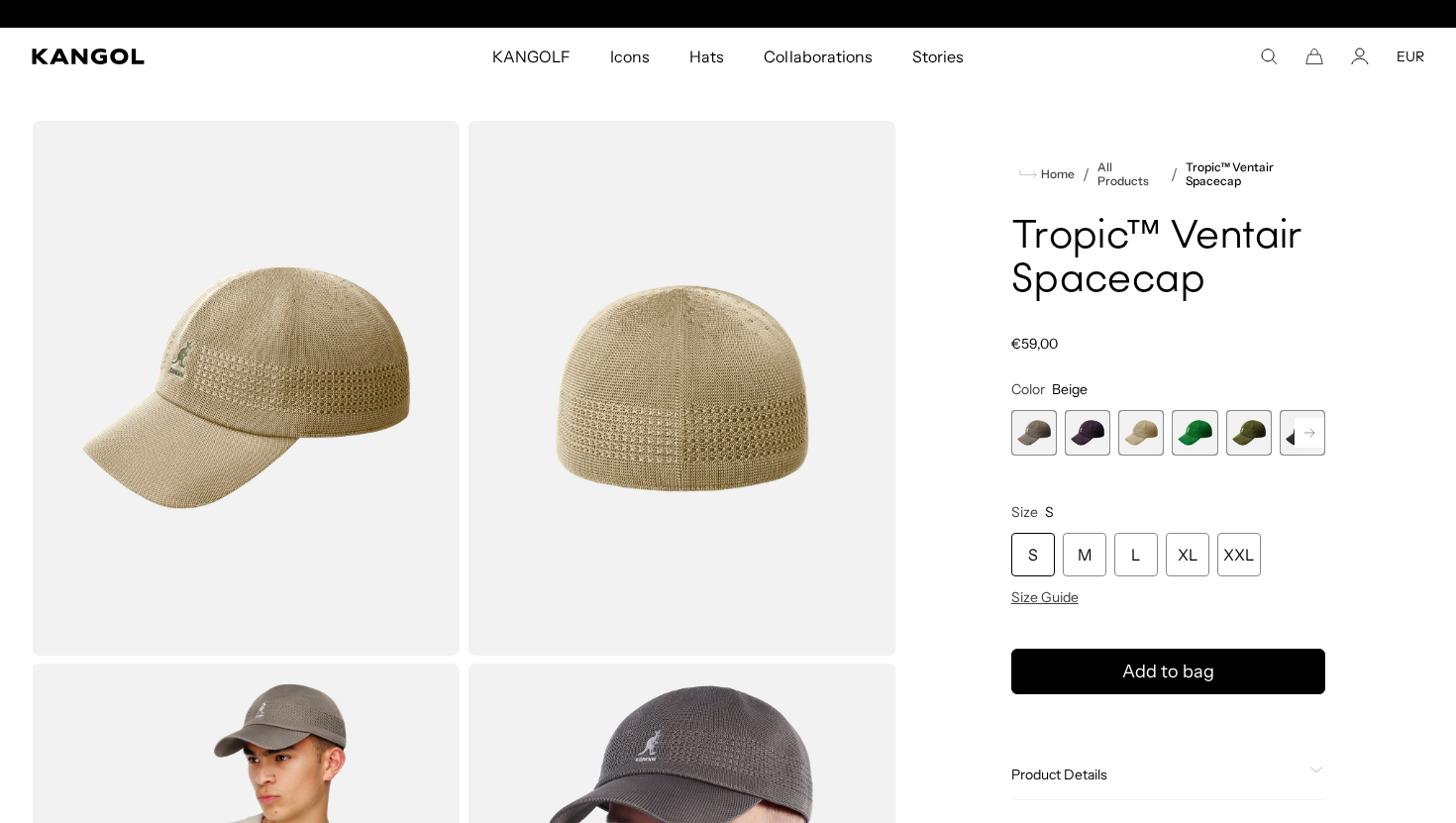 scroll, scrollTop: 0, scrollLeft: 408, axis: horizontal 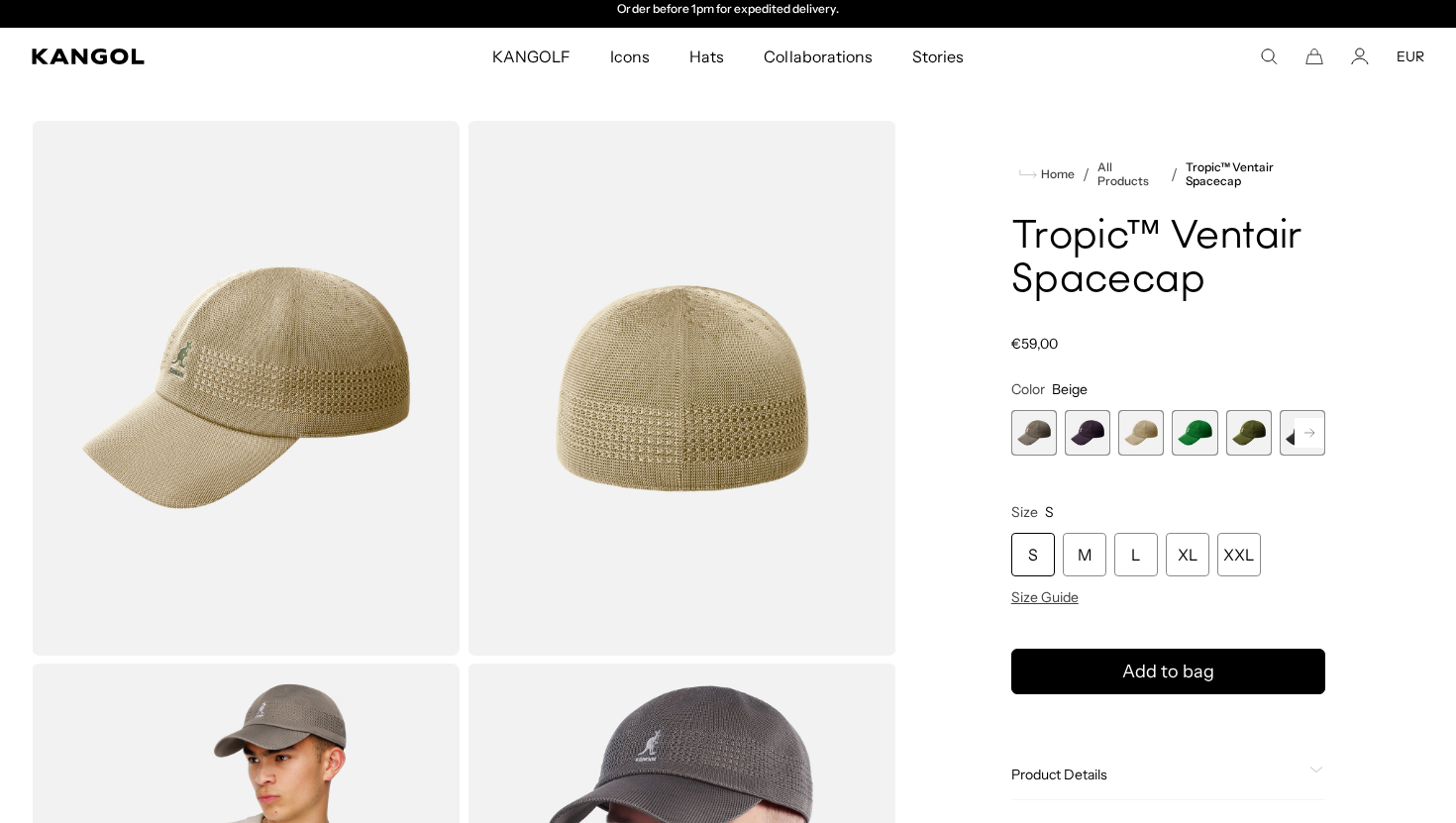 click at bounding box center (1195, 433) 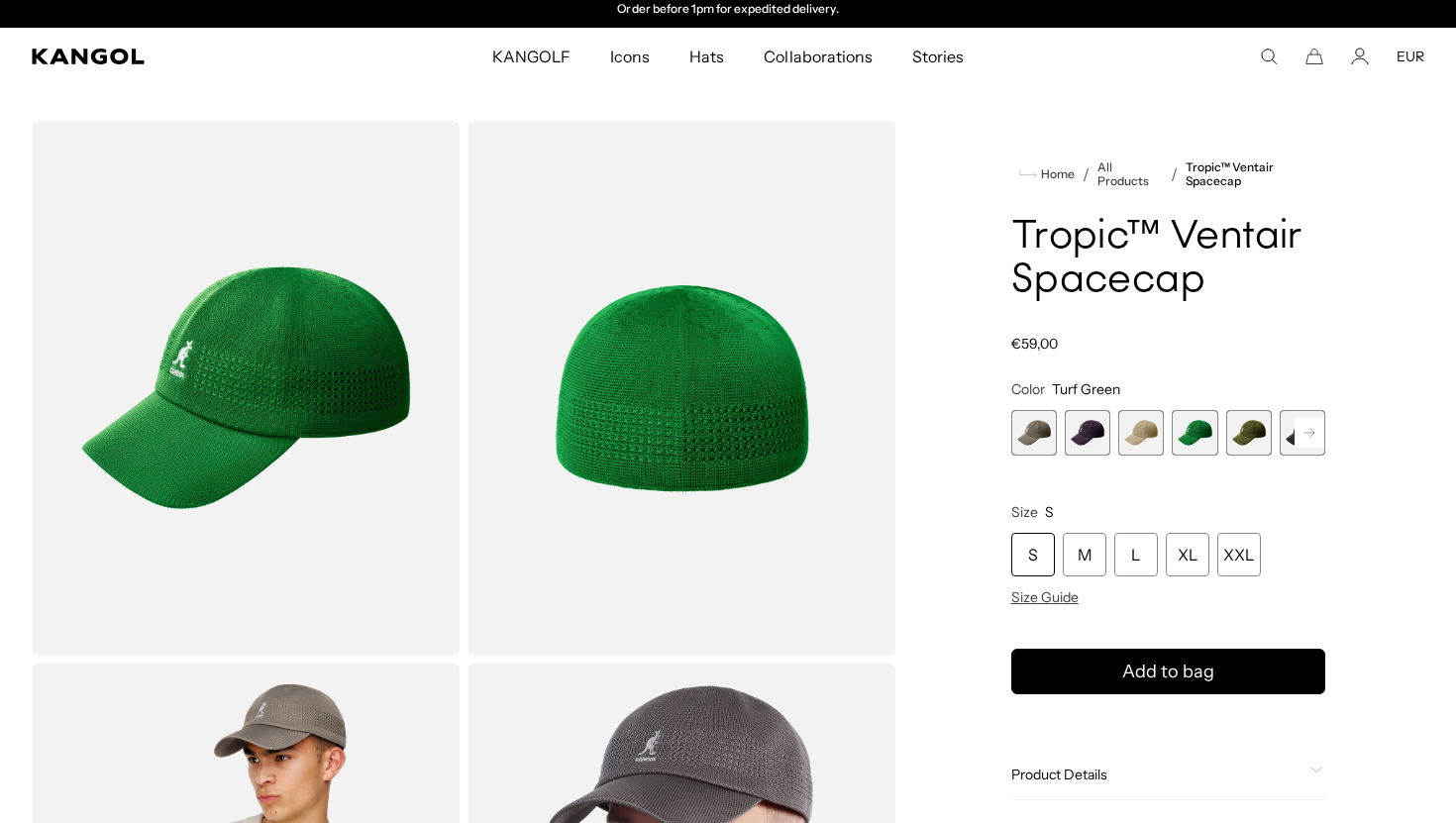 click at bounding box center (1249, 433) 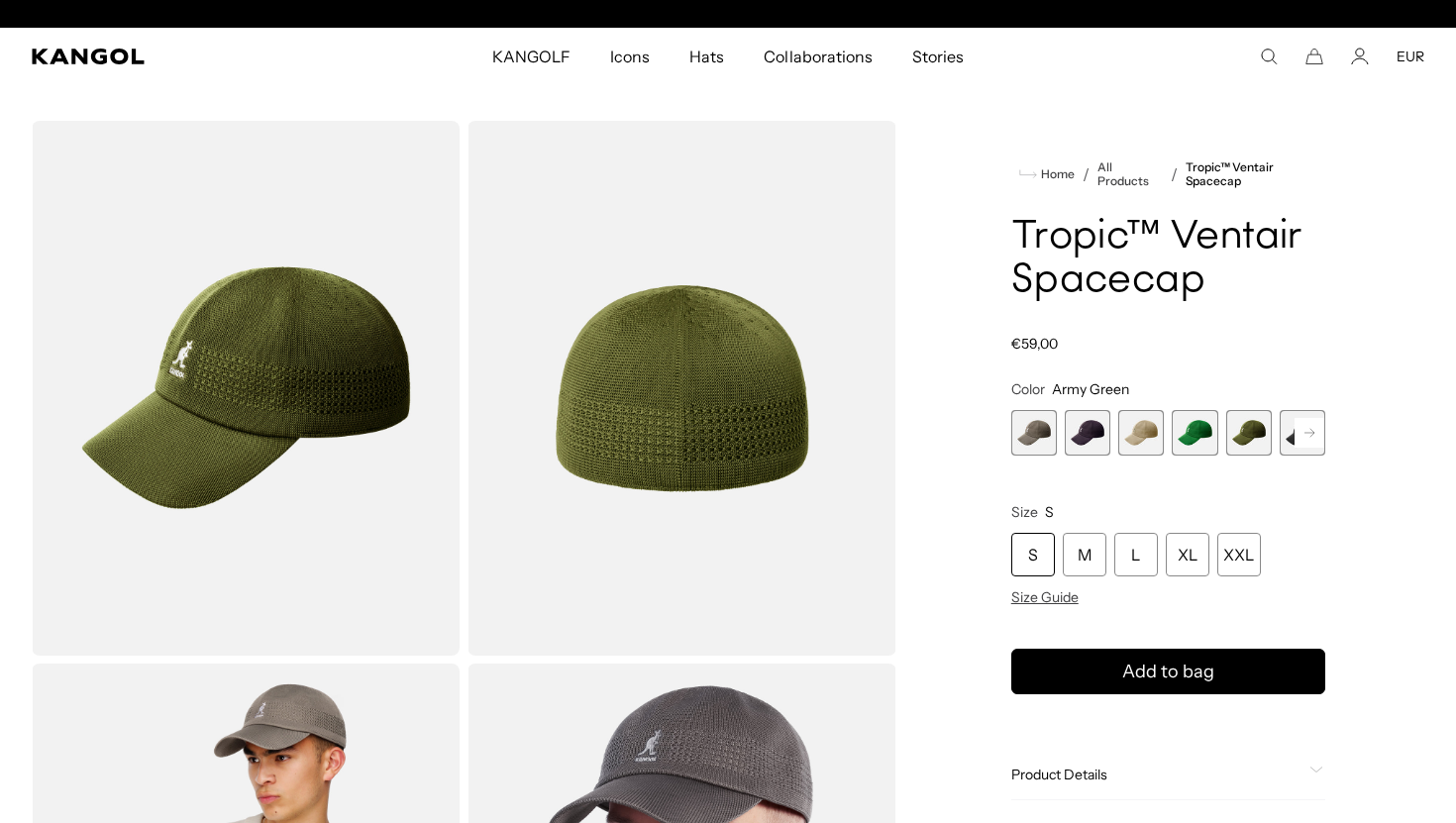 scroll, scrollTop: 0, scrollLeft: 408, axis: horizontal 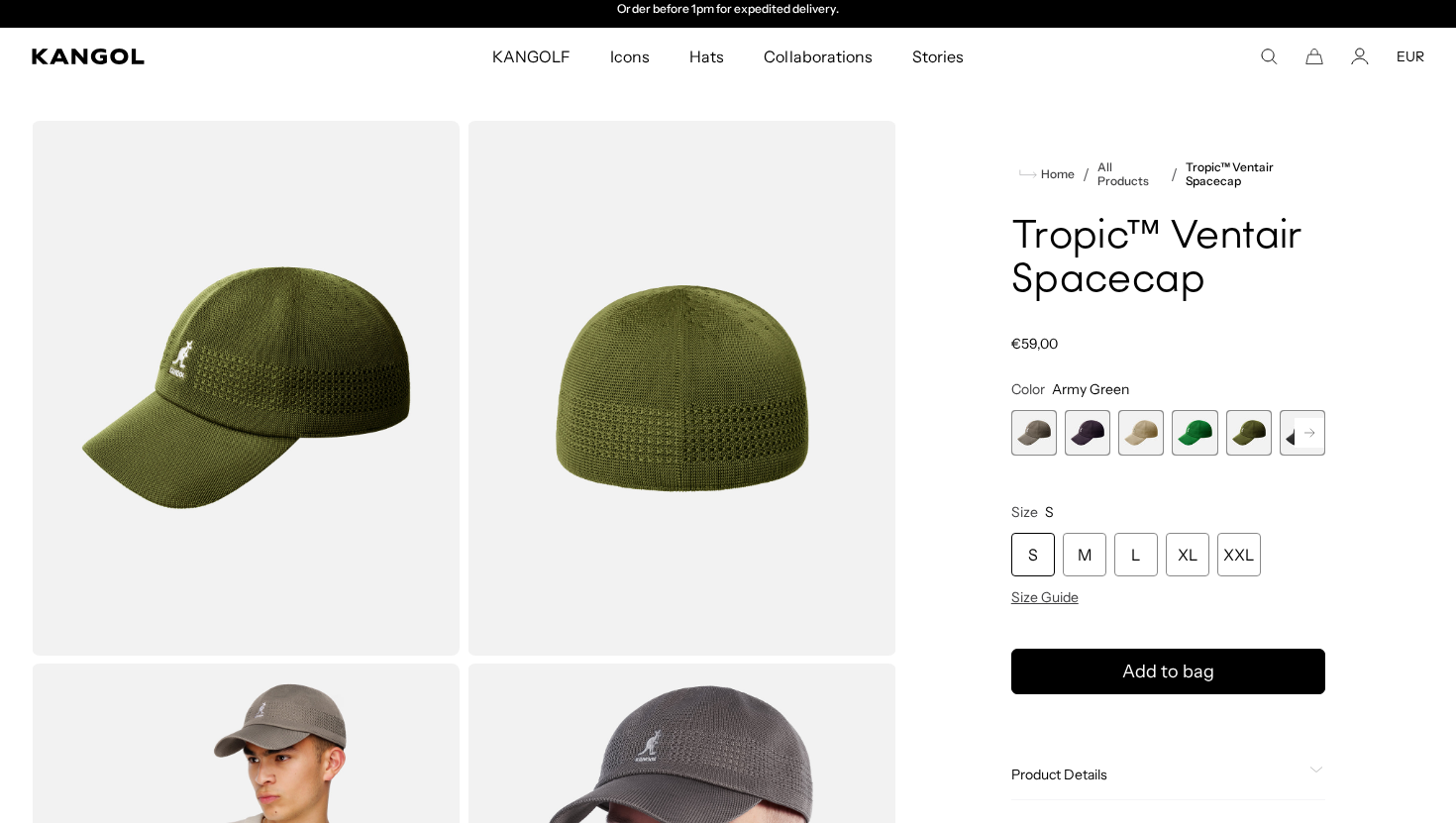 click at bounding box center [246, 388] 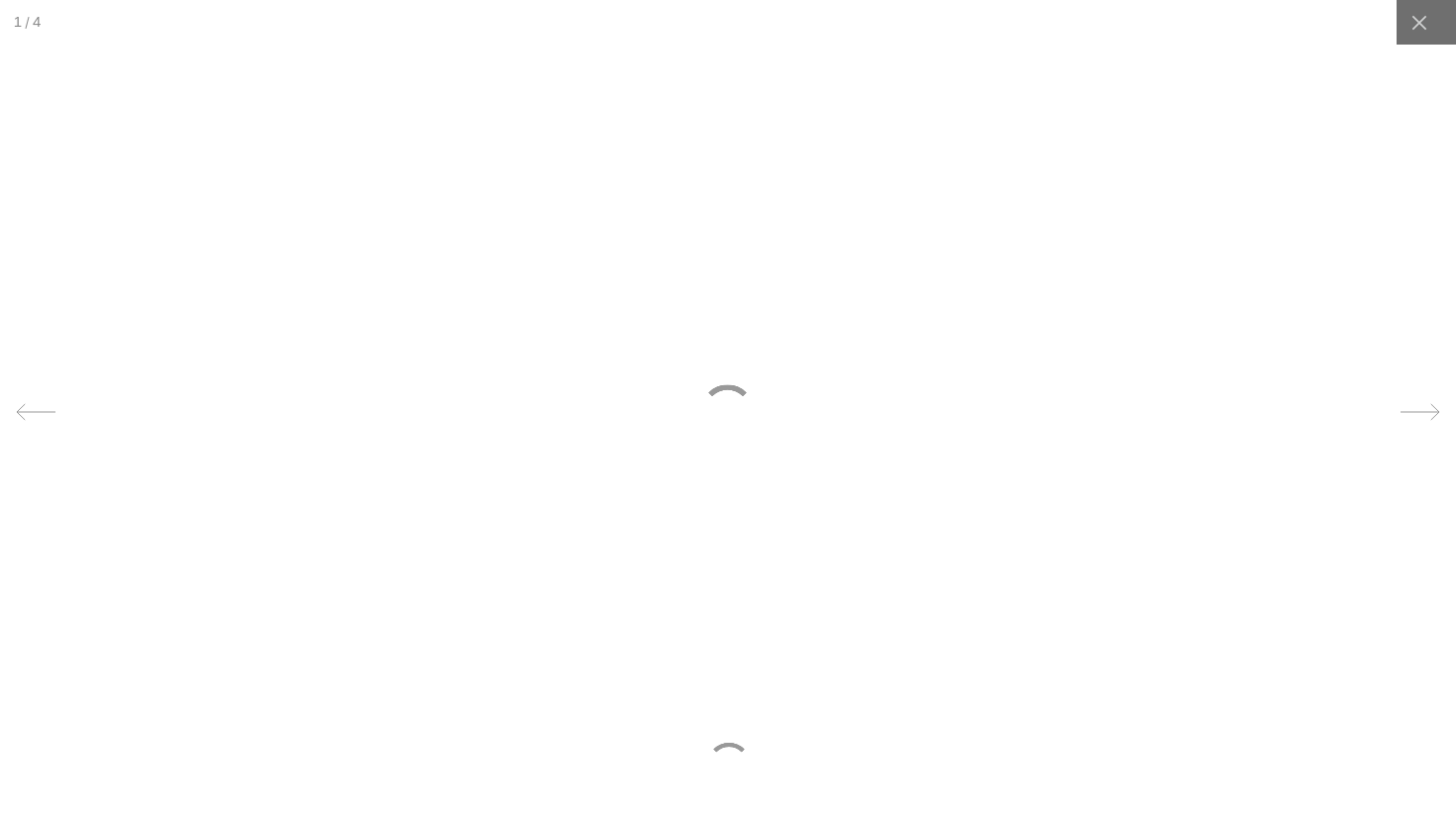 scroll, scrollTop: 0, scrollLeft: 0, axis: both 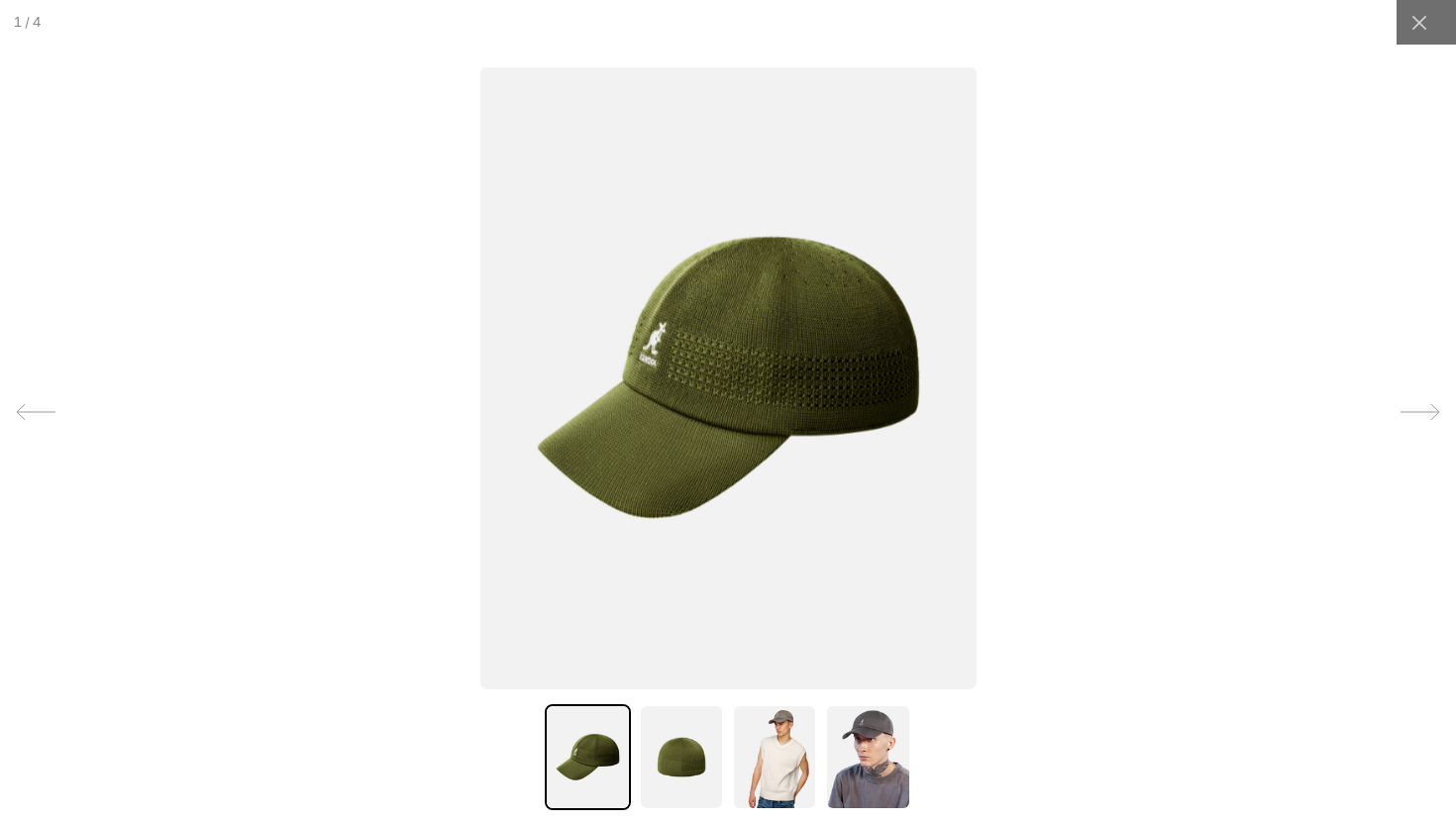 click at bounding box center [728, 377] 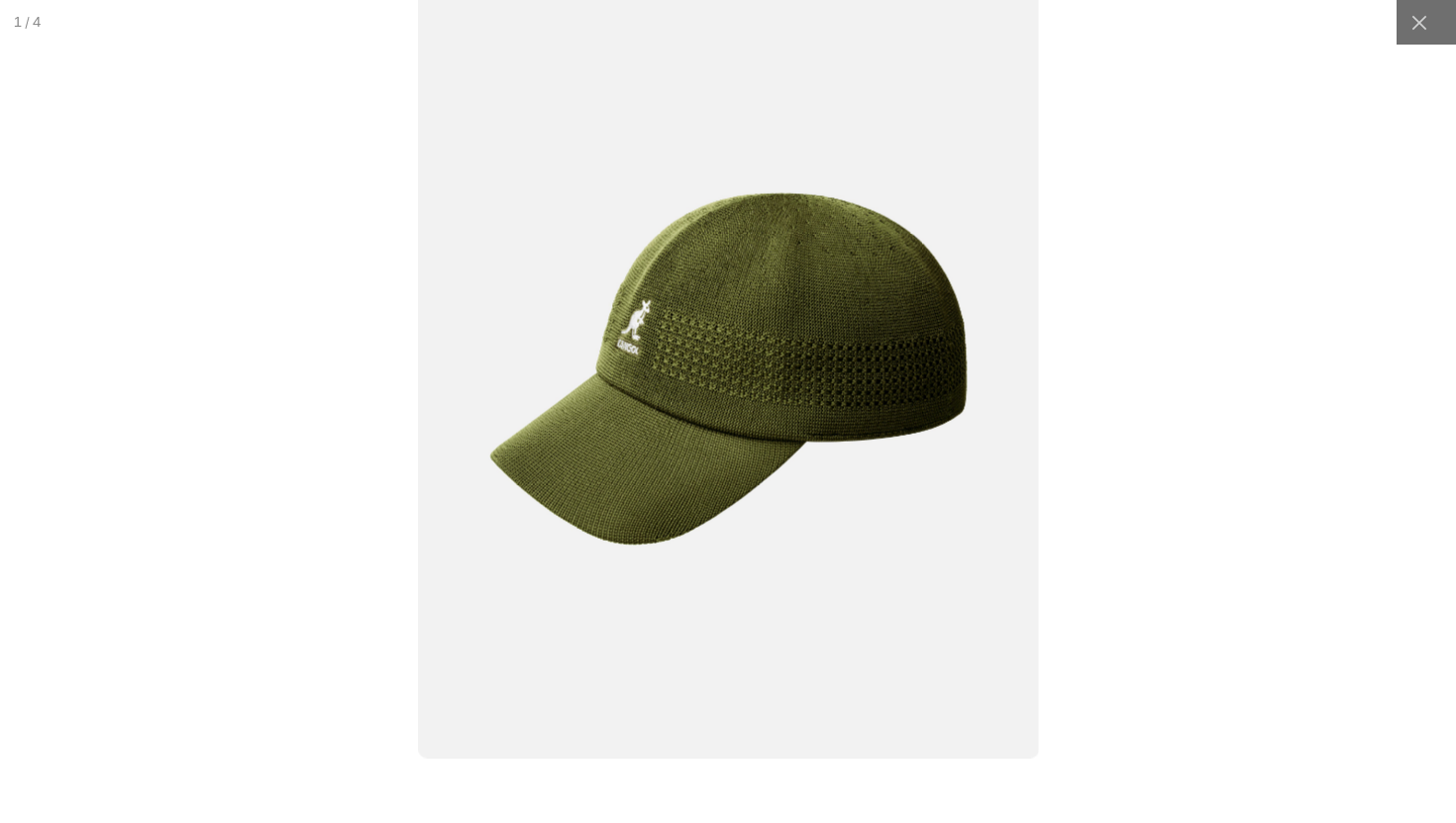 scroll, scrollTop: 0, scrollLeft: 408, axis: horizontal 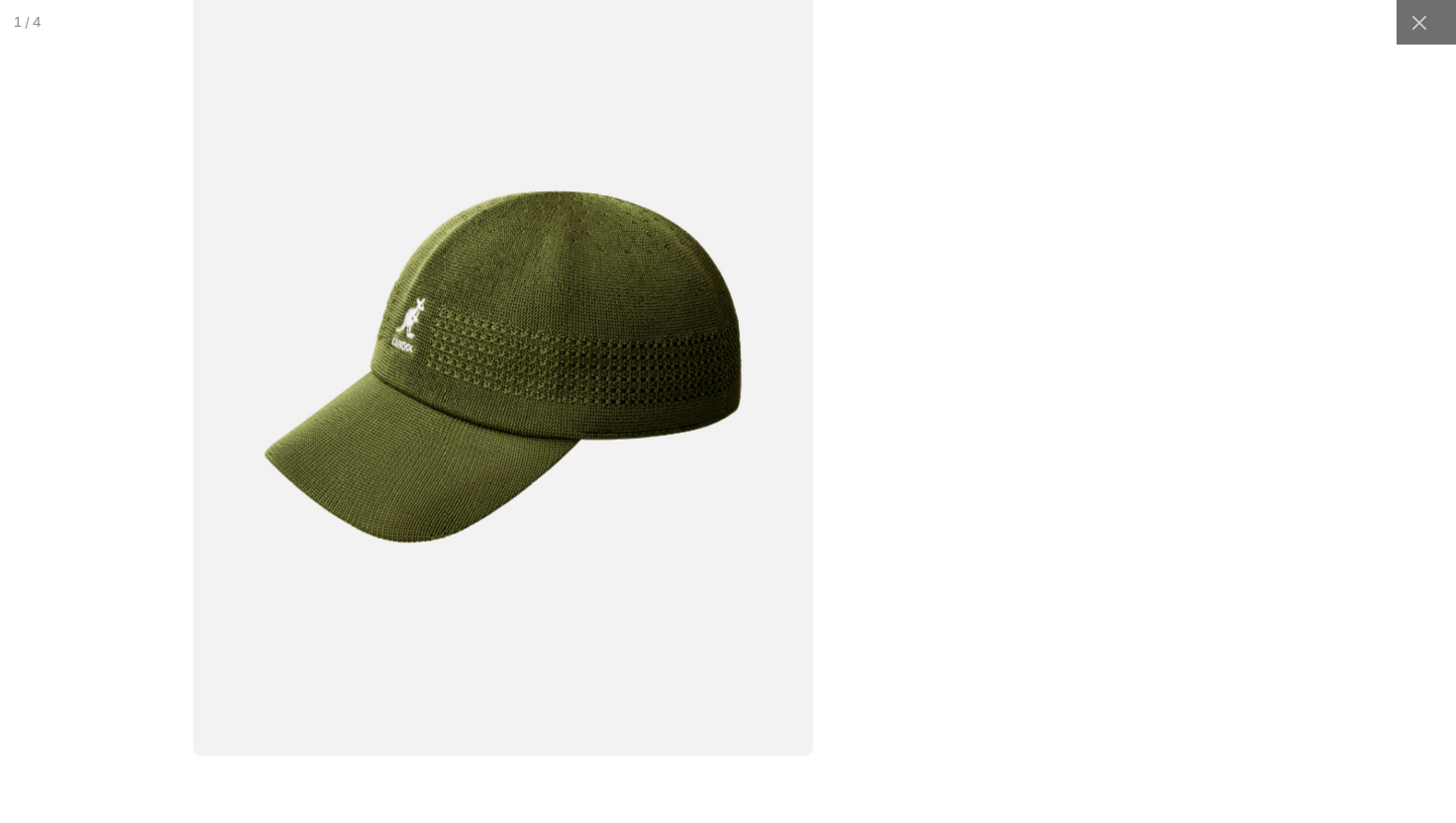 click at bounding box center [502, 366] 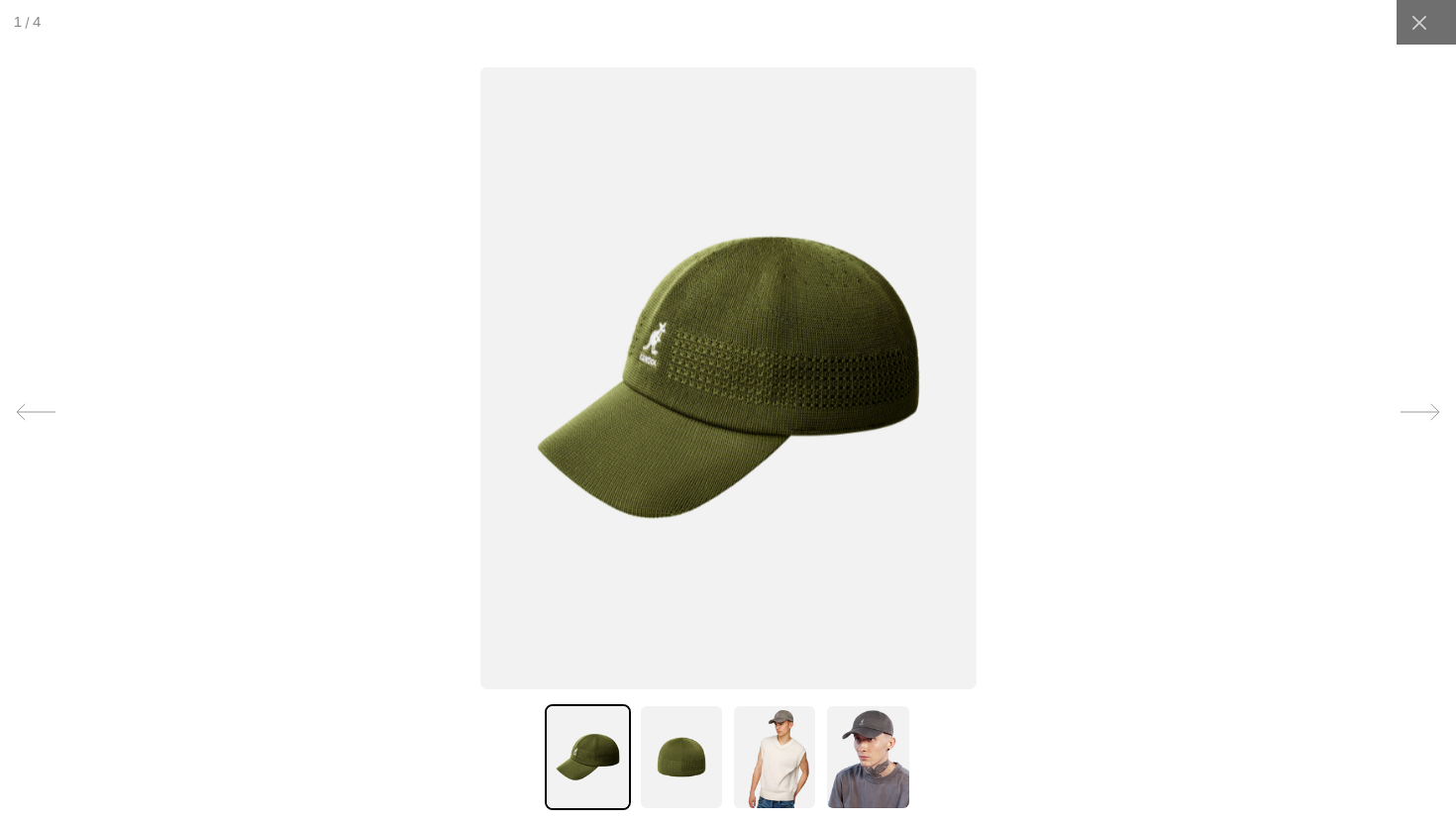 click at bounding box center (868, 757) 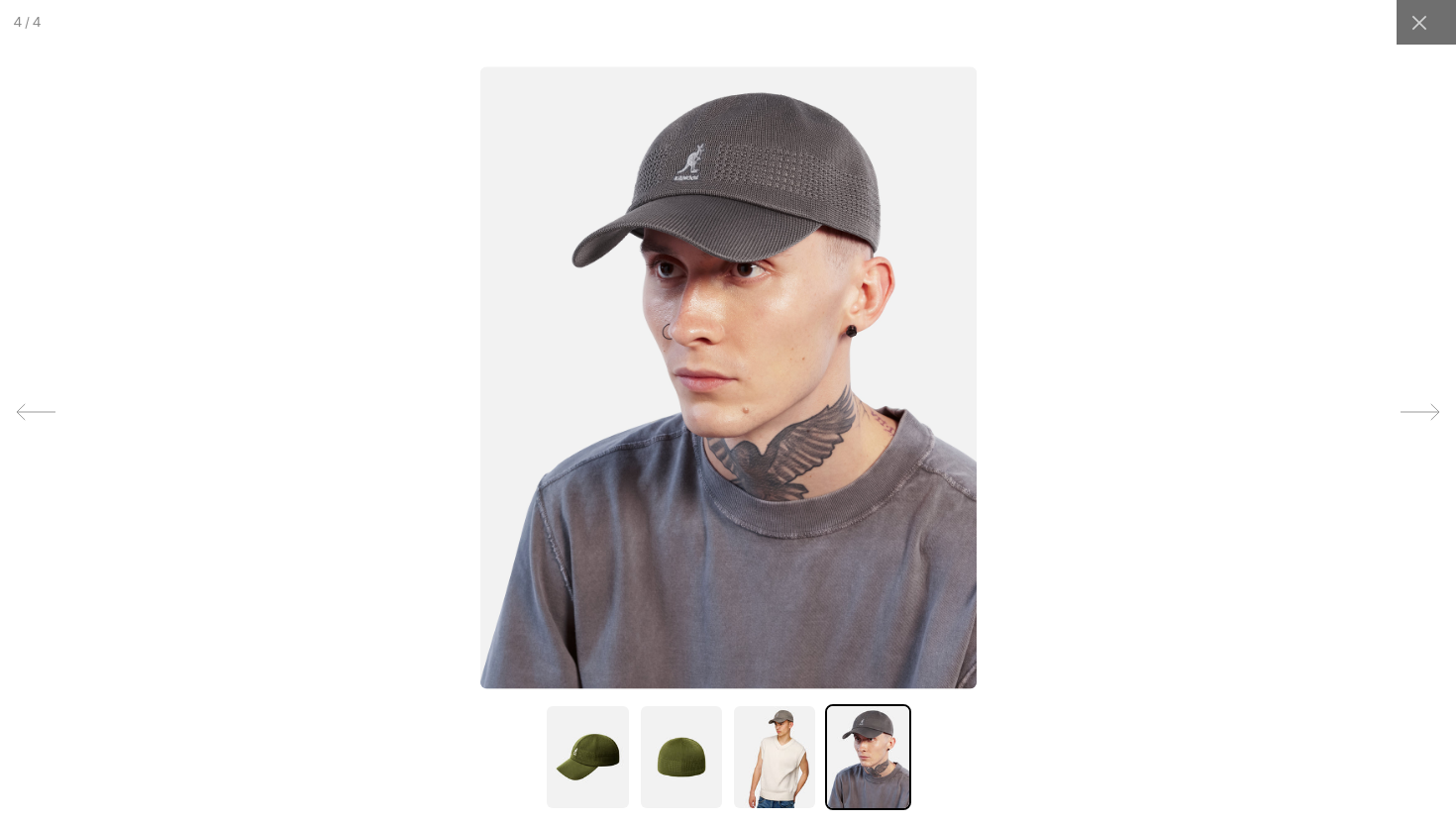 scroll, scrollTop: 0, scrollLeft: 0, axis: both 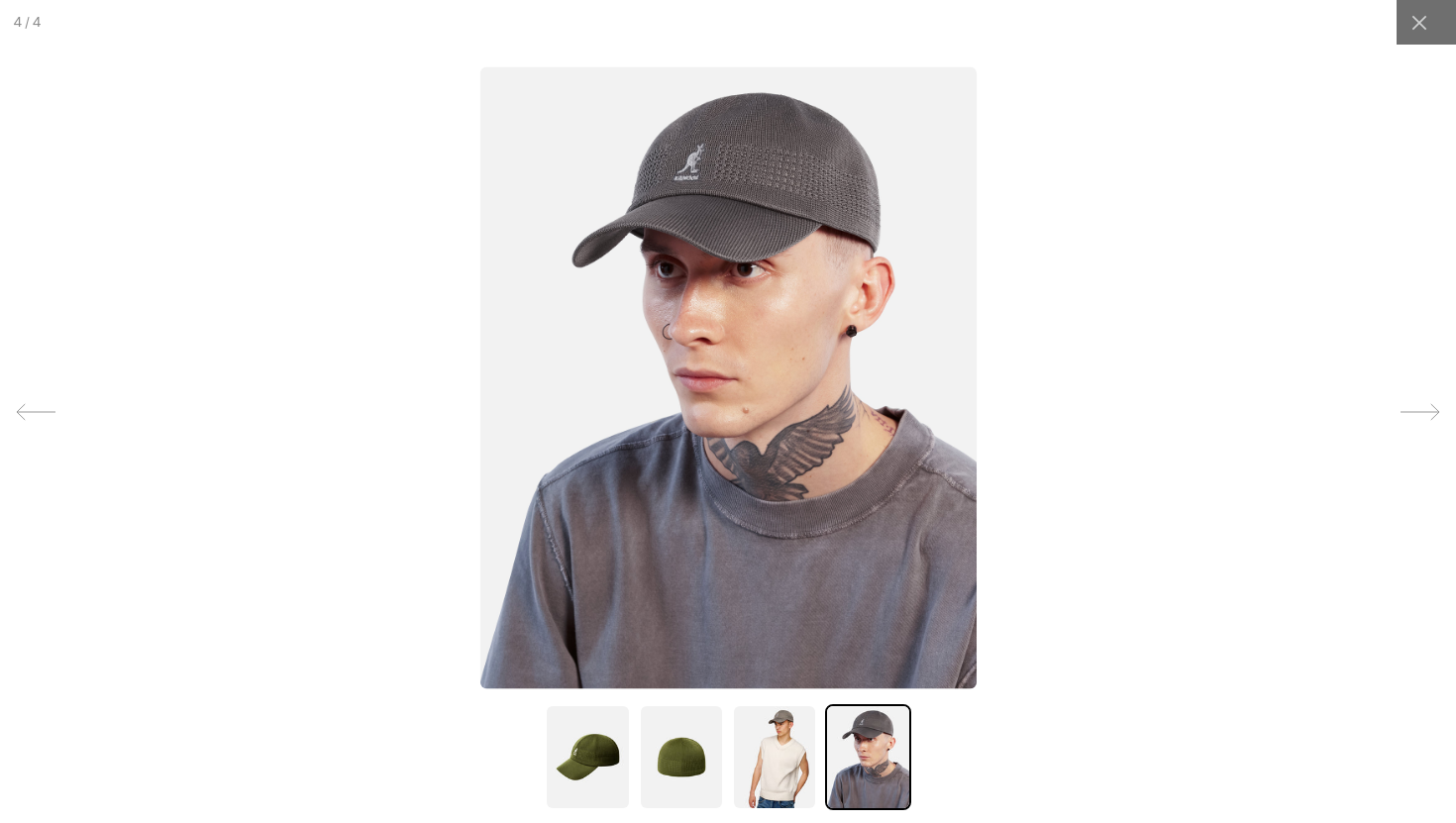 click at bounding box center [775, 757] 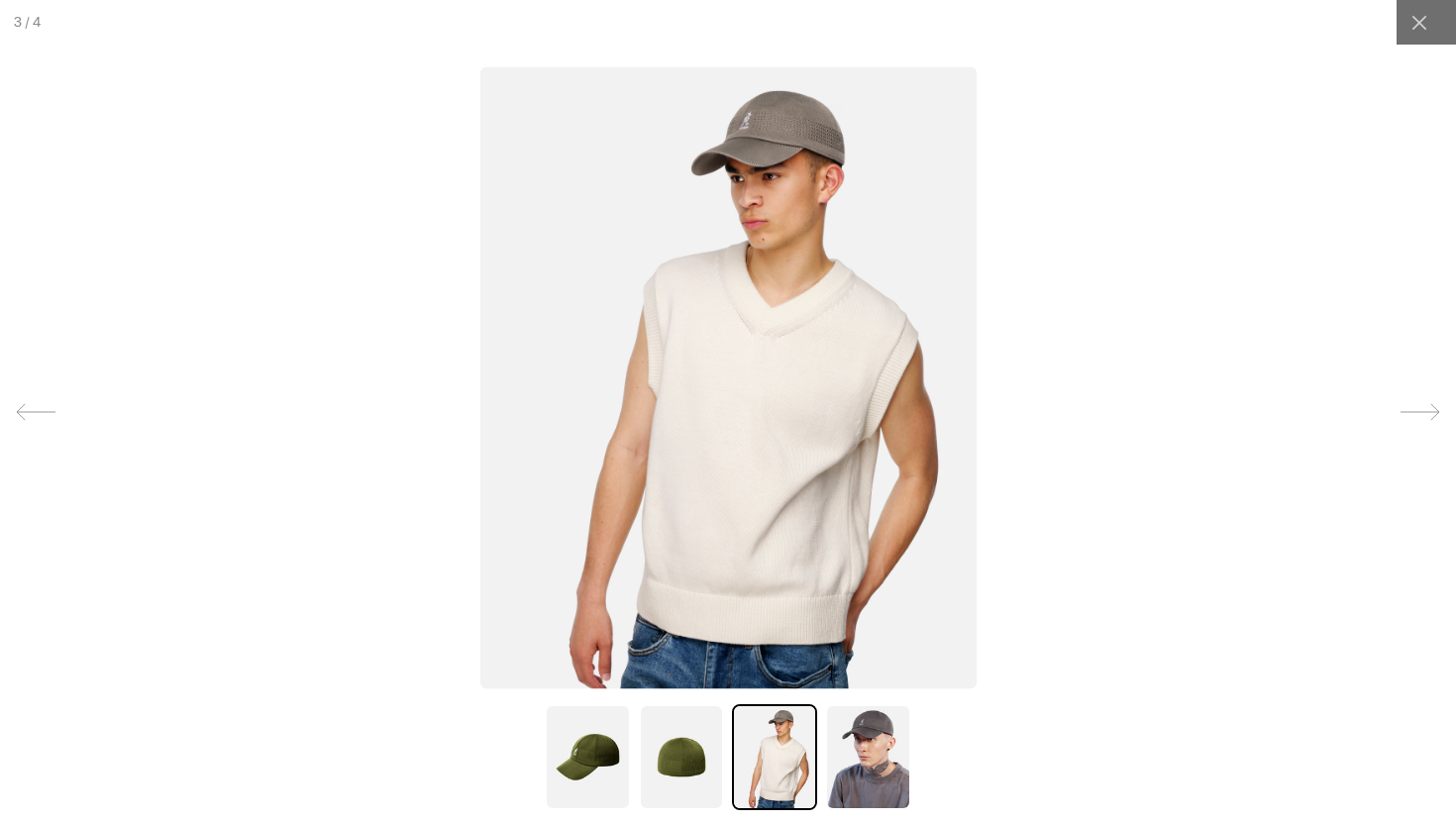 click at bounding box center (775, 757) 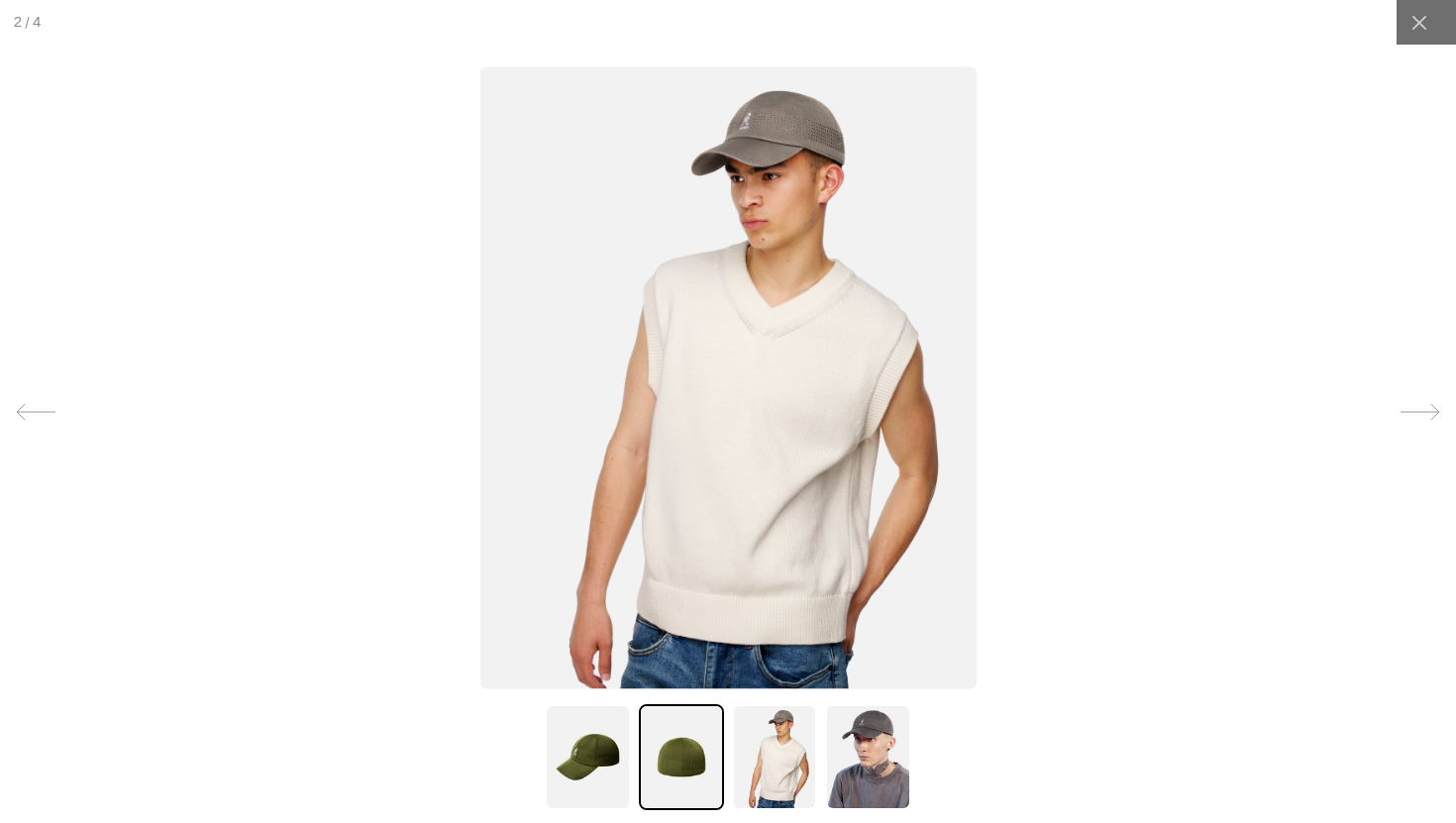 scroll, scrollTop: 0, scrollLeft: 408, axis: horizontal 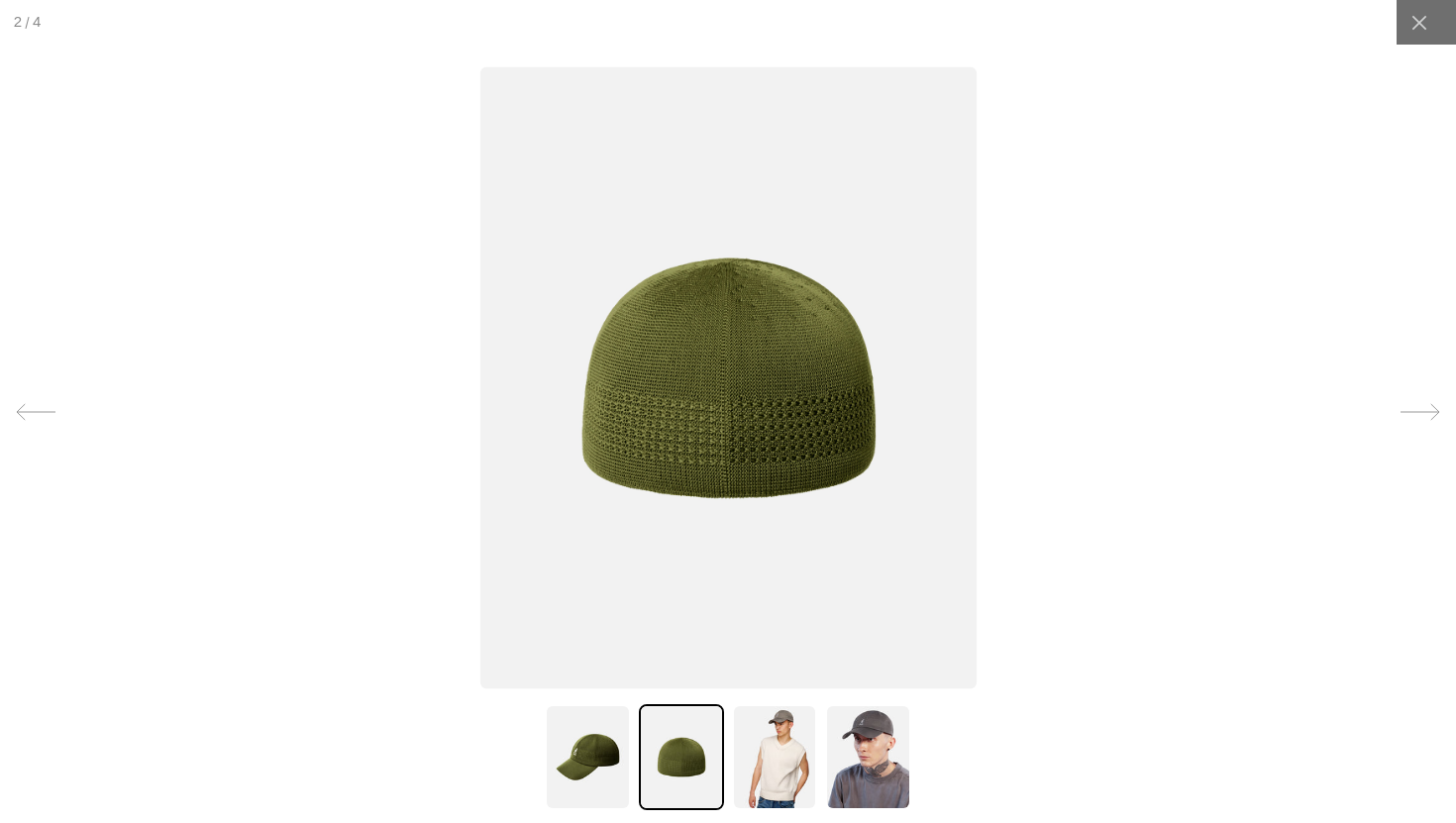 click at bounding box center (587, 757) 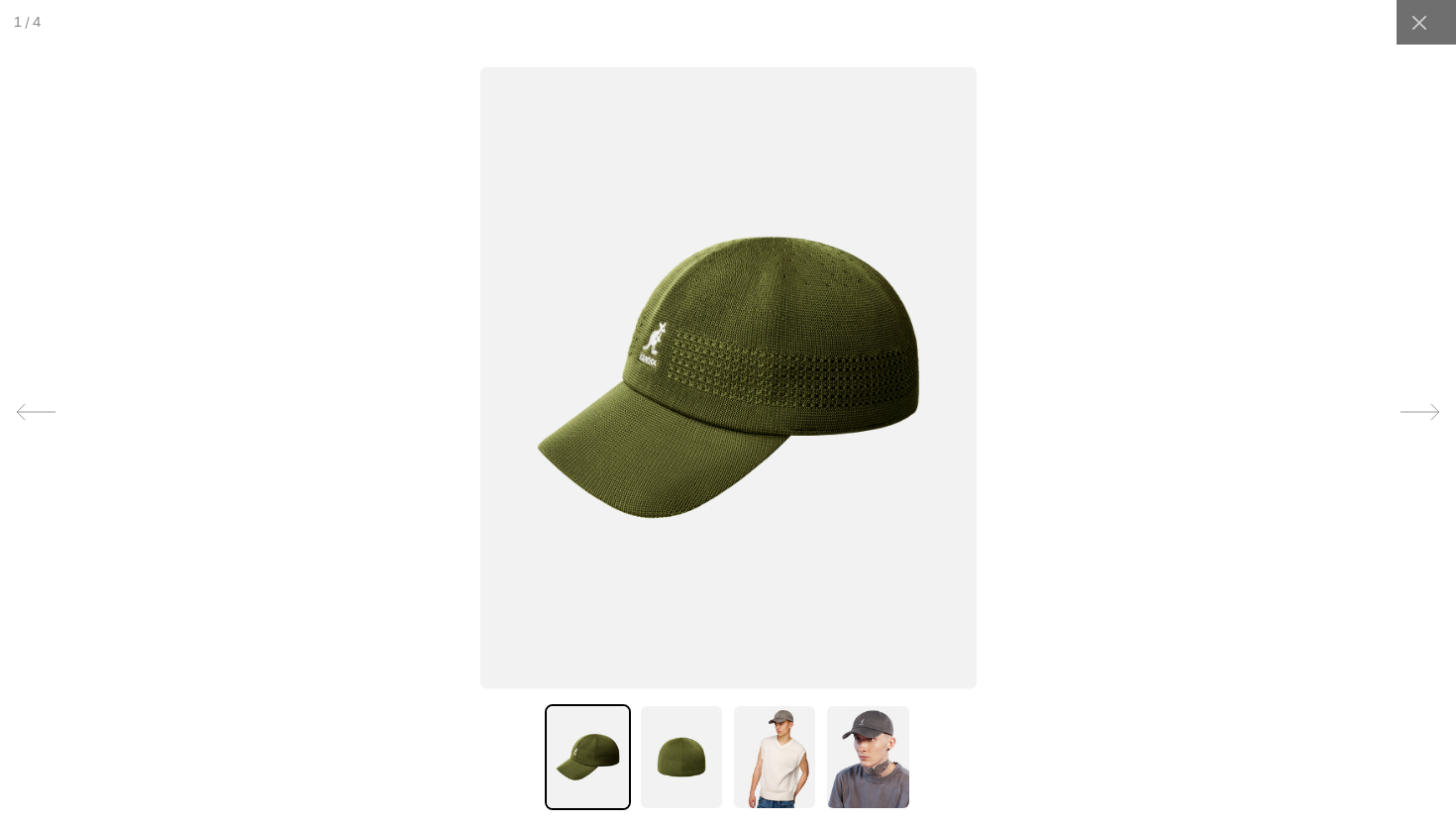 scroll, scrollTop: 0, scrollLeft: 0, axis: both 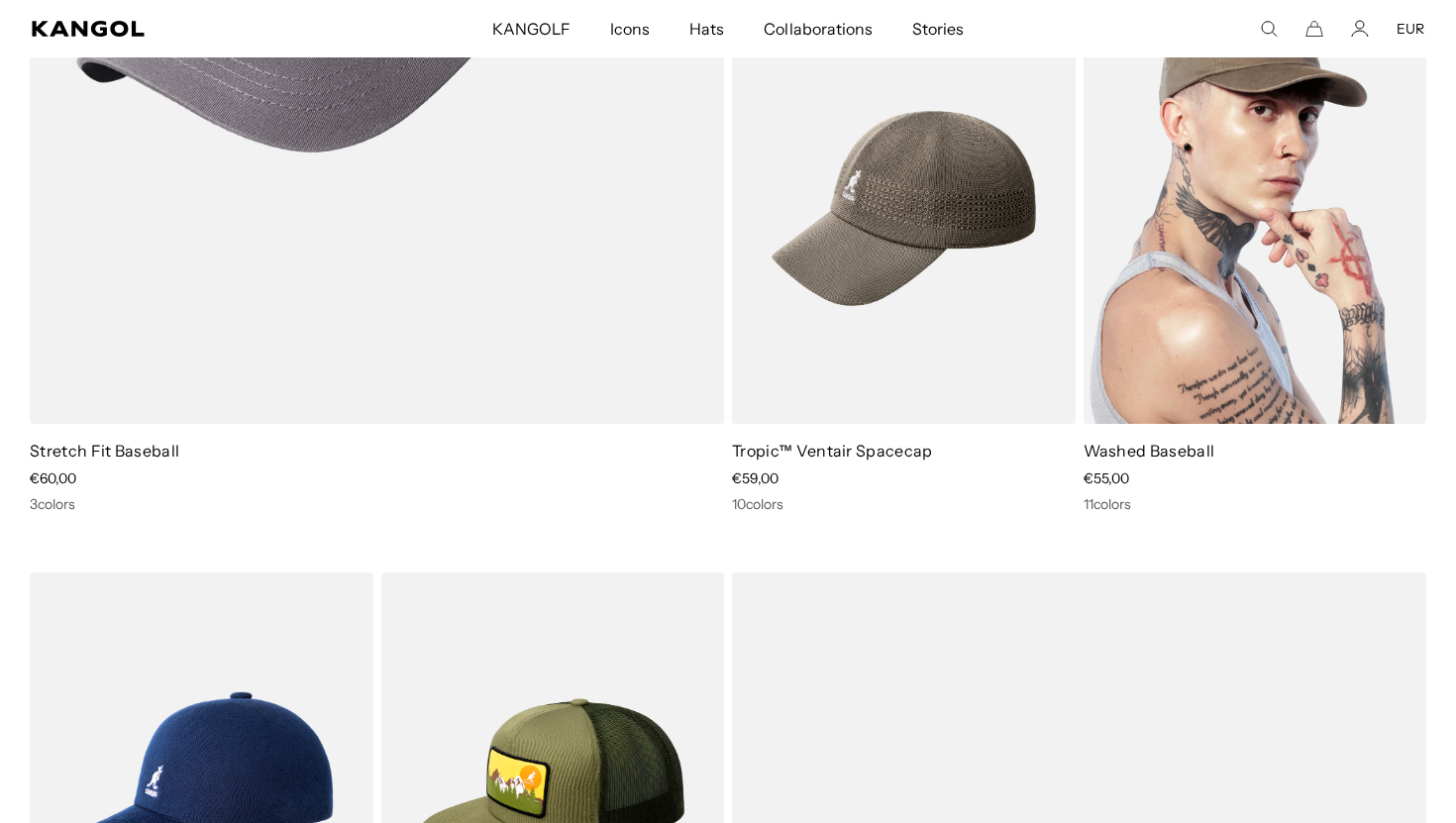 click at bounding box center [1255, 208] 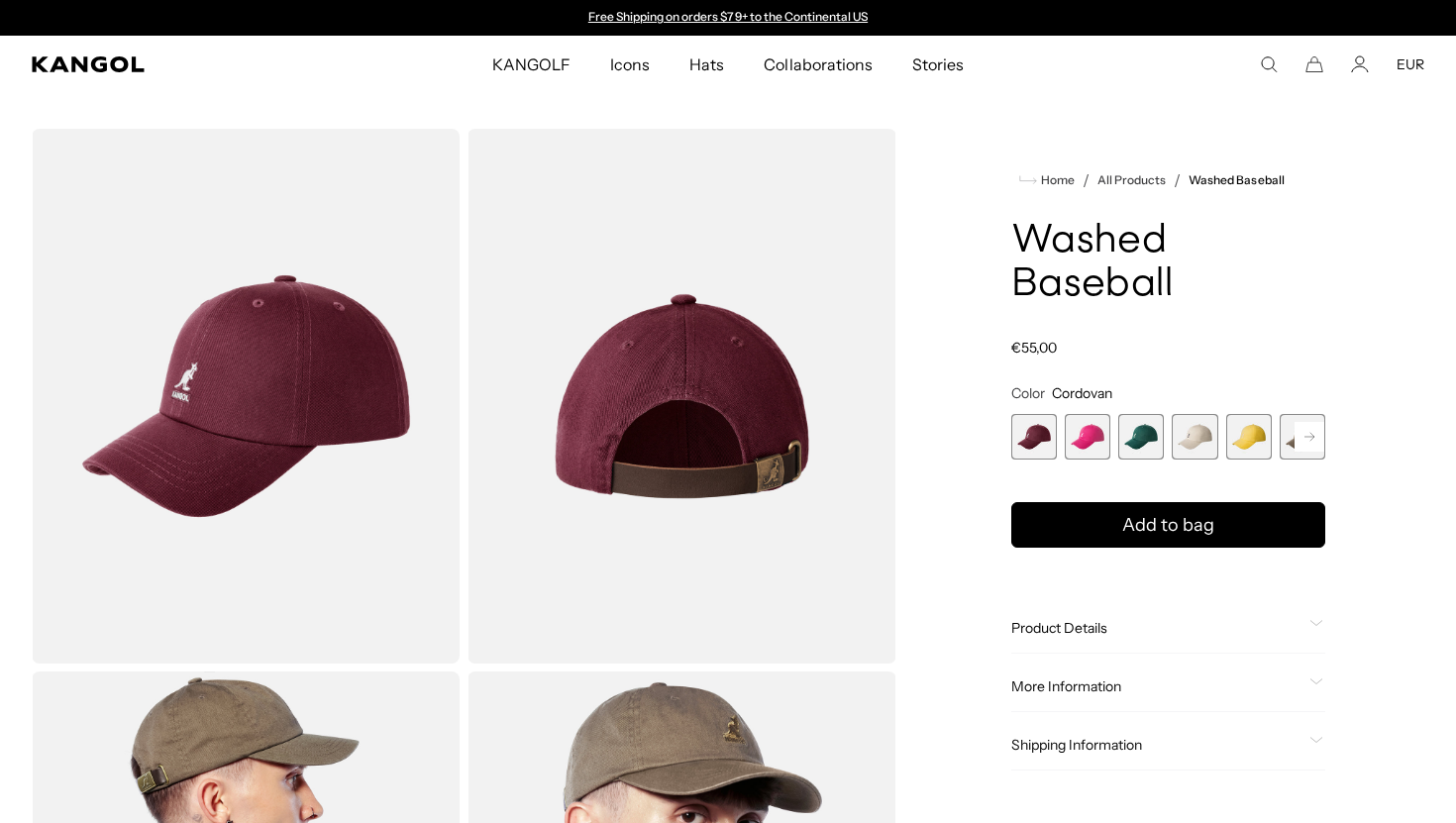 scroll, scrollTop: 0, scrollLeft: 0, axis: both 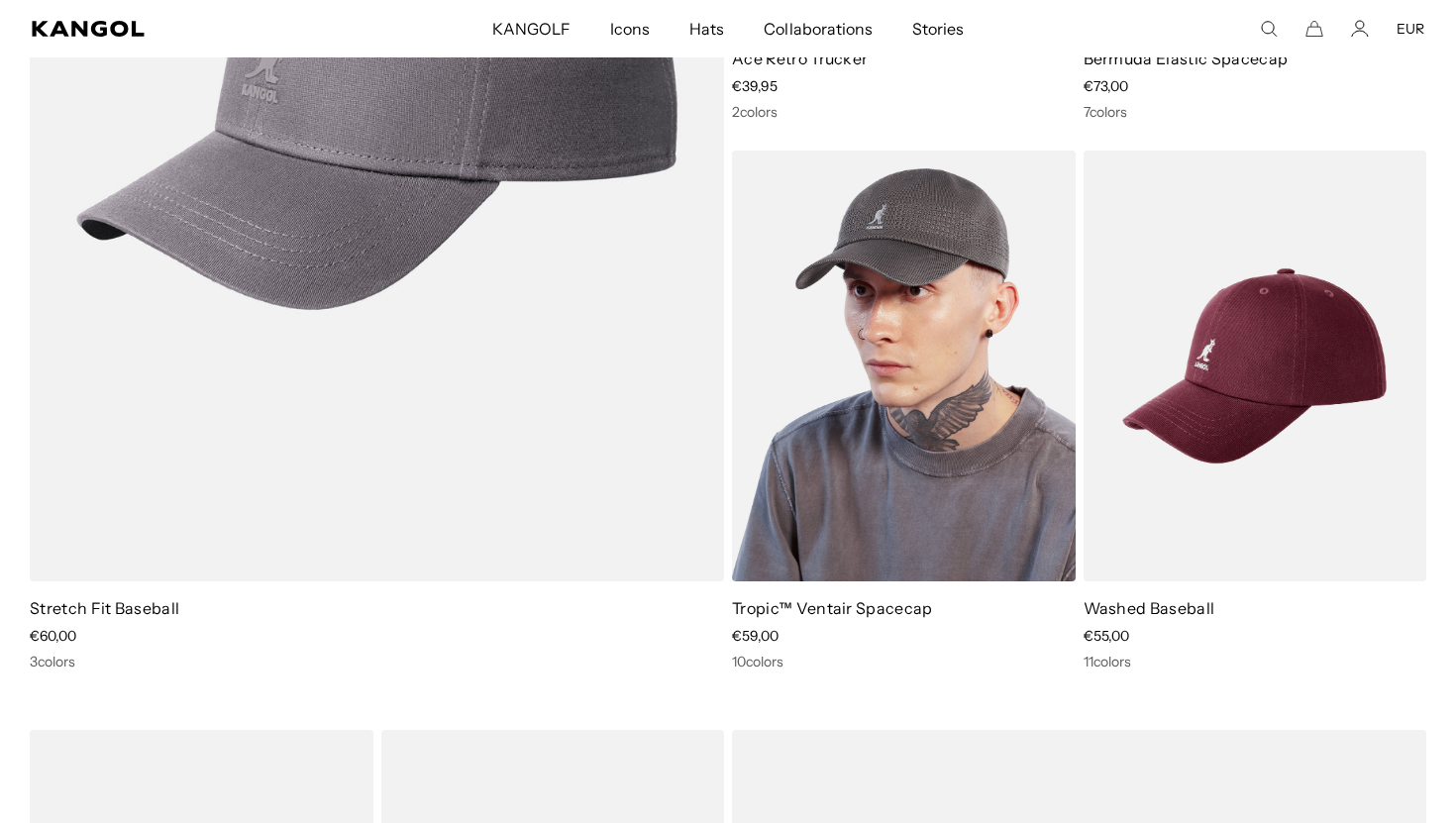 click at bounding box center (903, 365) 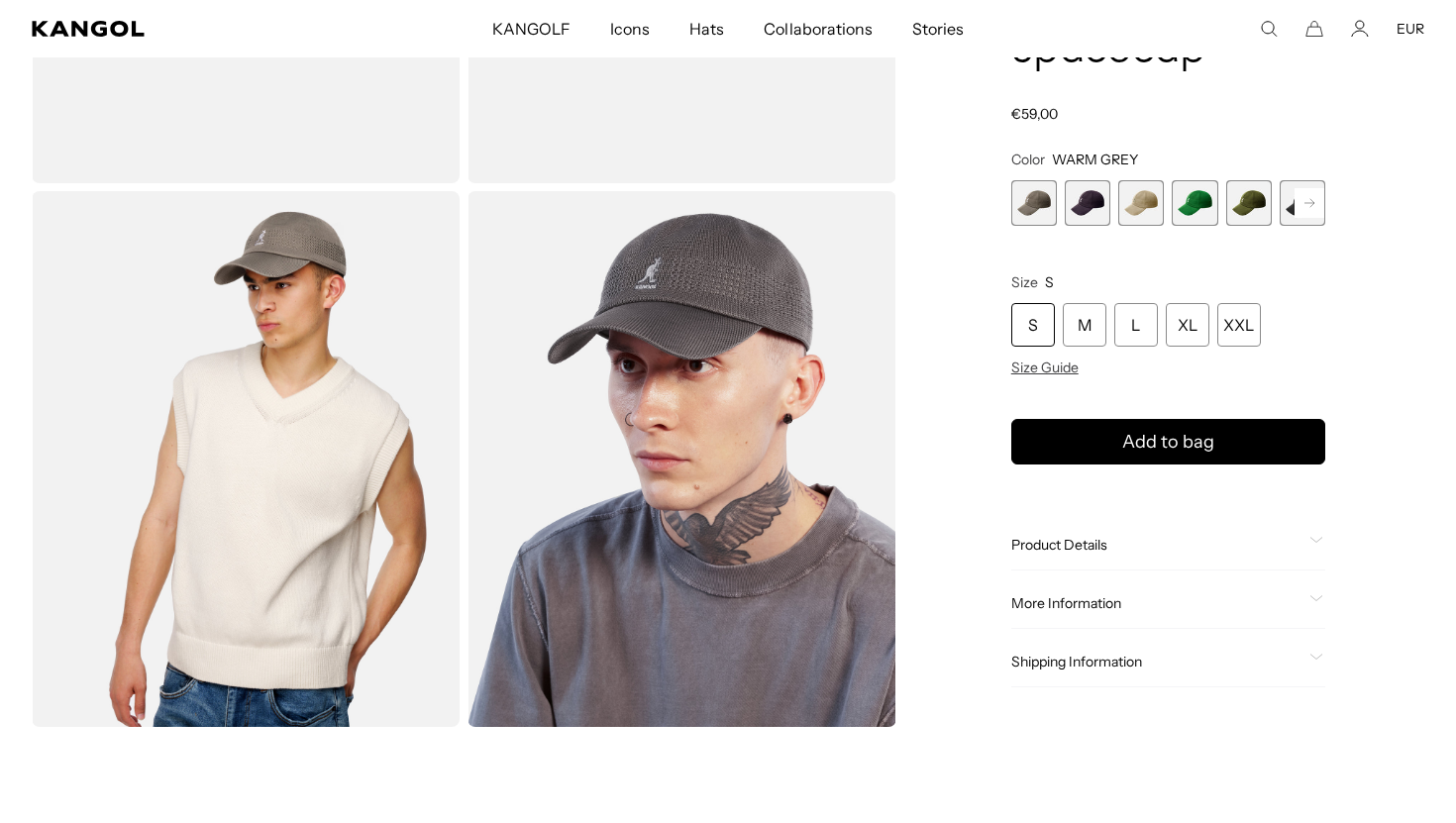scroll, scrollTop: 613, scrollLeft: 0, axis: vertical 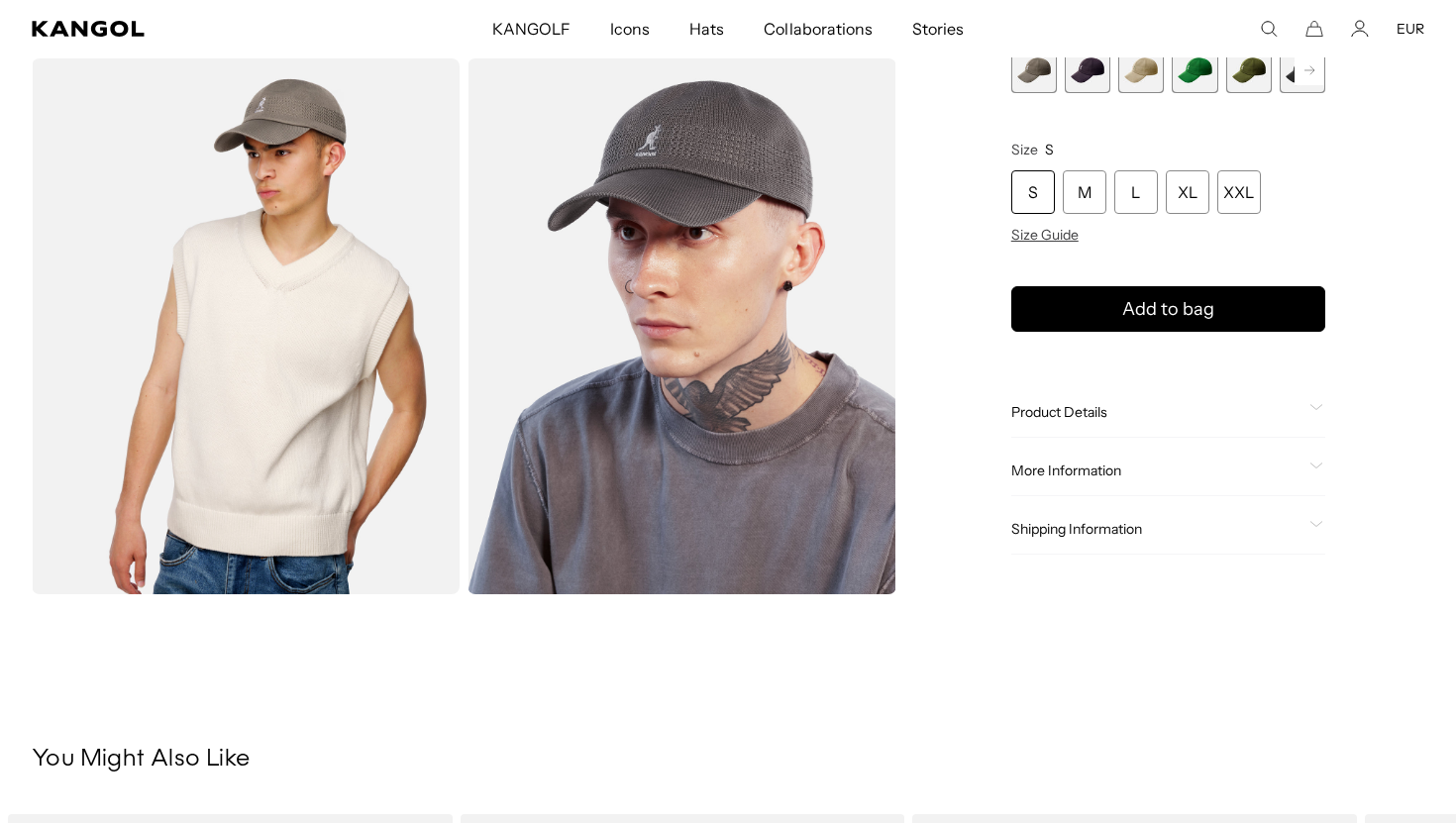 click on "Product Details" 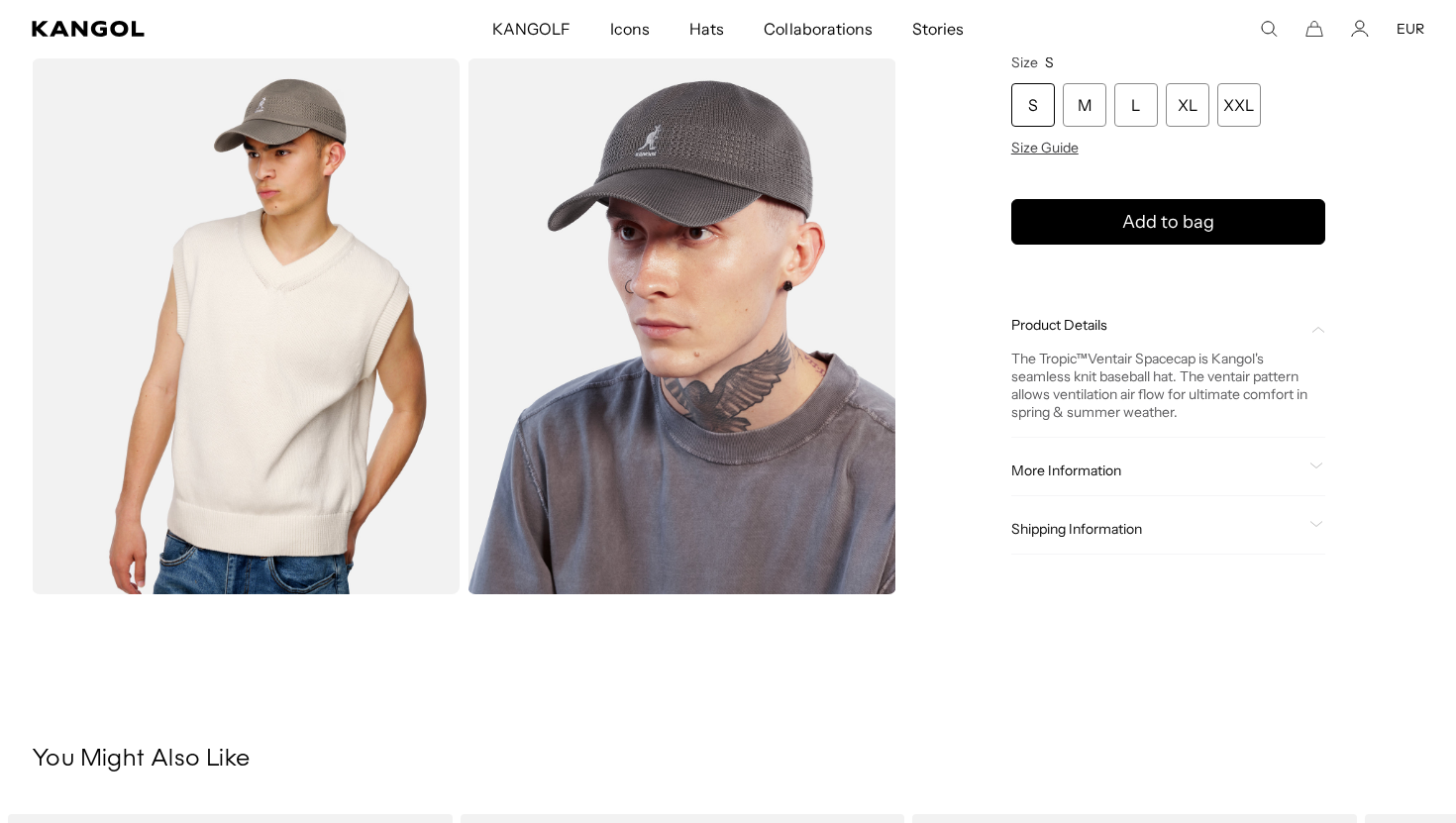 scroll, scrollTop: 0, scrollLeft: 408, axis: horizontal 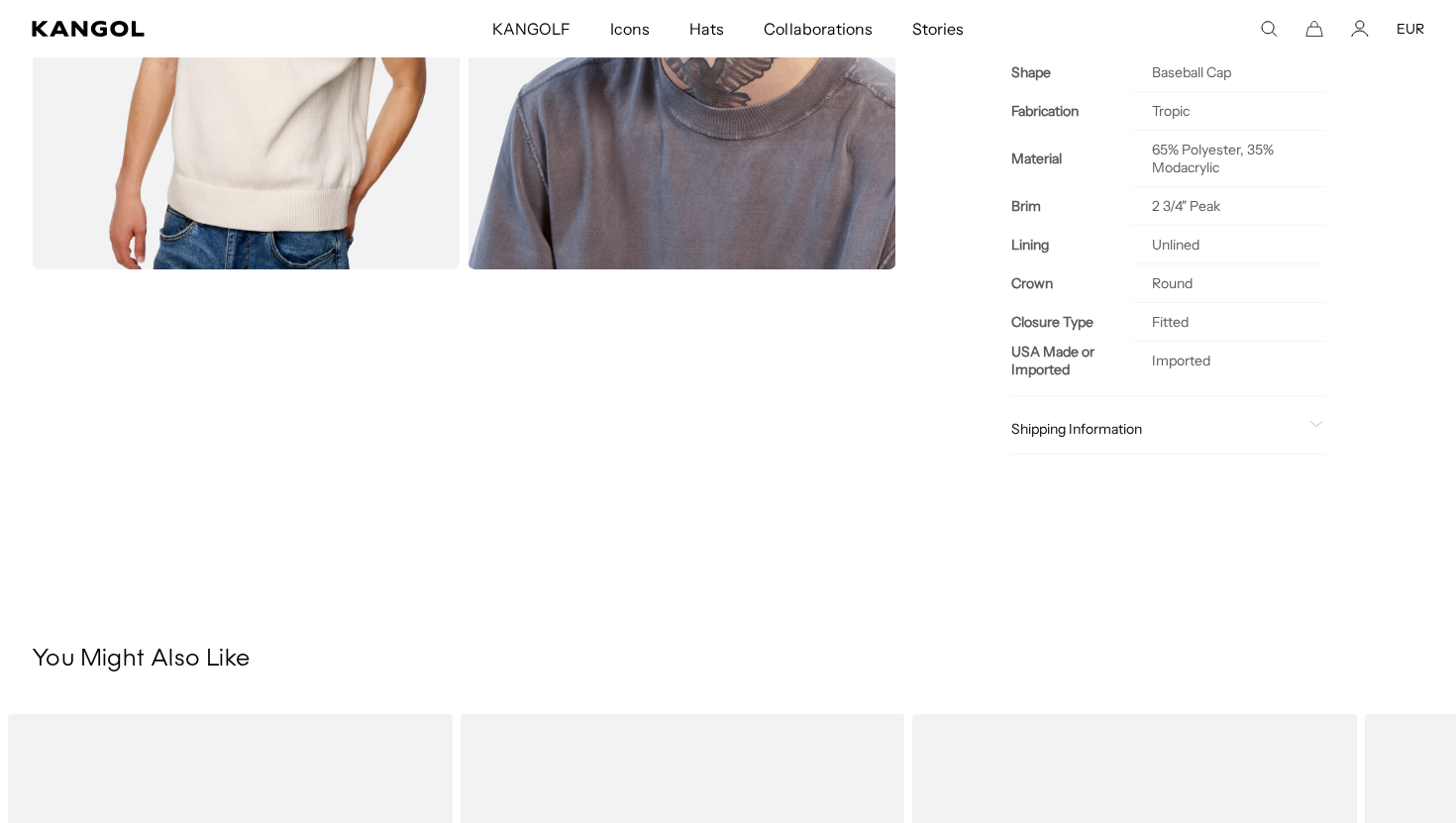 click on "Shipping Information" 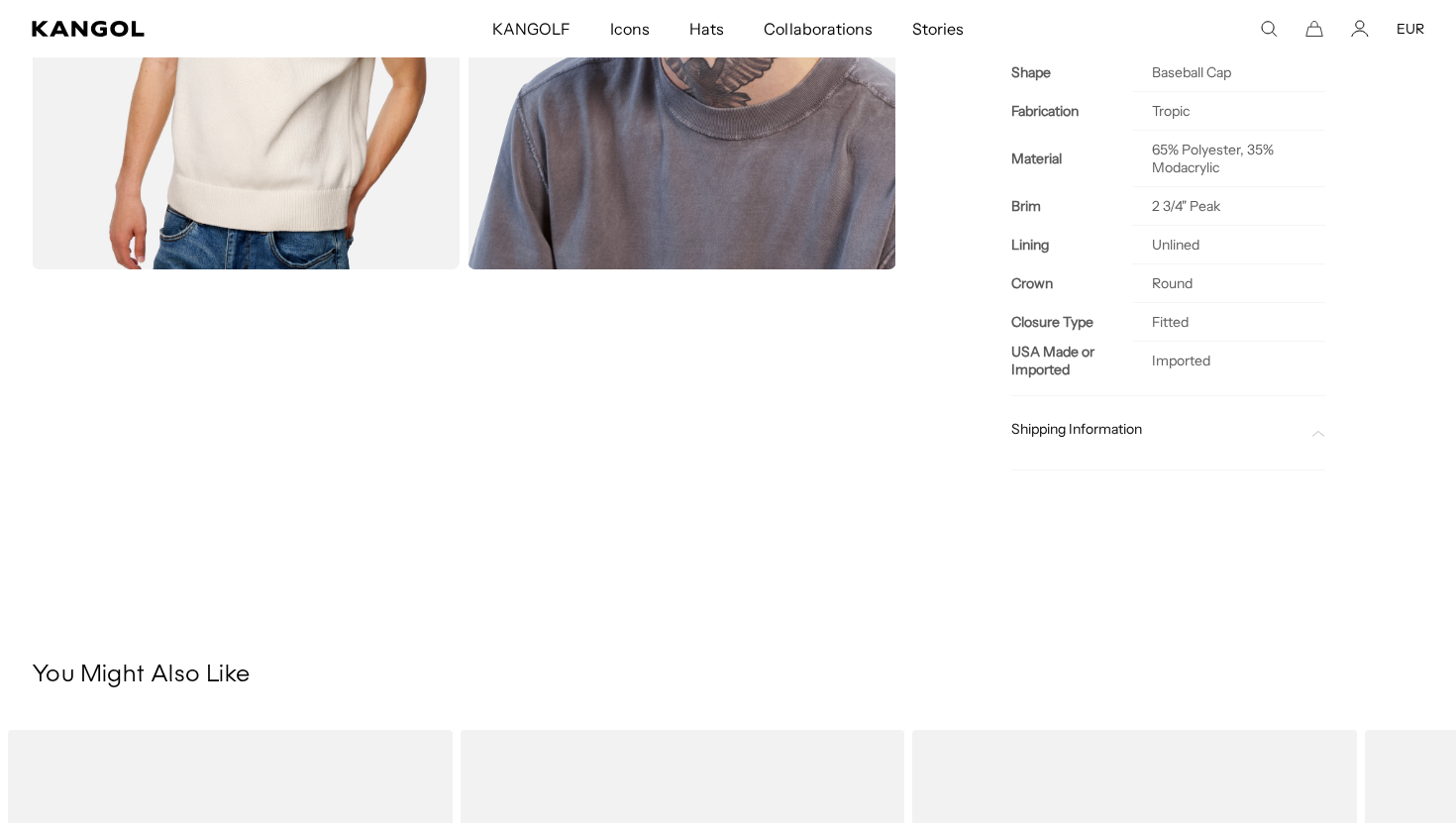 scroll, scrollTop: 0, scrollLeft: 408, axis: horizontal 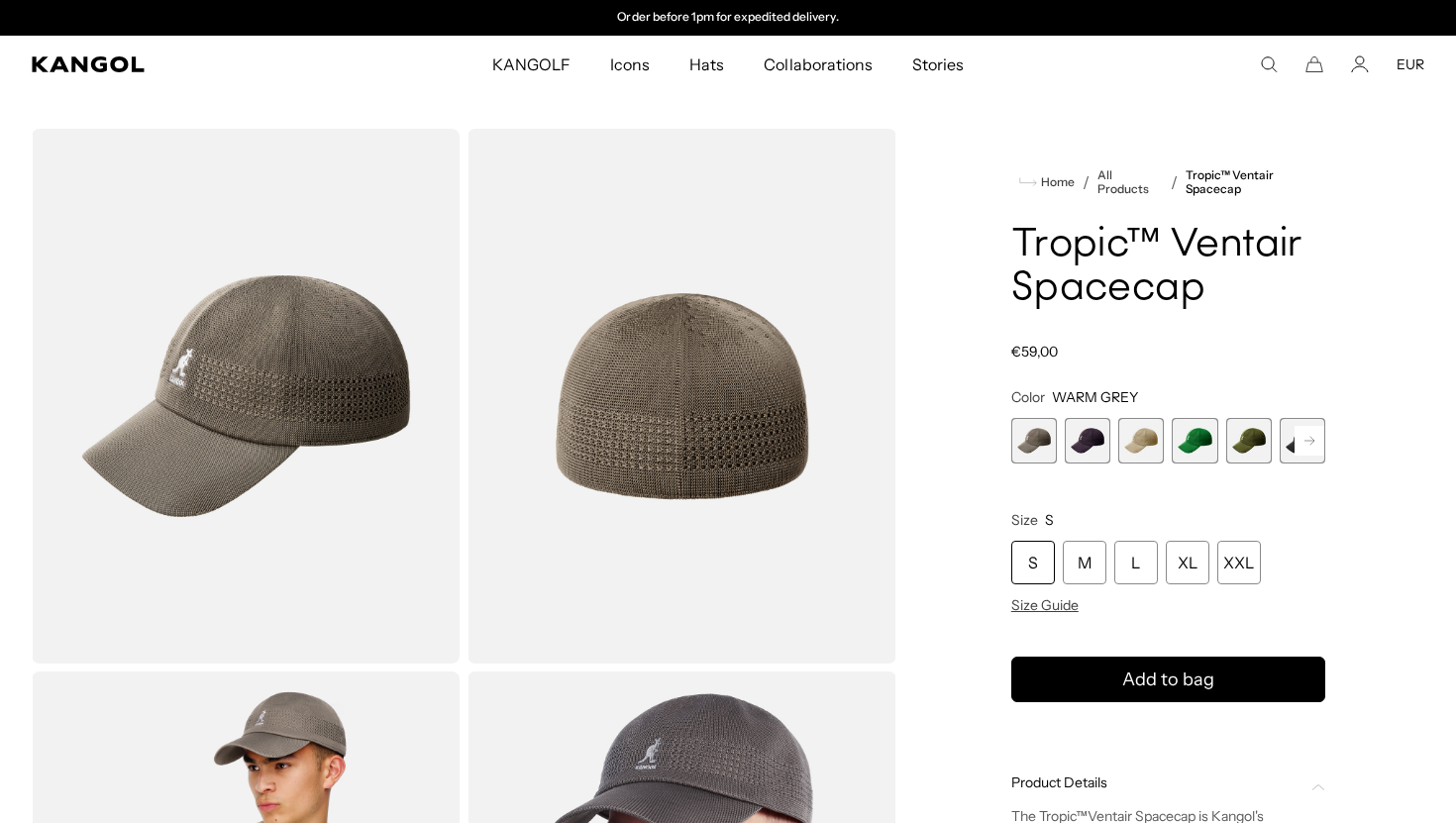 click at bounding box center (1088, 441) 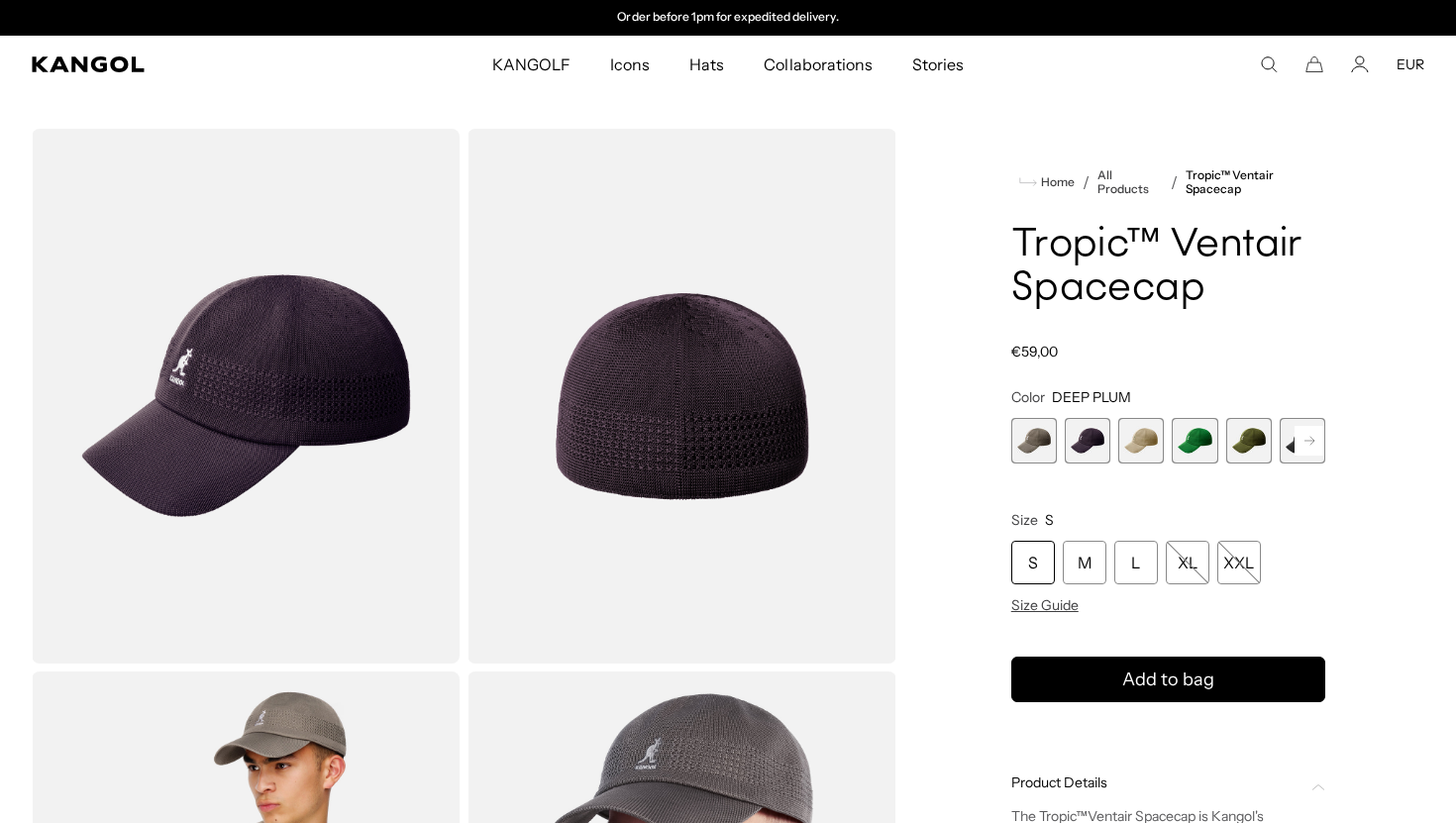 click at bounding box center [1141, 441] 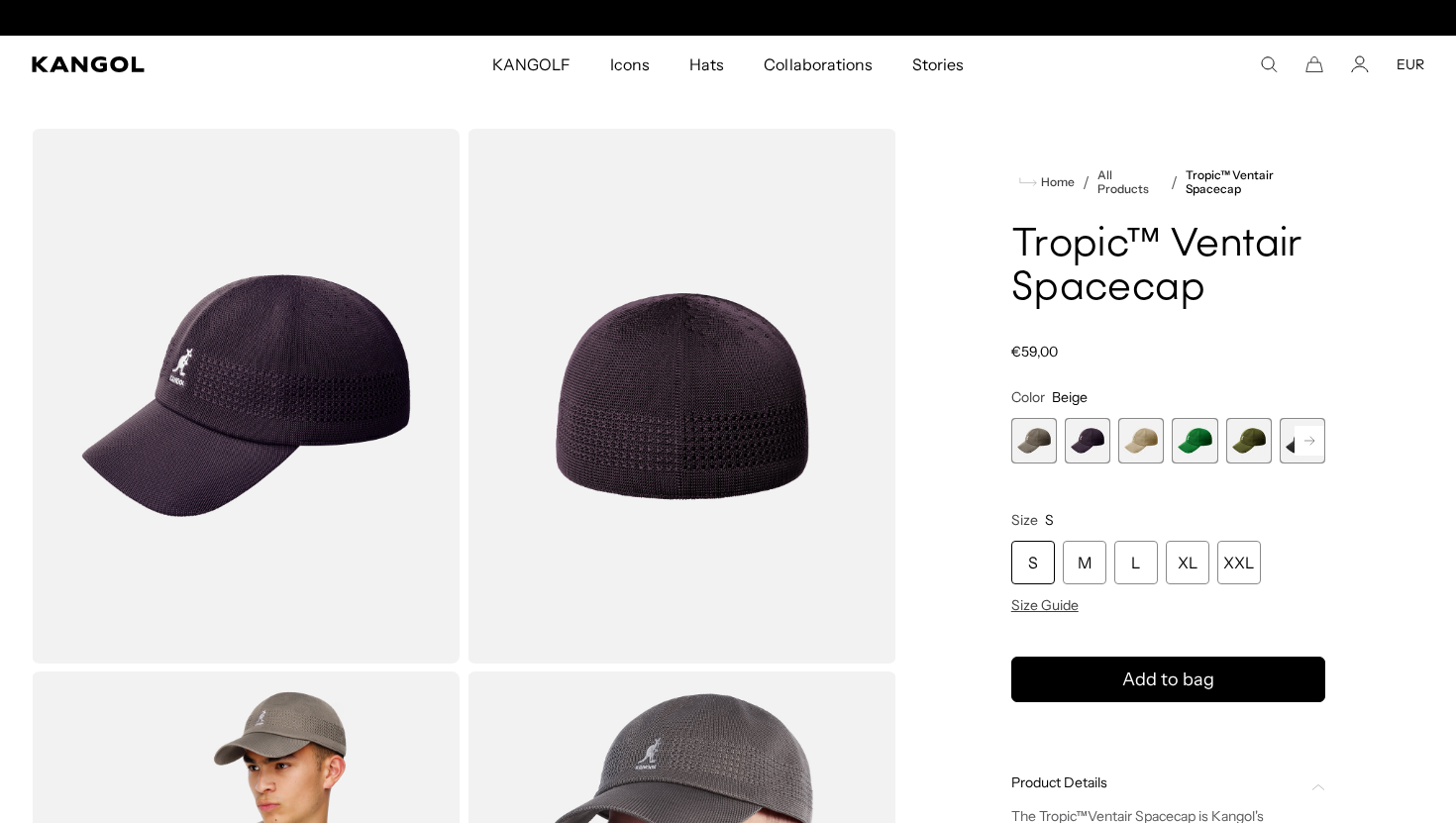 scroll, scrollTop: 0, scrollLeft: 0, axis: both 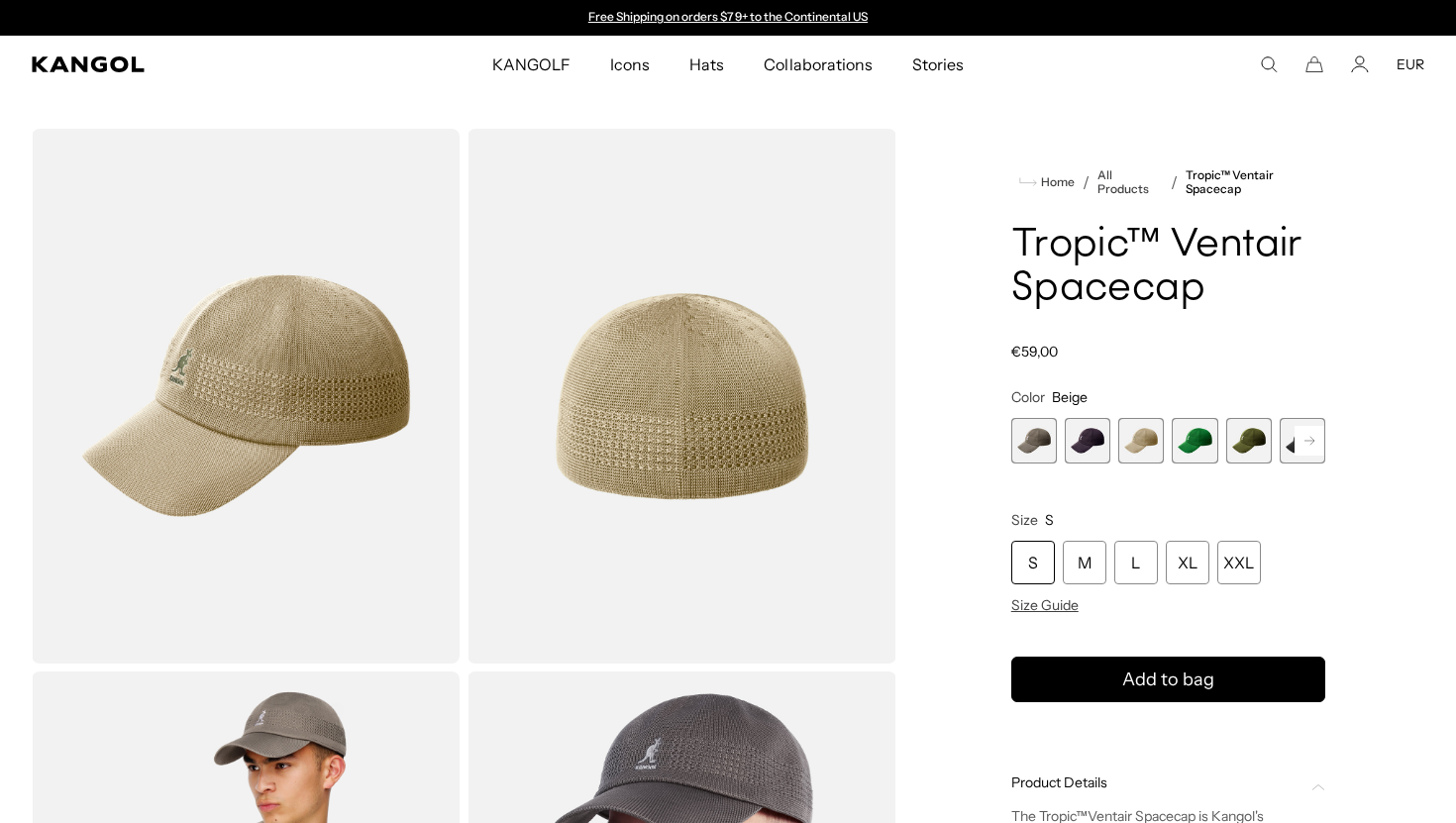 click at bounding box center (1195, 441) 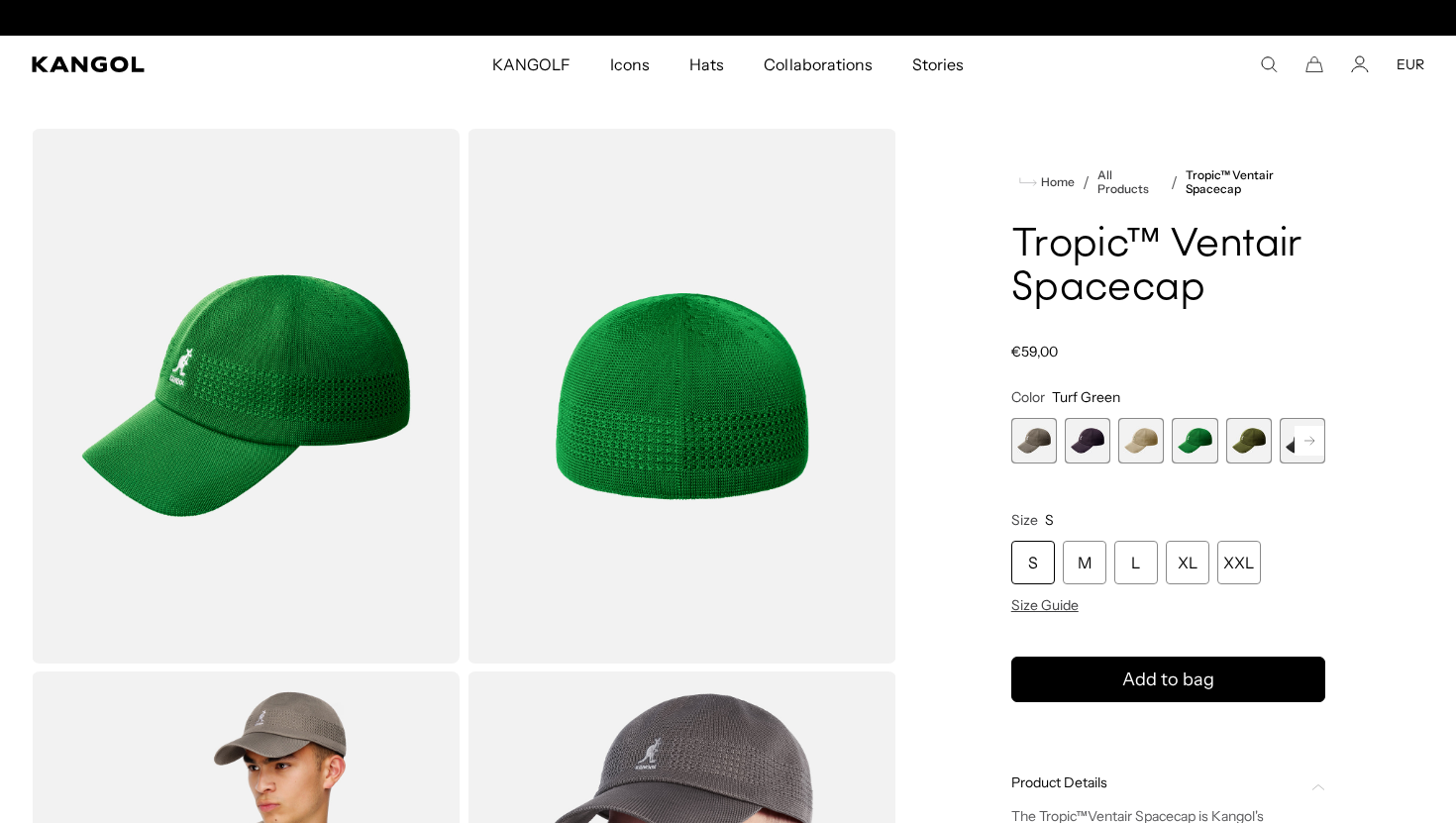 scroll, scrollTop: 0, scrollLeft: 408, axis: horizontal 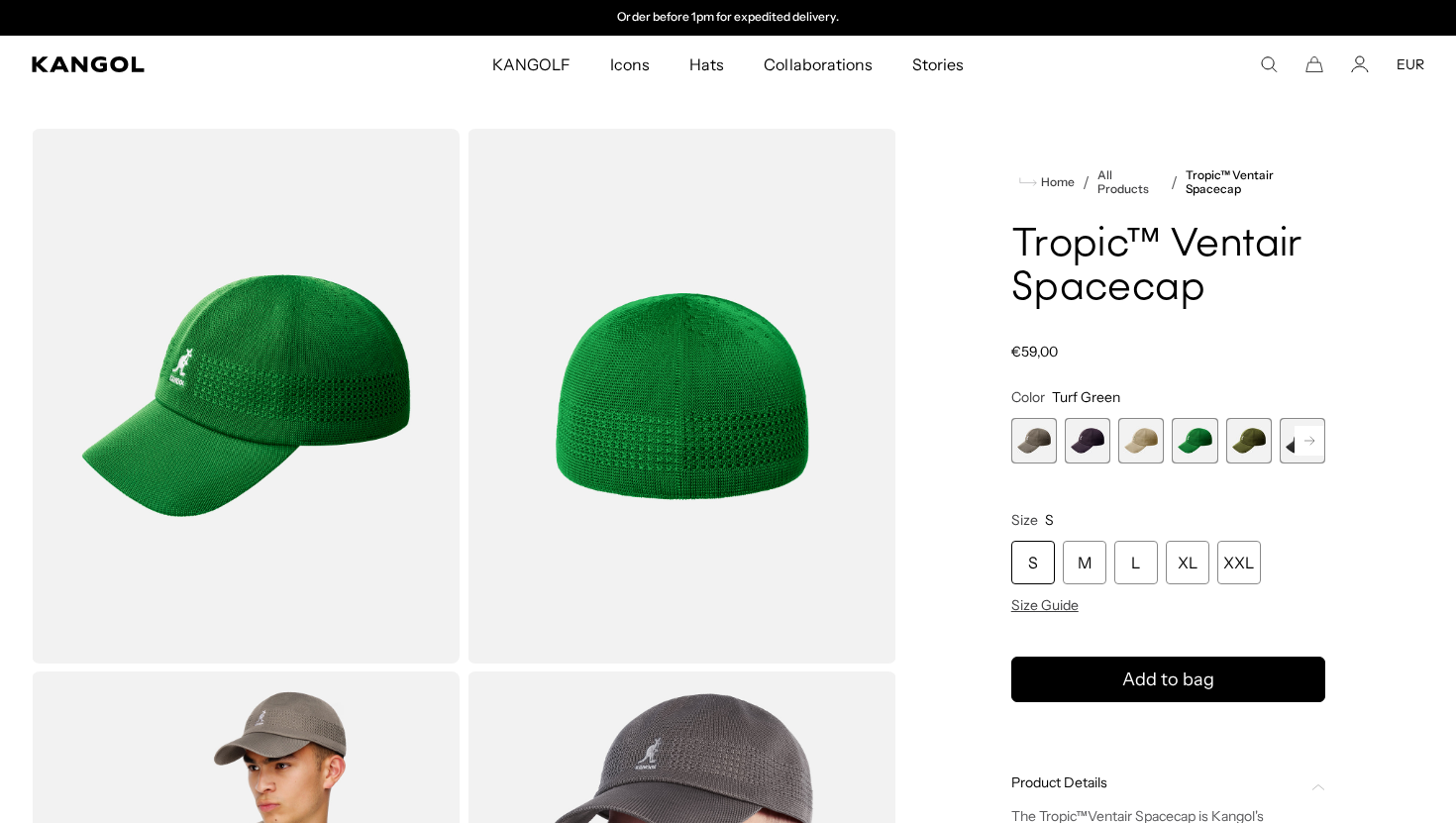 click at bounding box center [1249, 441] 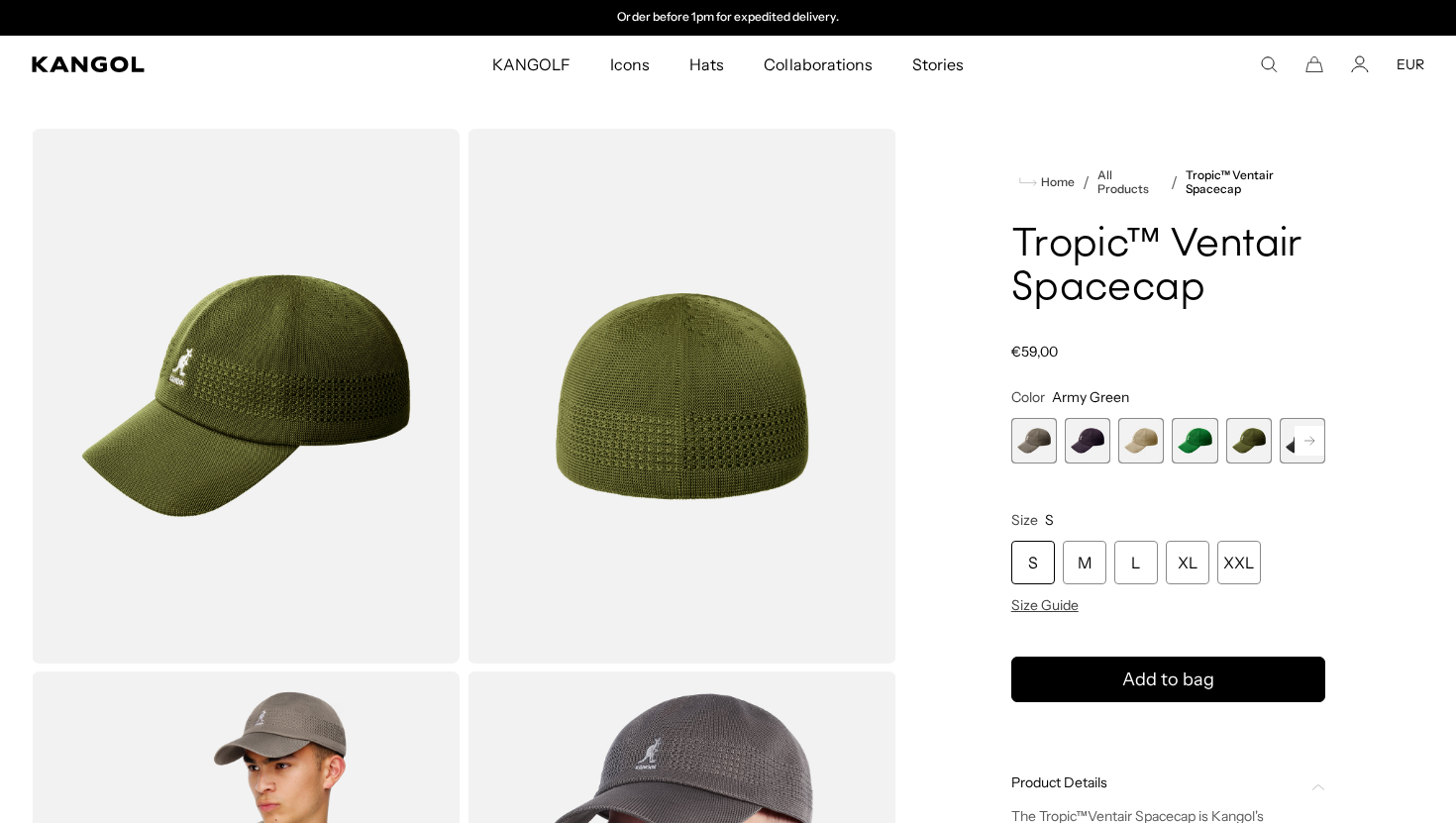 click 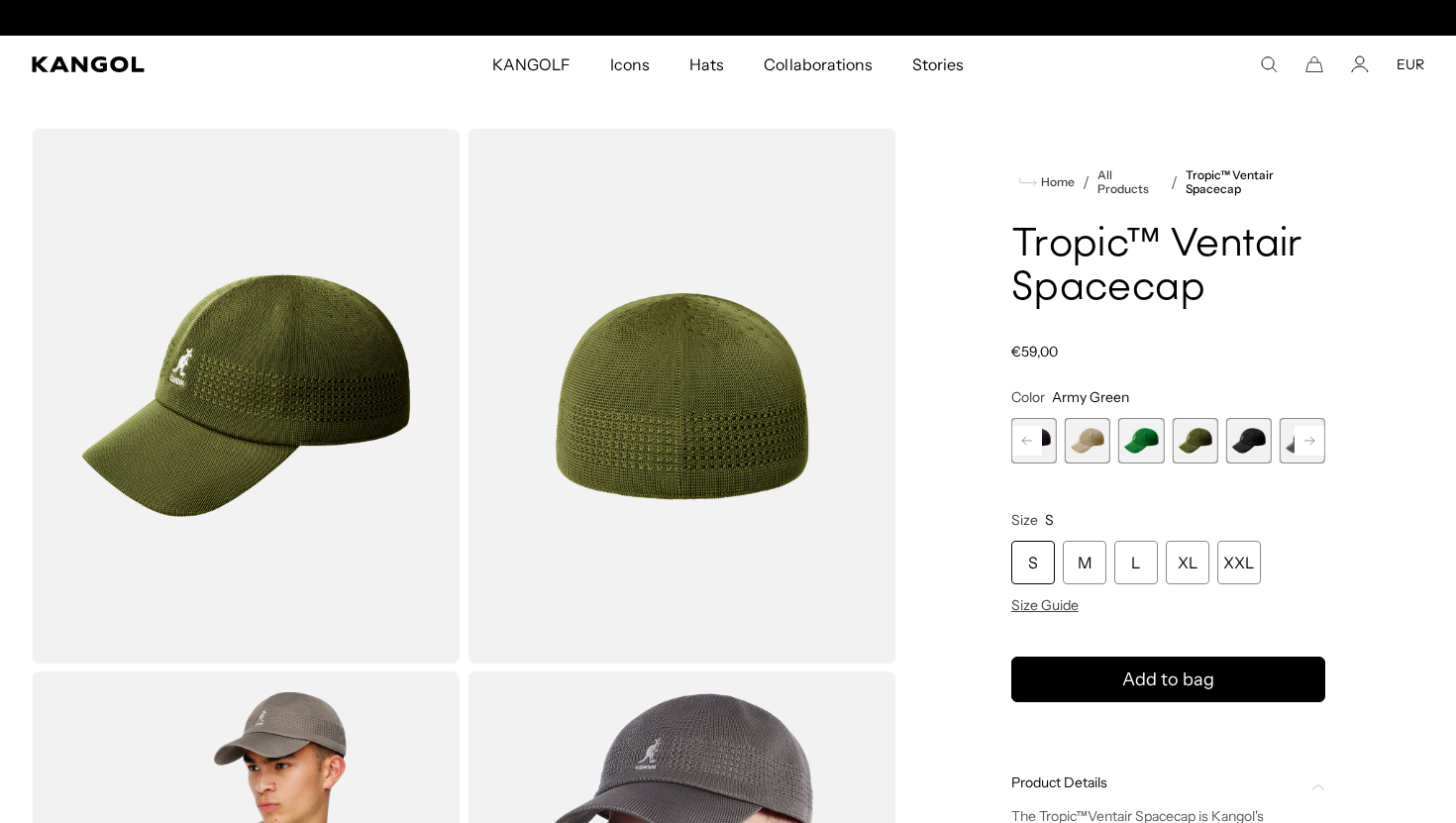 scroll, scrollTop: 0, scrollLeft: 0, axis: both 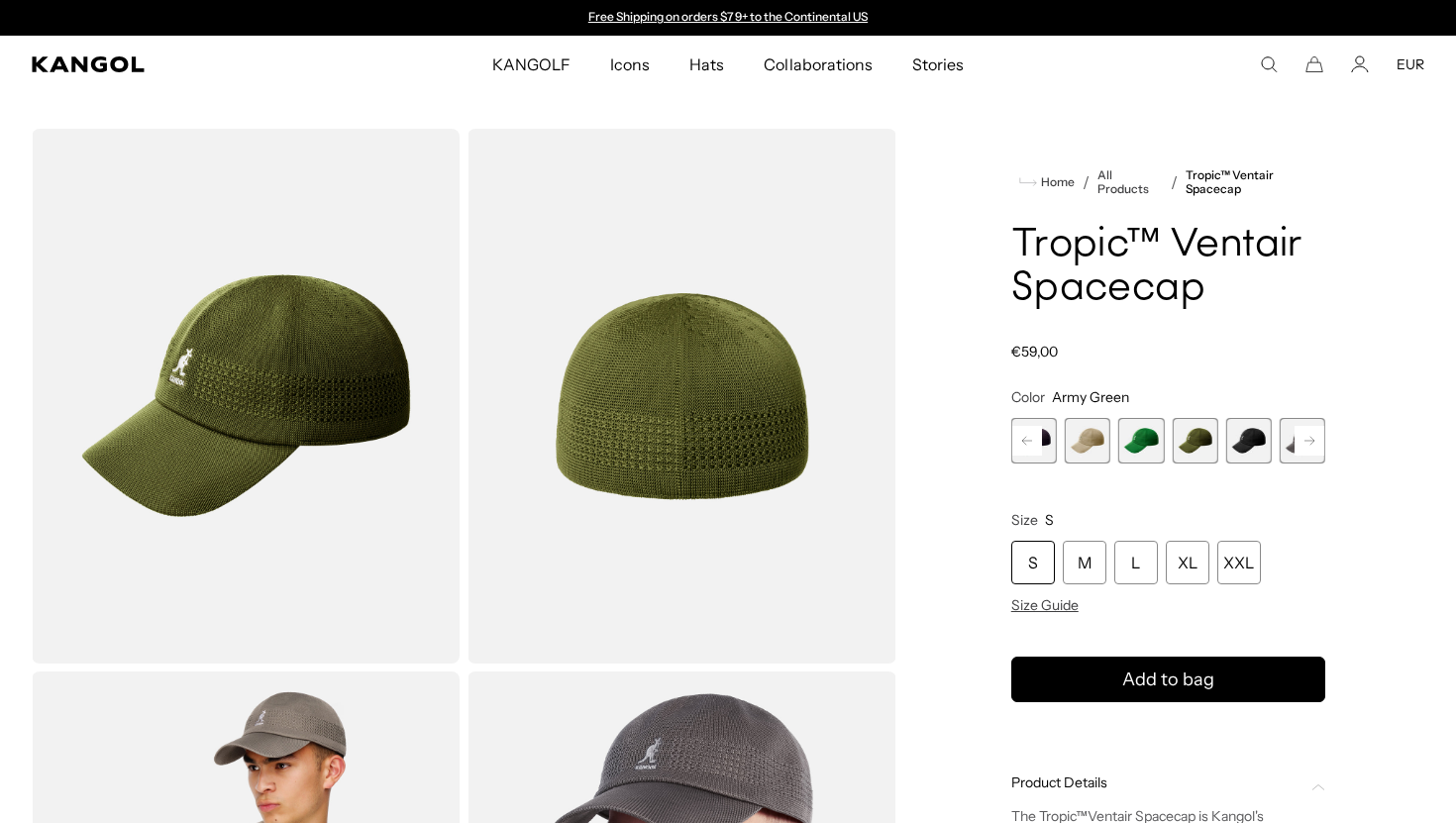 click at bounding box center (1249, 441) 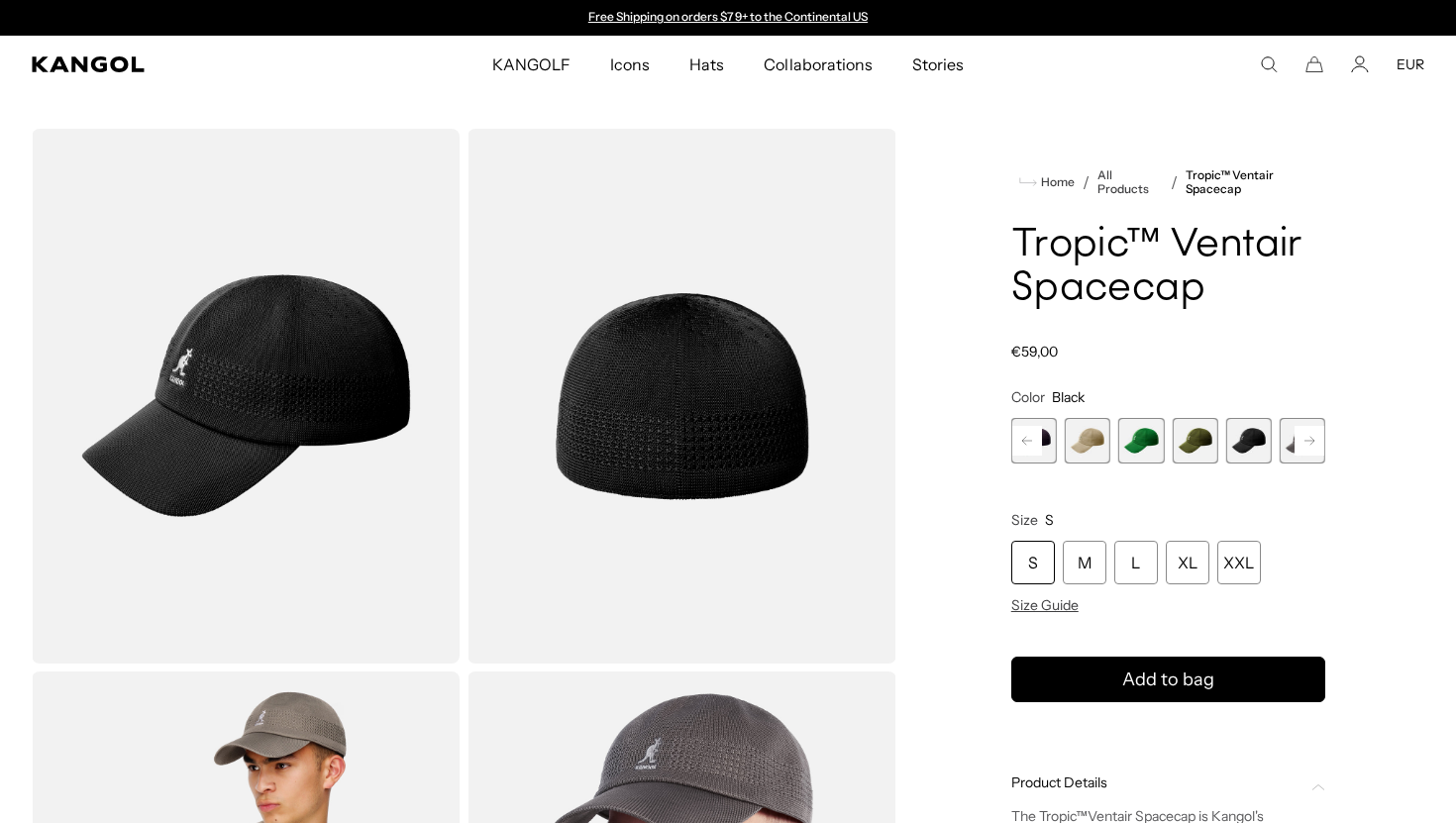 click 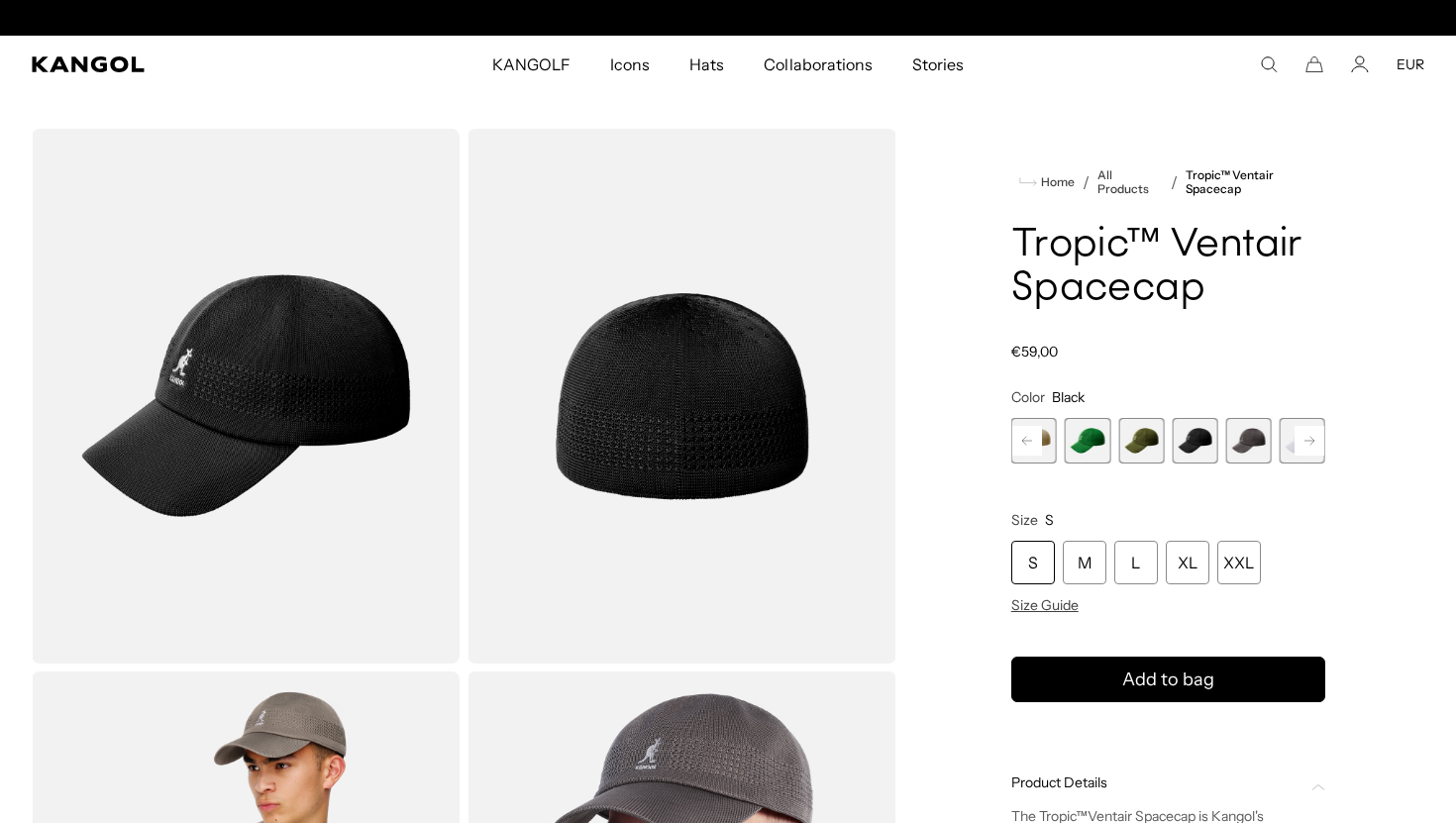 scroll, scrollTop: 0, scrollLeft: 408, axis: horizontal 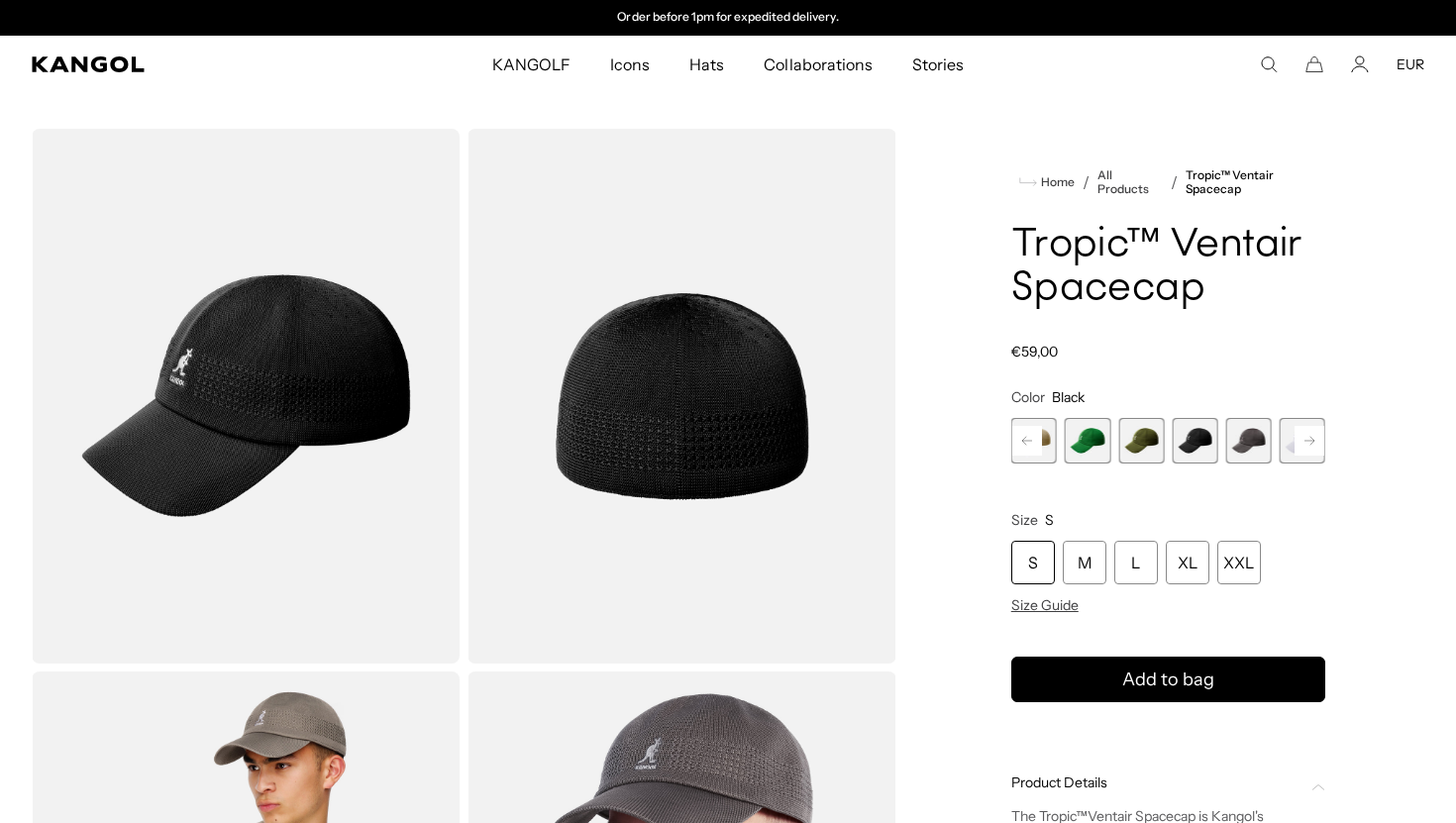 click at bounding box center (1249, 441) 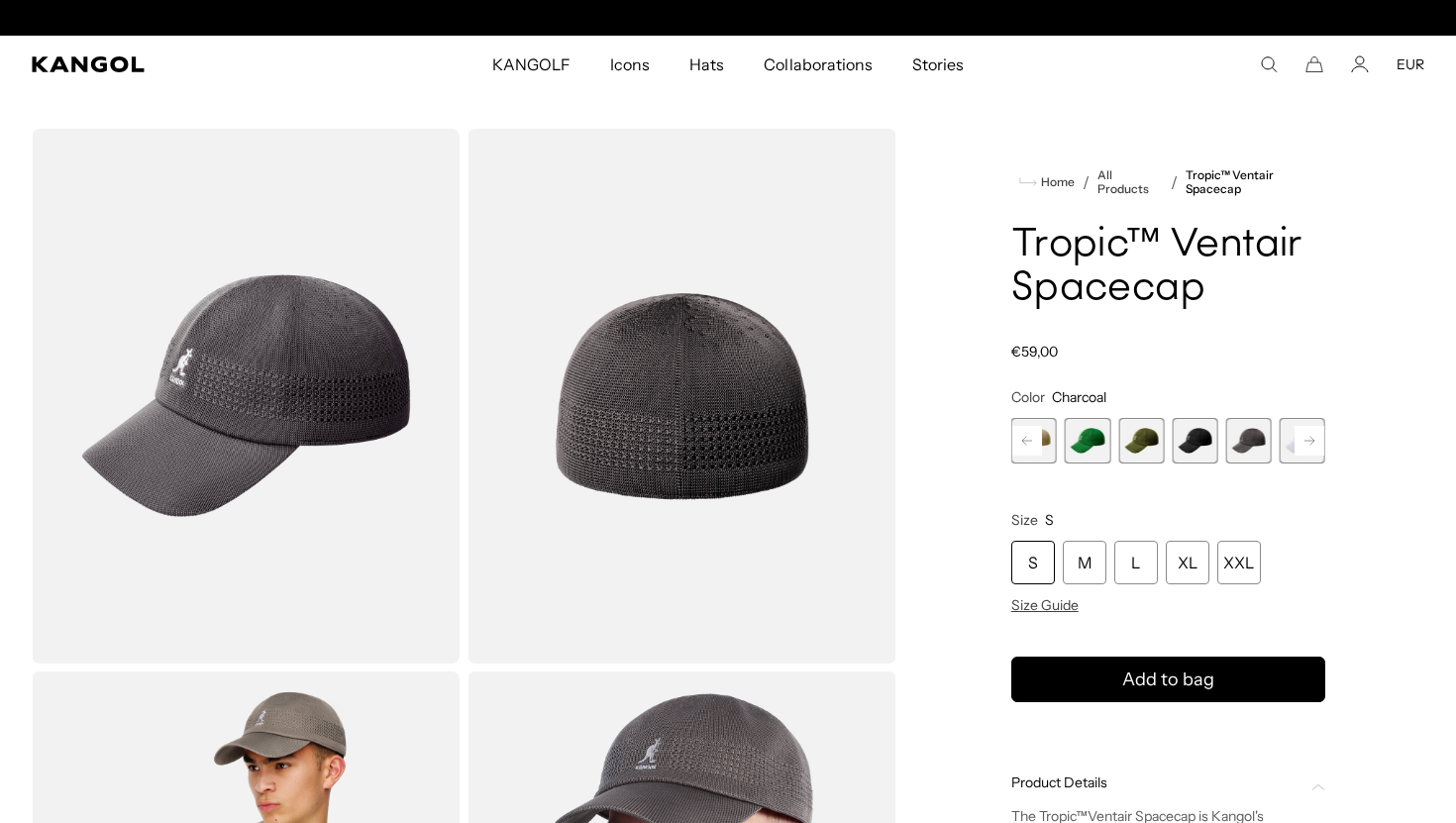 click 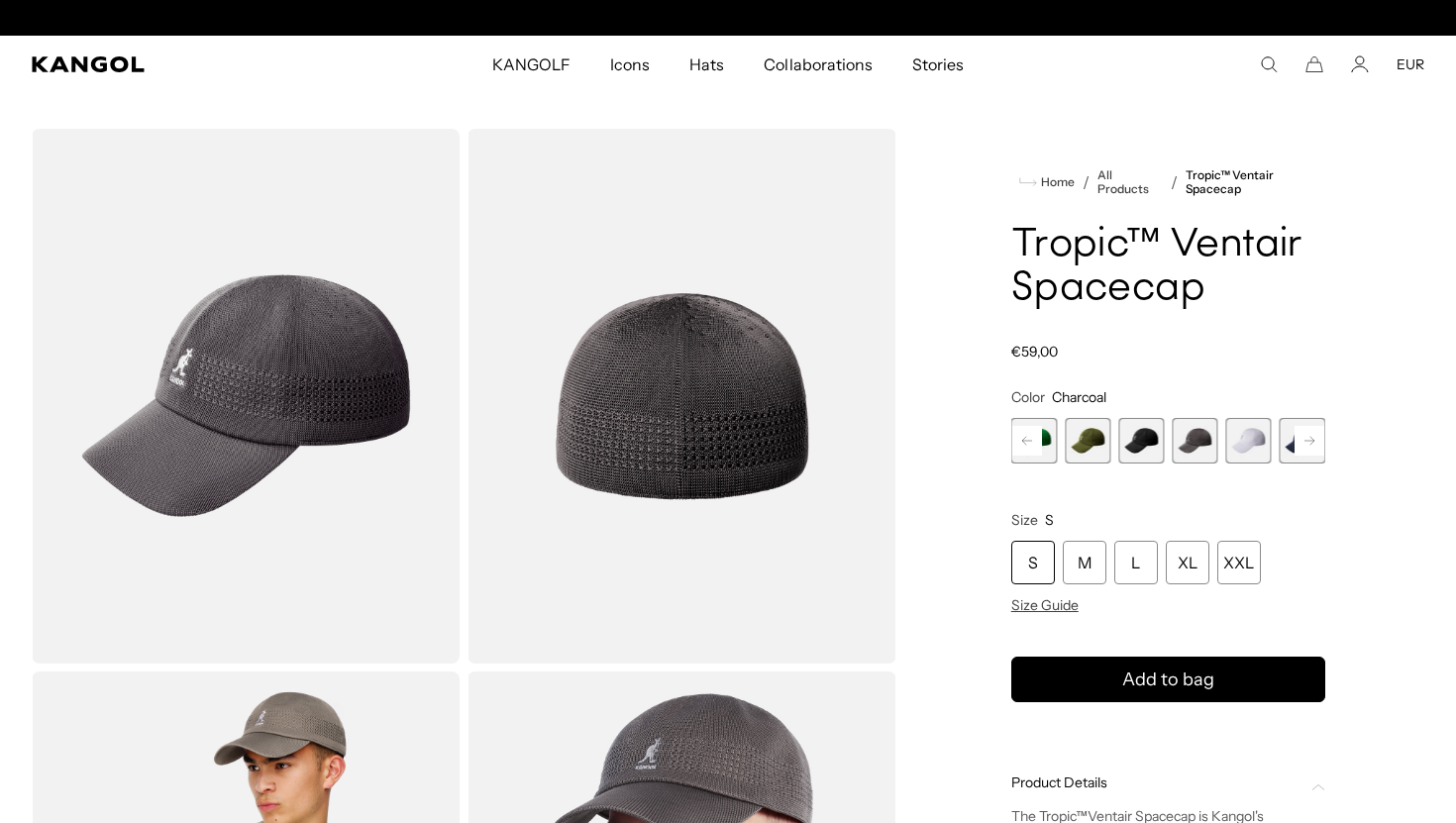 scroll, scrollTop: 0, scrollLeft: 0, axis: both 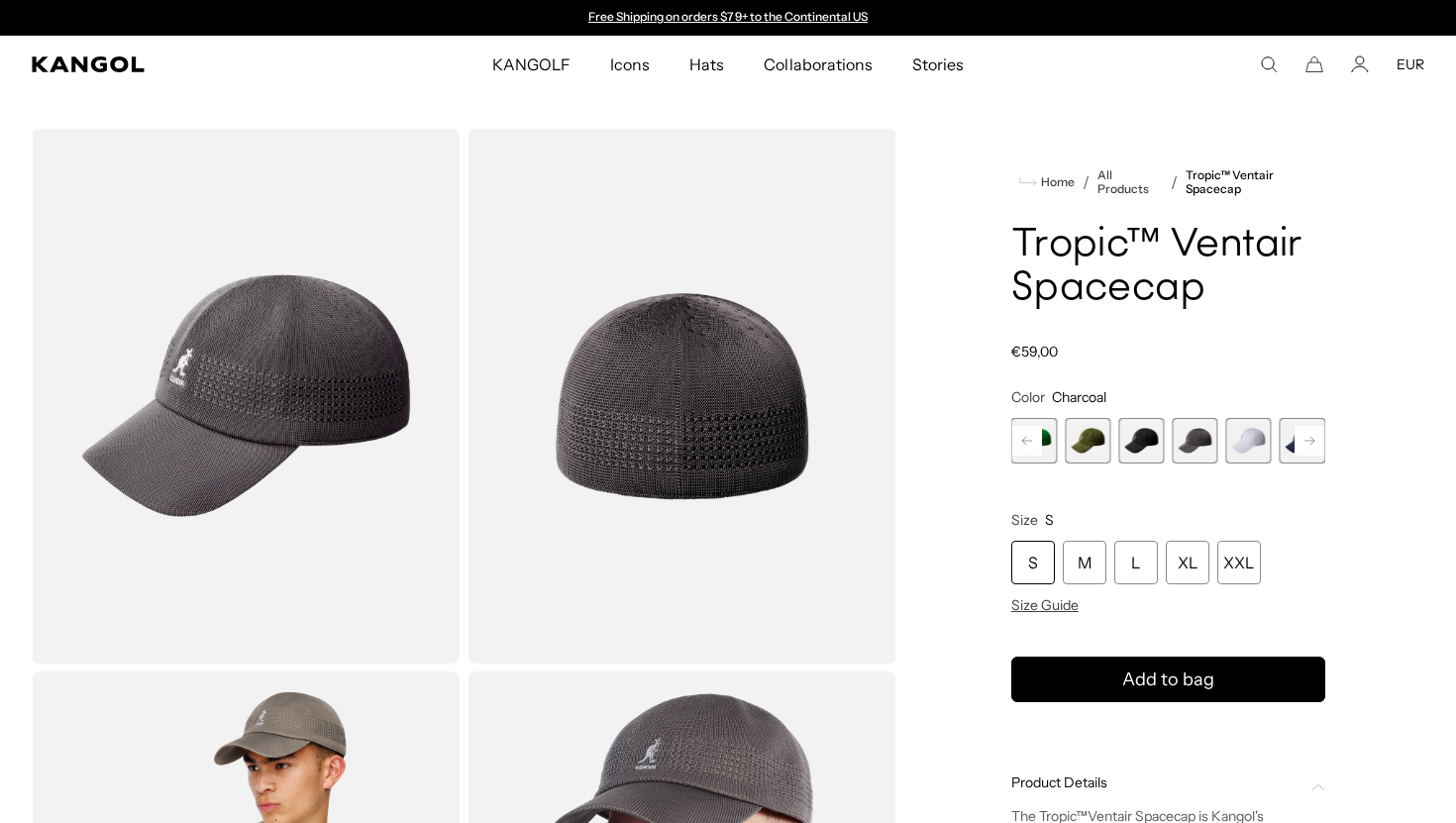 click at bounding box center (1249, 441) 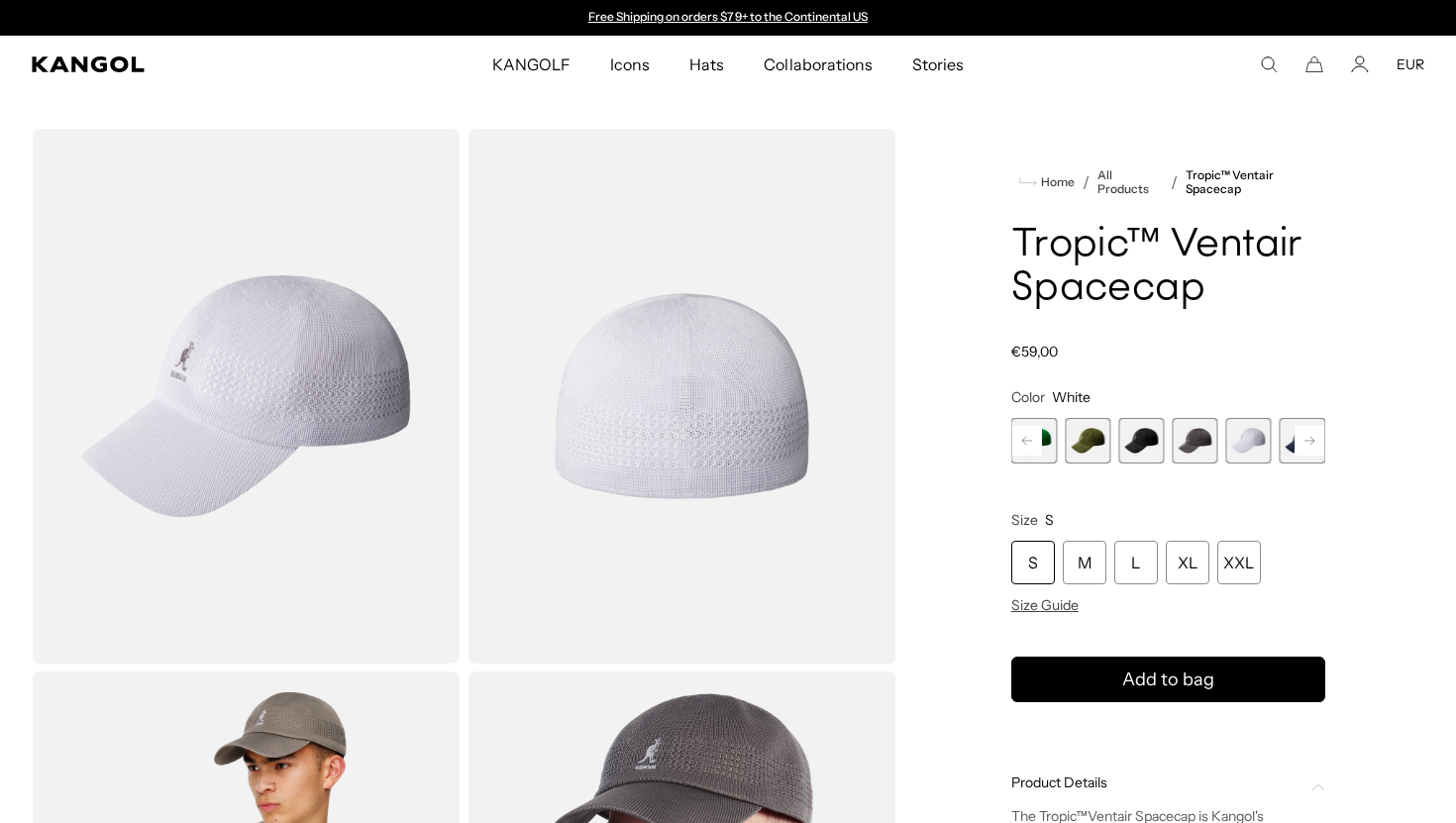 click 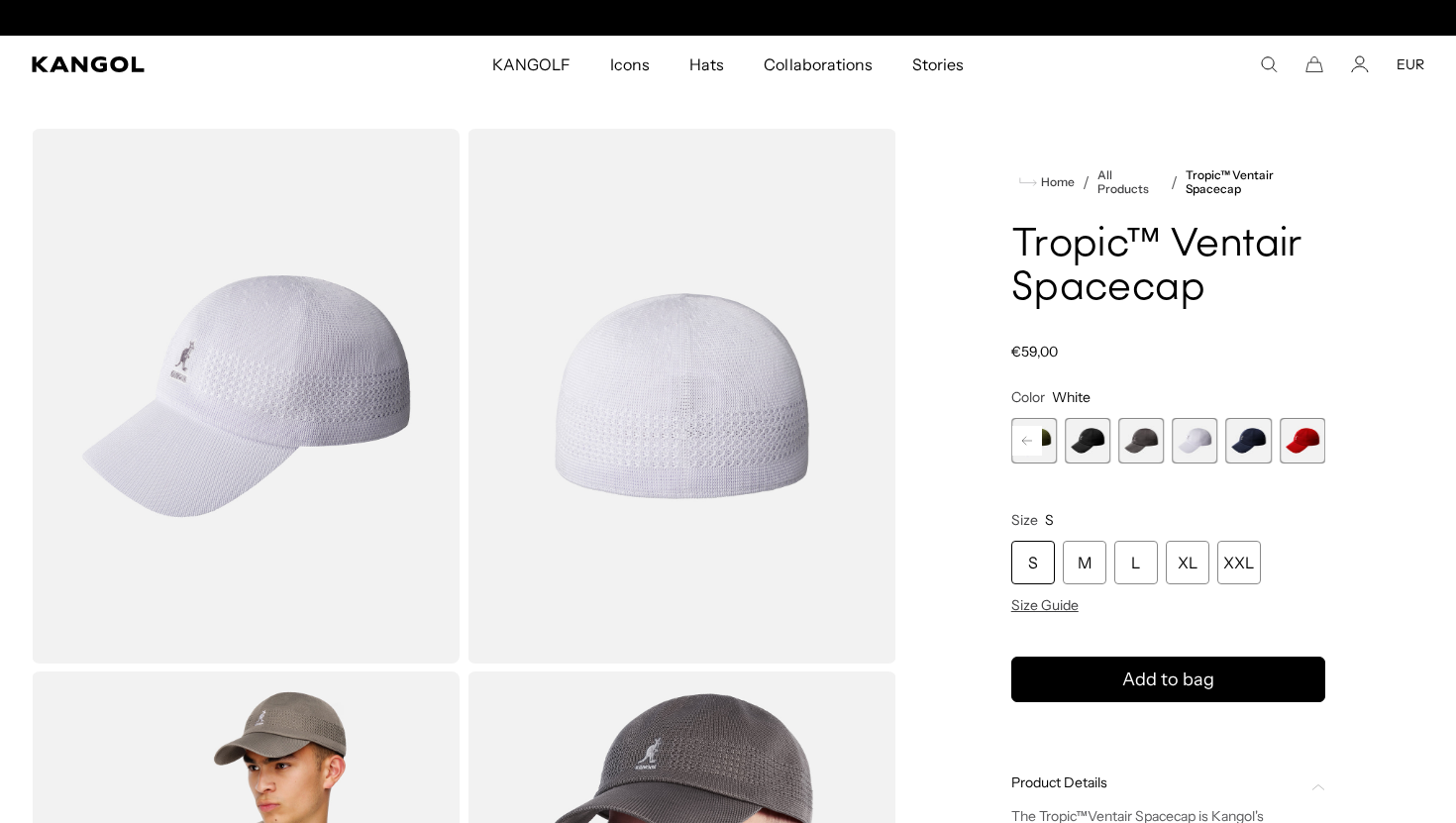 scroll, scrollTop: 0, scrollLeft: 408, axis: horizontal 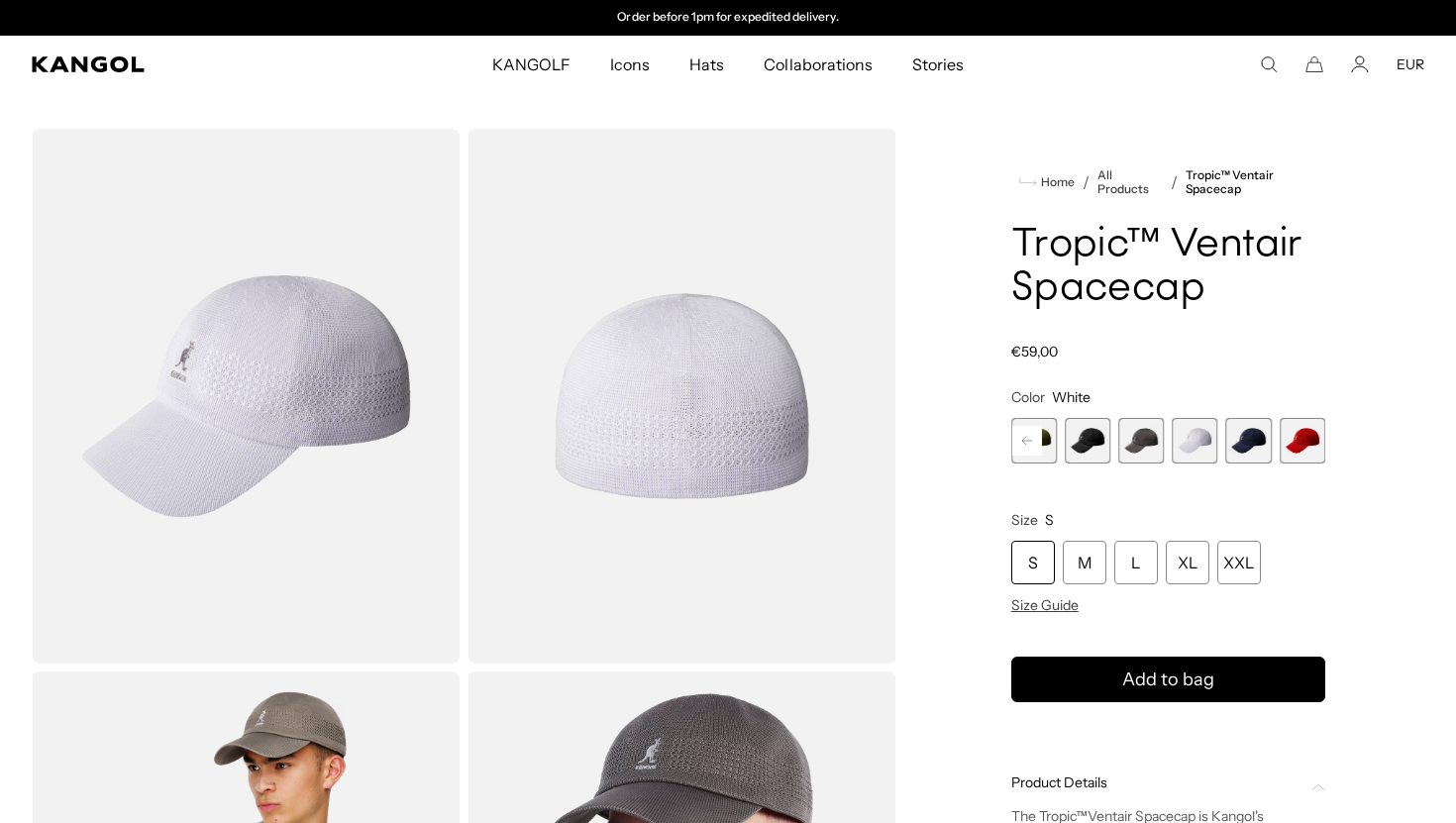 click at bounding box center [1249, 441] 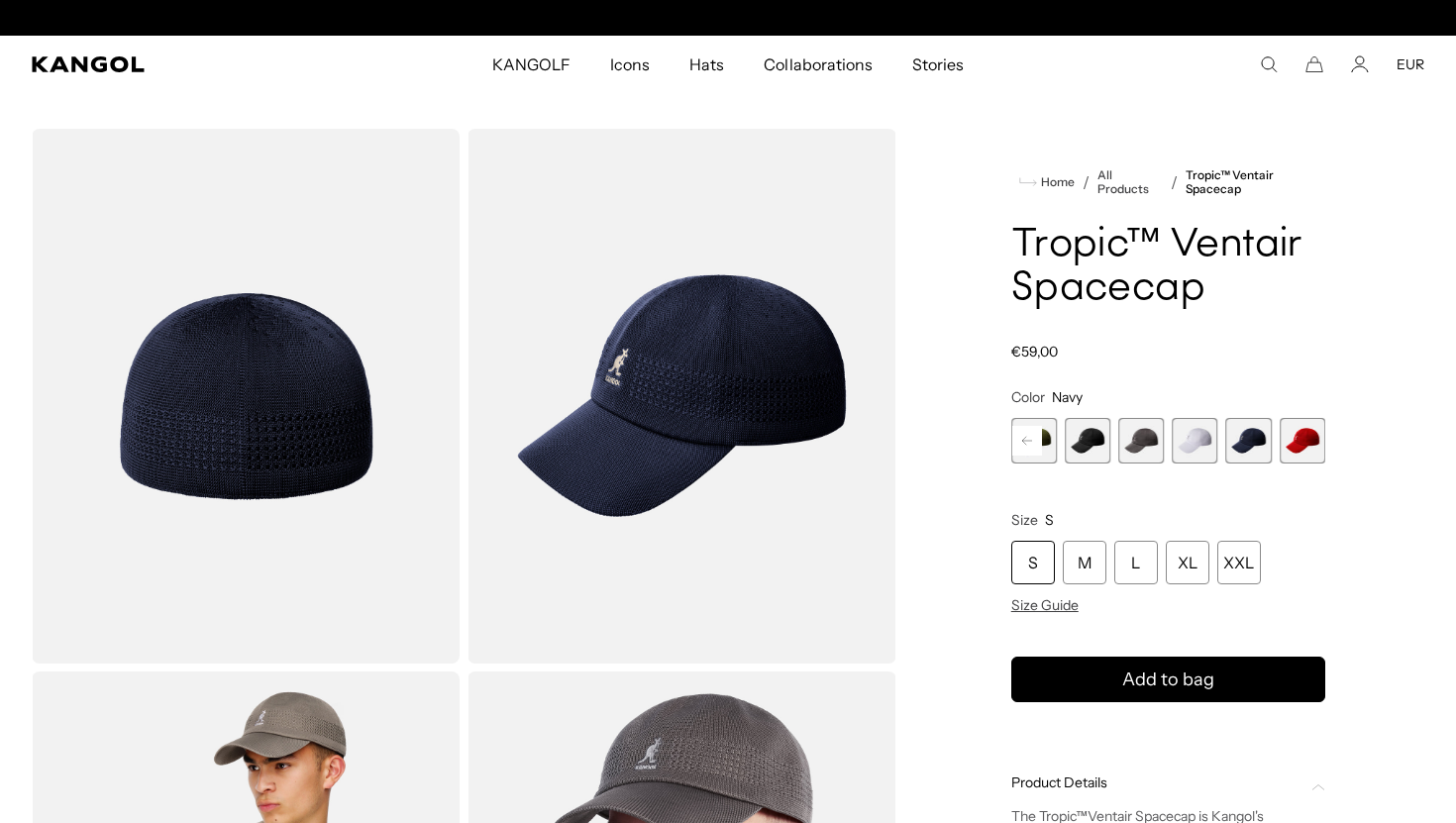 click at bounding box center [1302, 441] 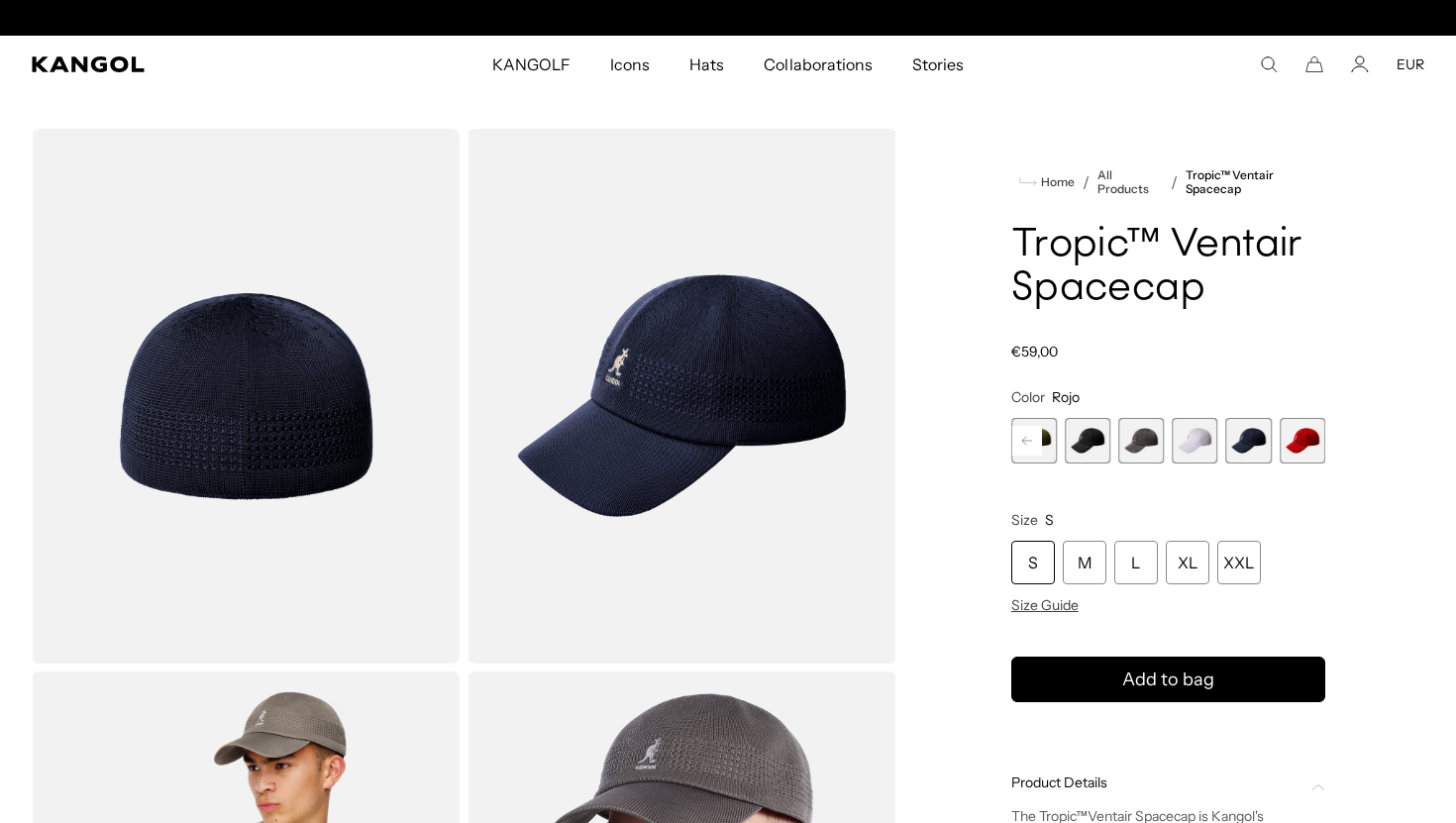scroll, scrollTop: 0, scrollLeft: 0, axis: both 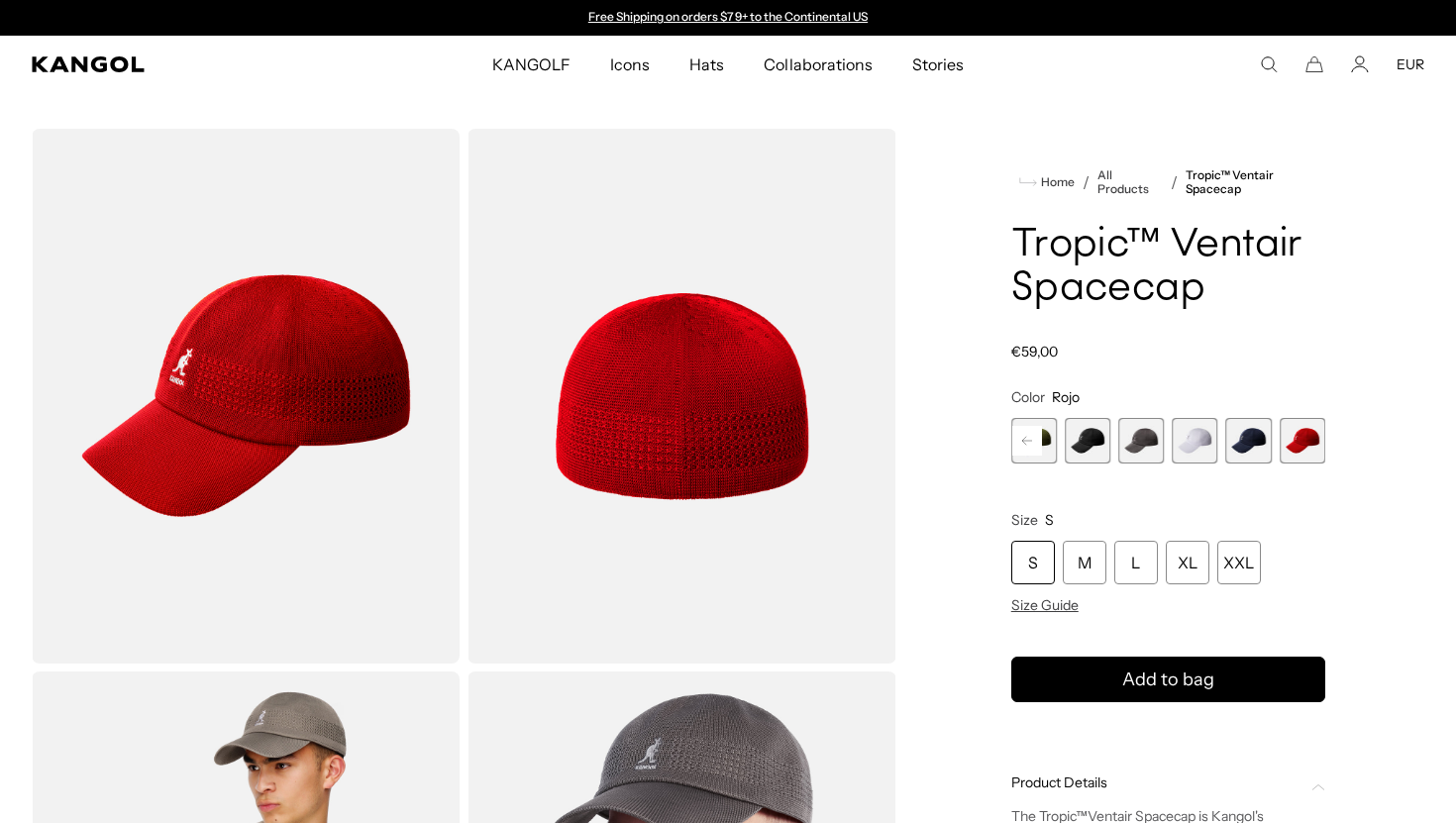 click 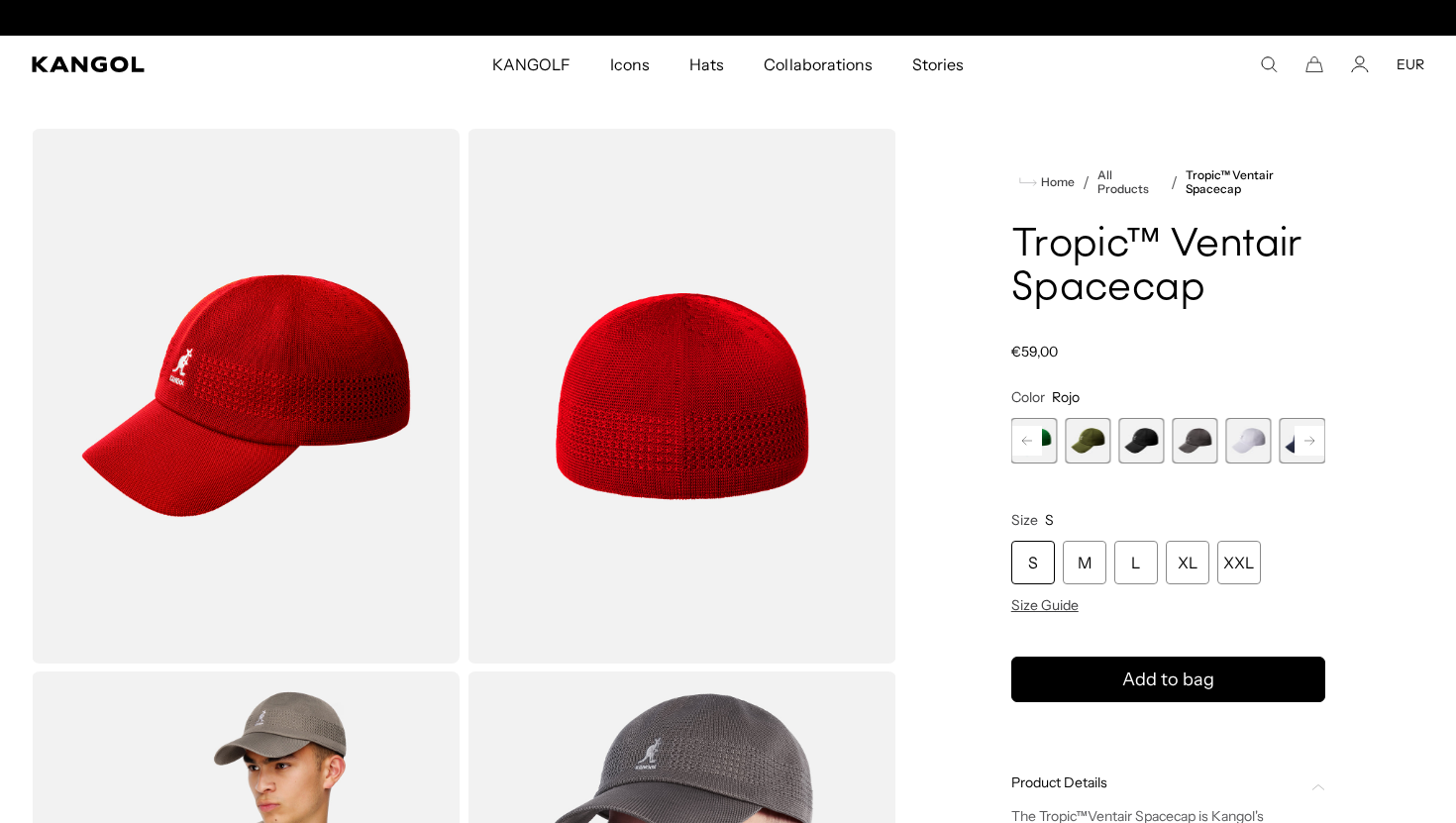 scroll, scrollTop: 0, scrollLeft: 408, axis: horizontal 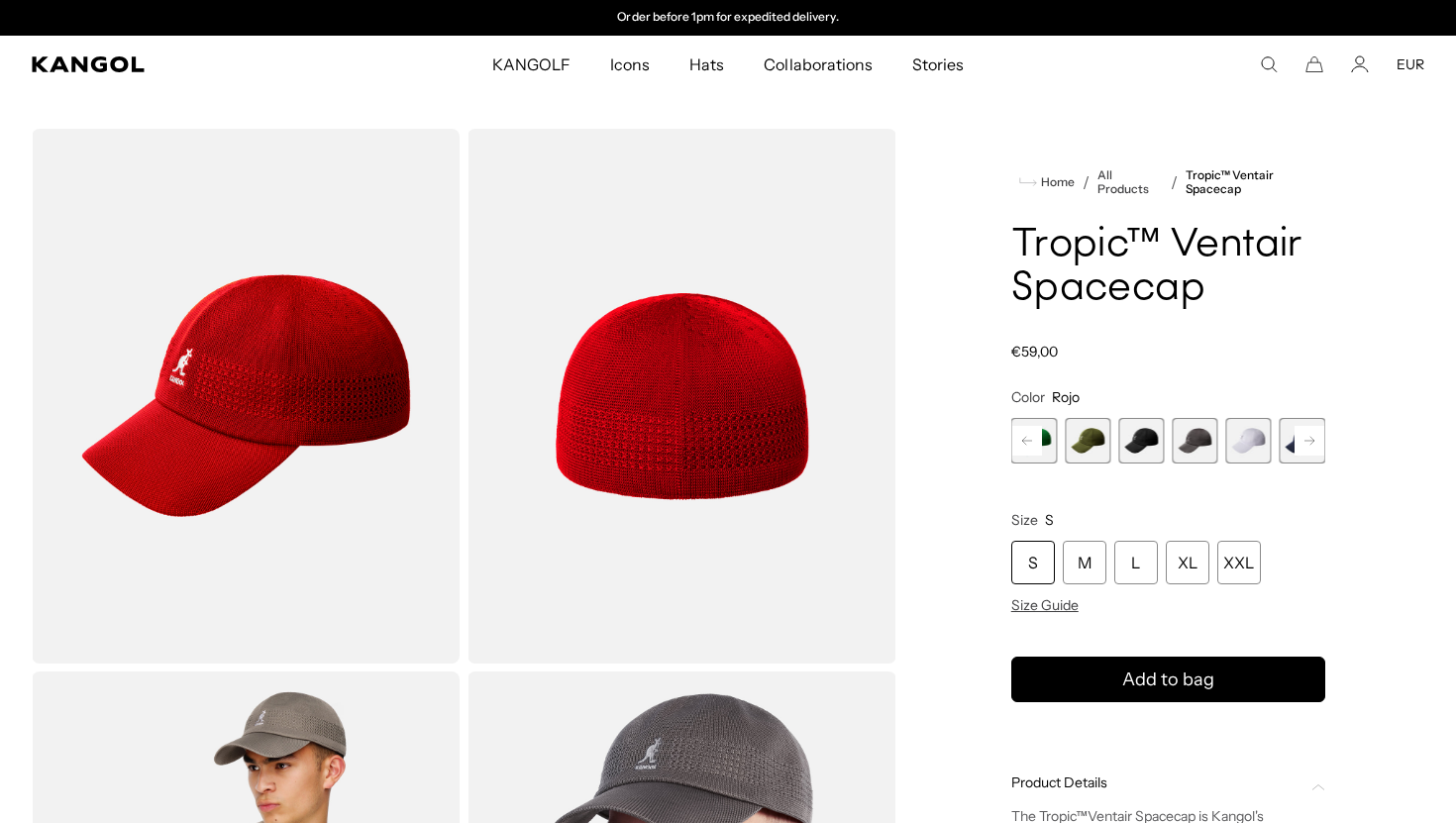 click 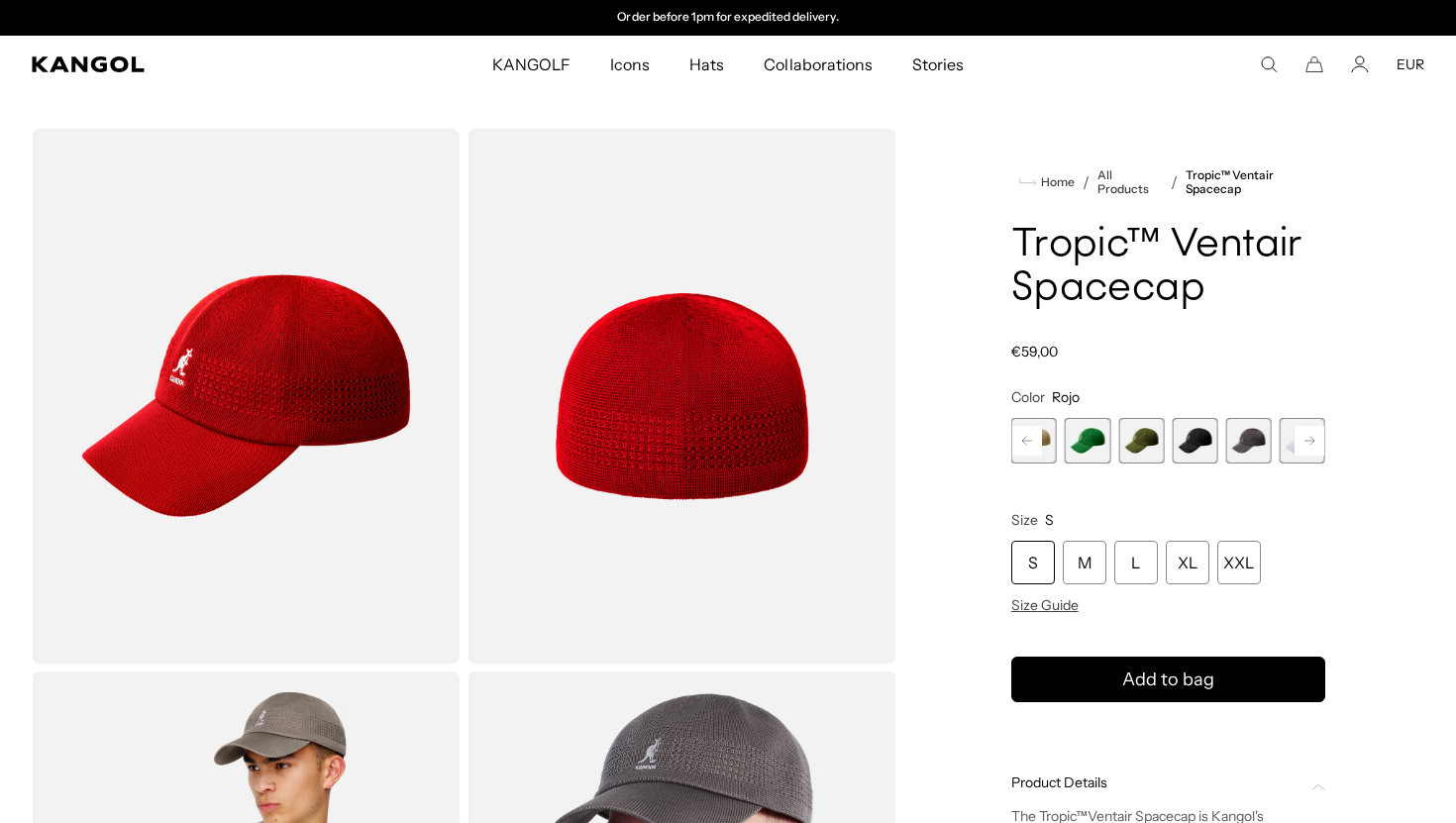 click 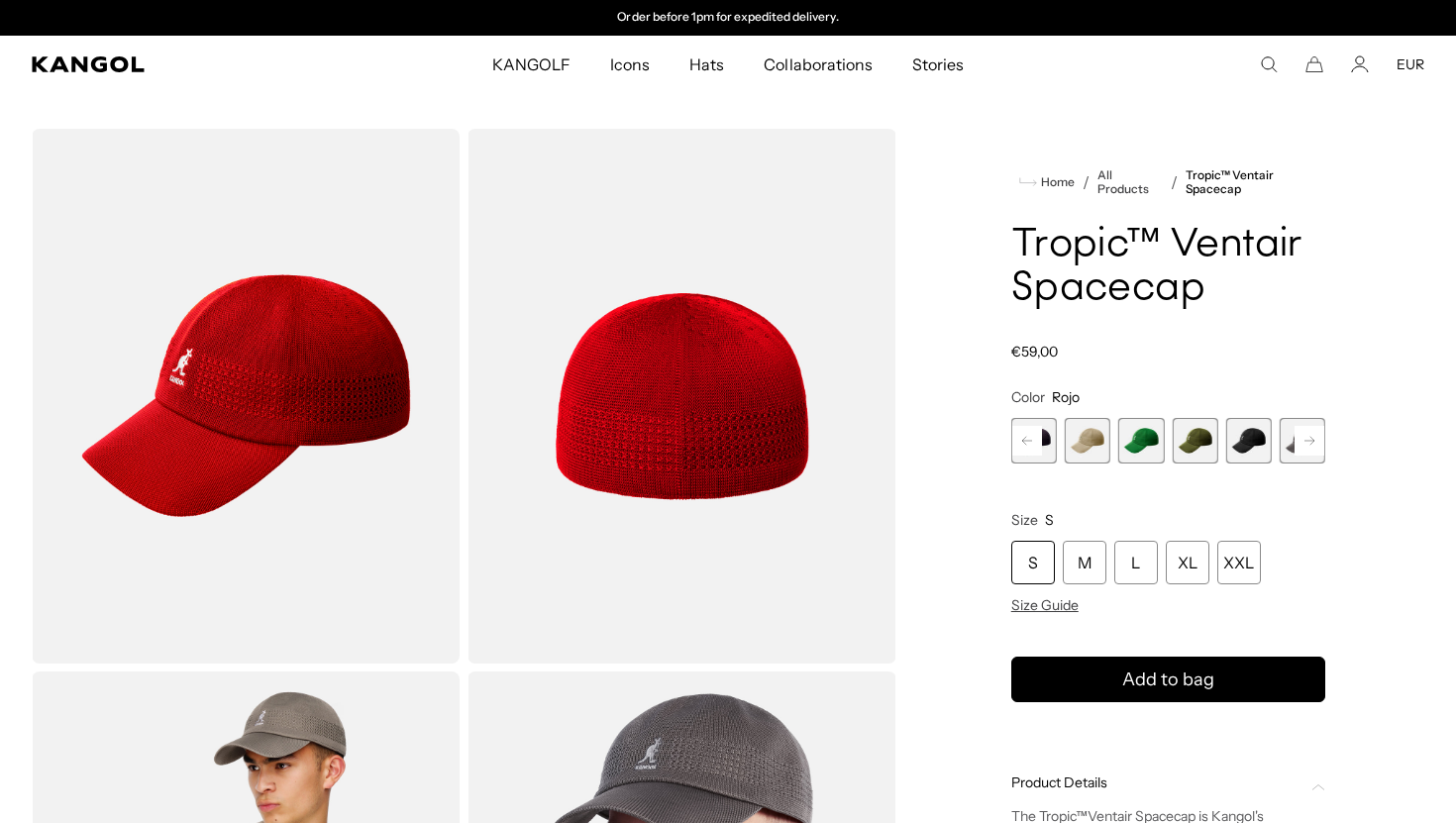 click 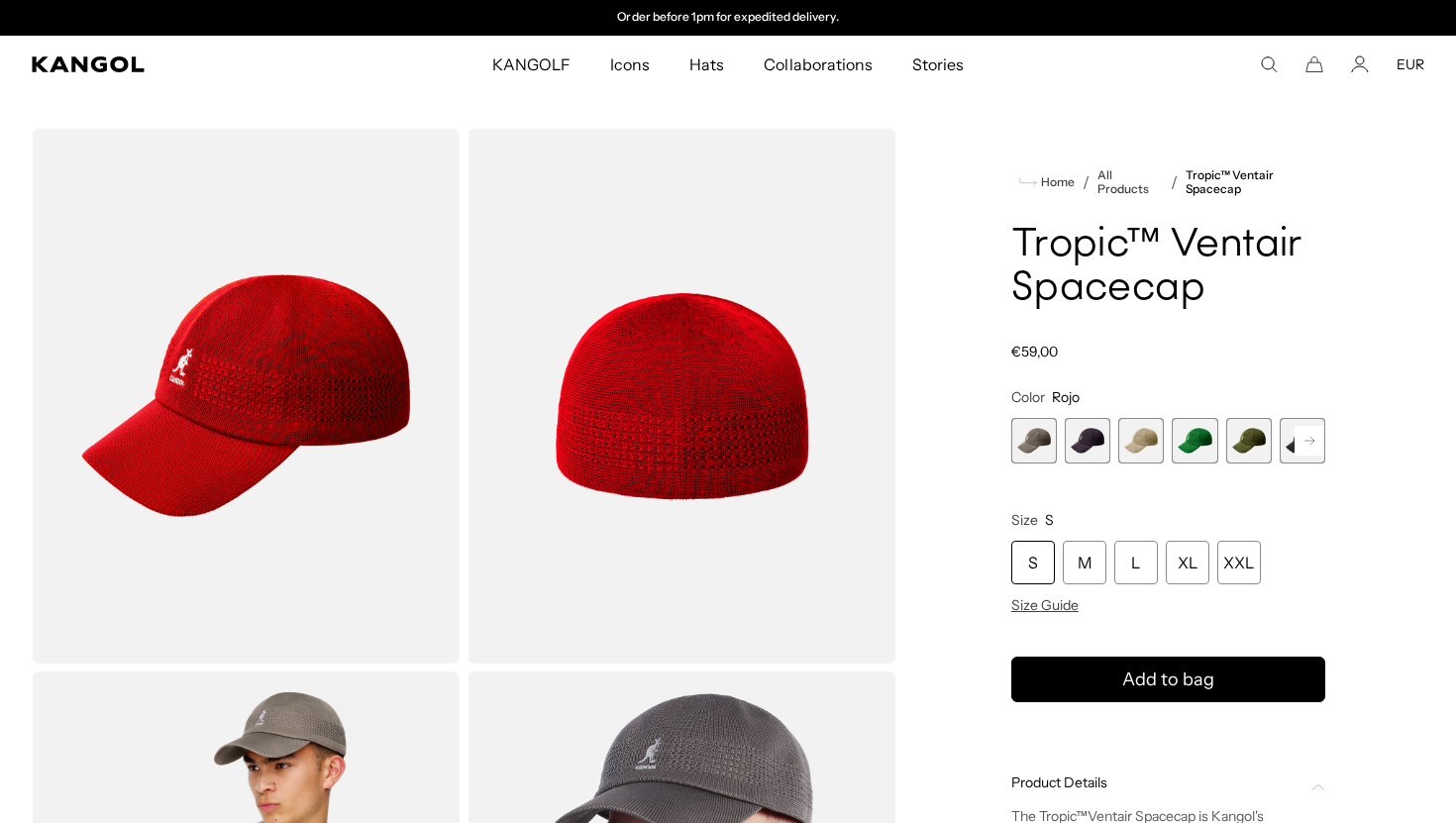 click on "Previous
Next
WARM GREY
Variant sold out or unavailable
DEEP PLUM
Variant sold out or unavailable
Beige
Variant sold out or unavailable
Turf Green
Variant sold out or unavailable
Army Green
Variant sold out or unavailable
Black
Variant sold out or unavailable
Charcoal" at bounding box center (1168, 441) 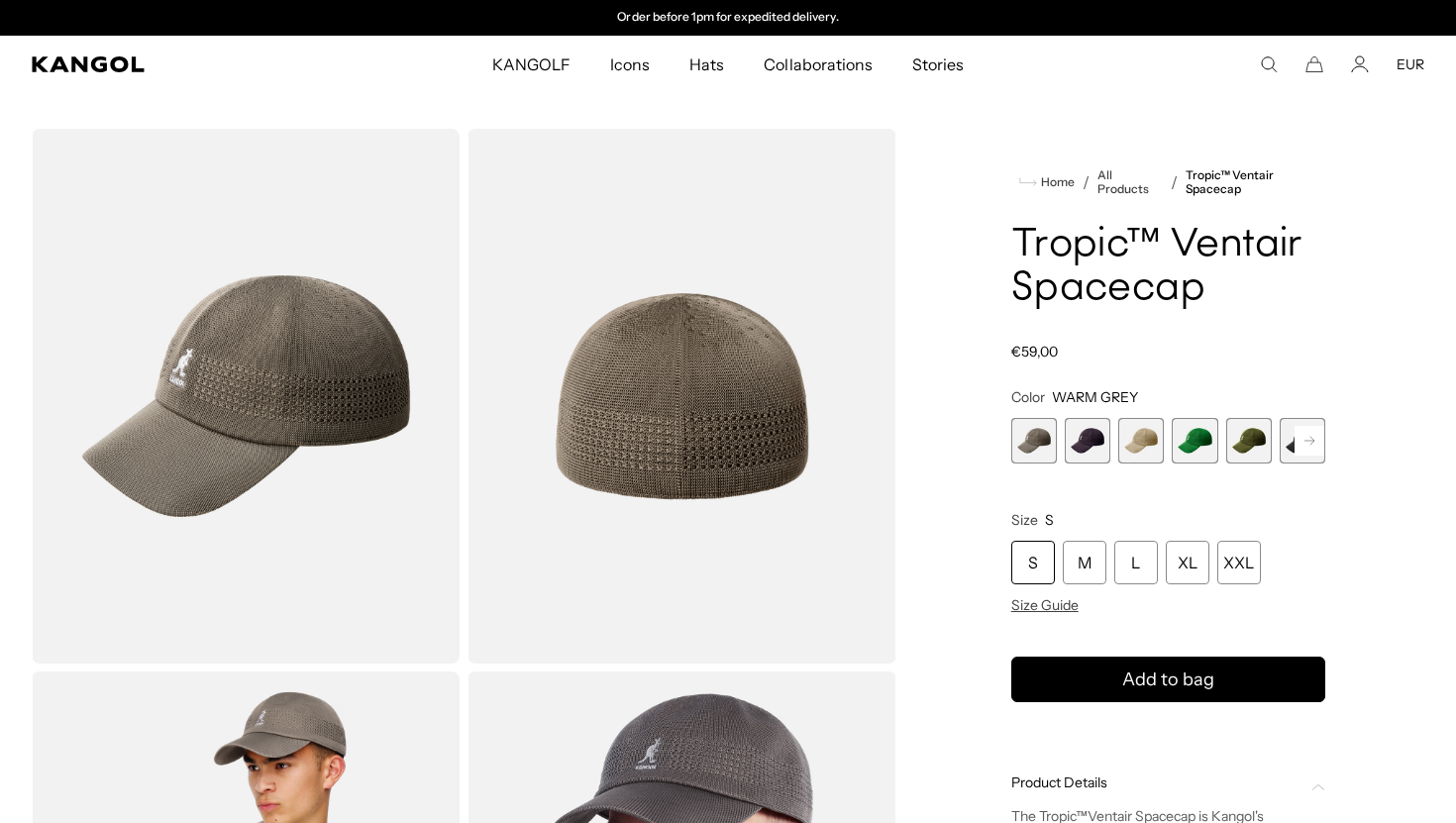click at bounding box center (1034, 441) 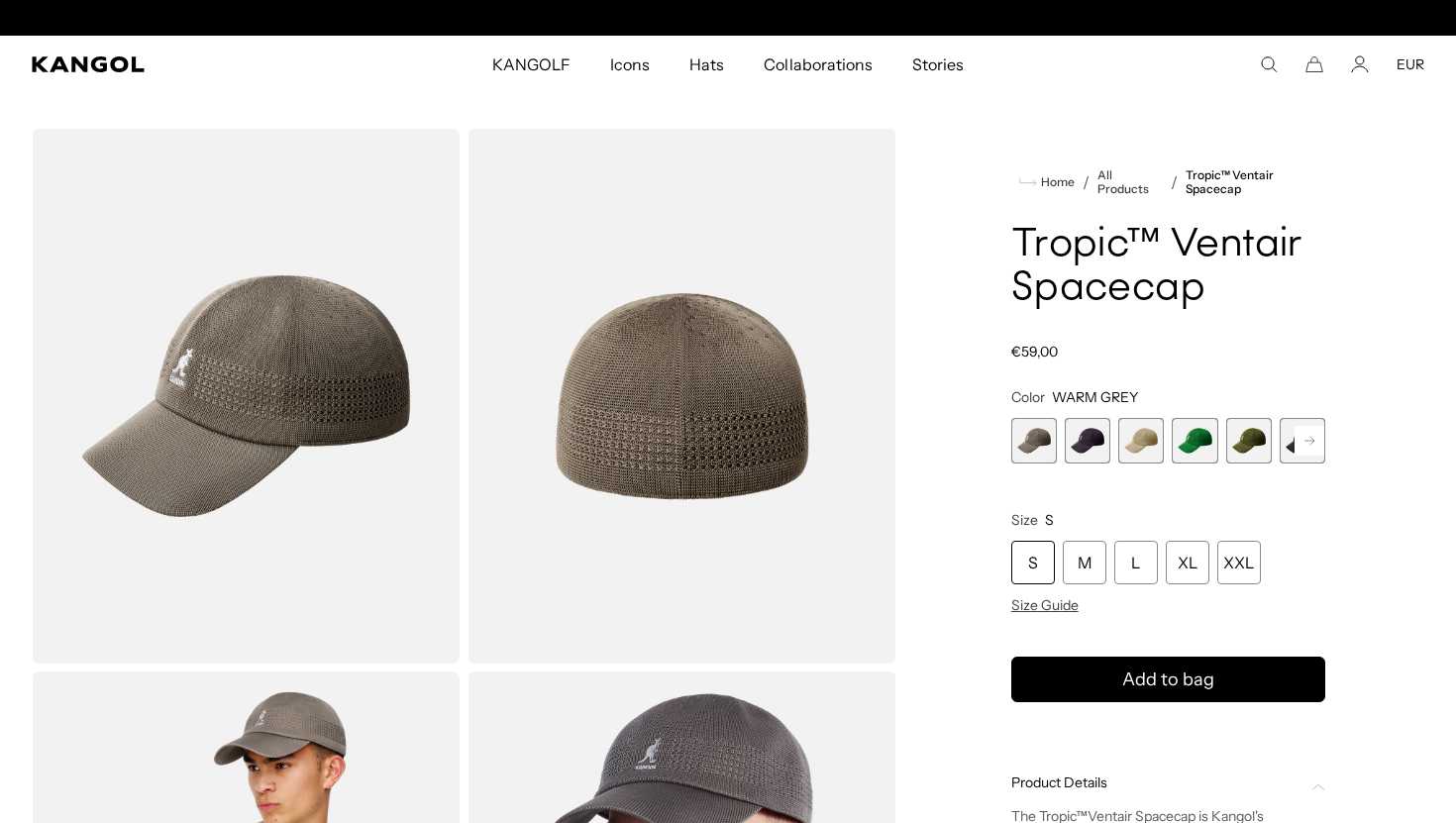 scroll, scrollTop: 0, scrollLeft: 0, axis: both 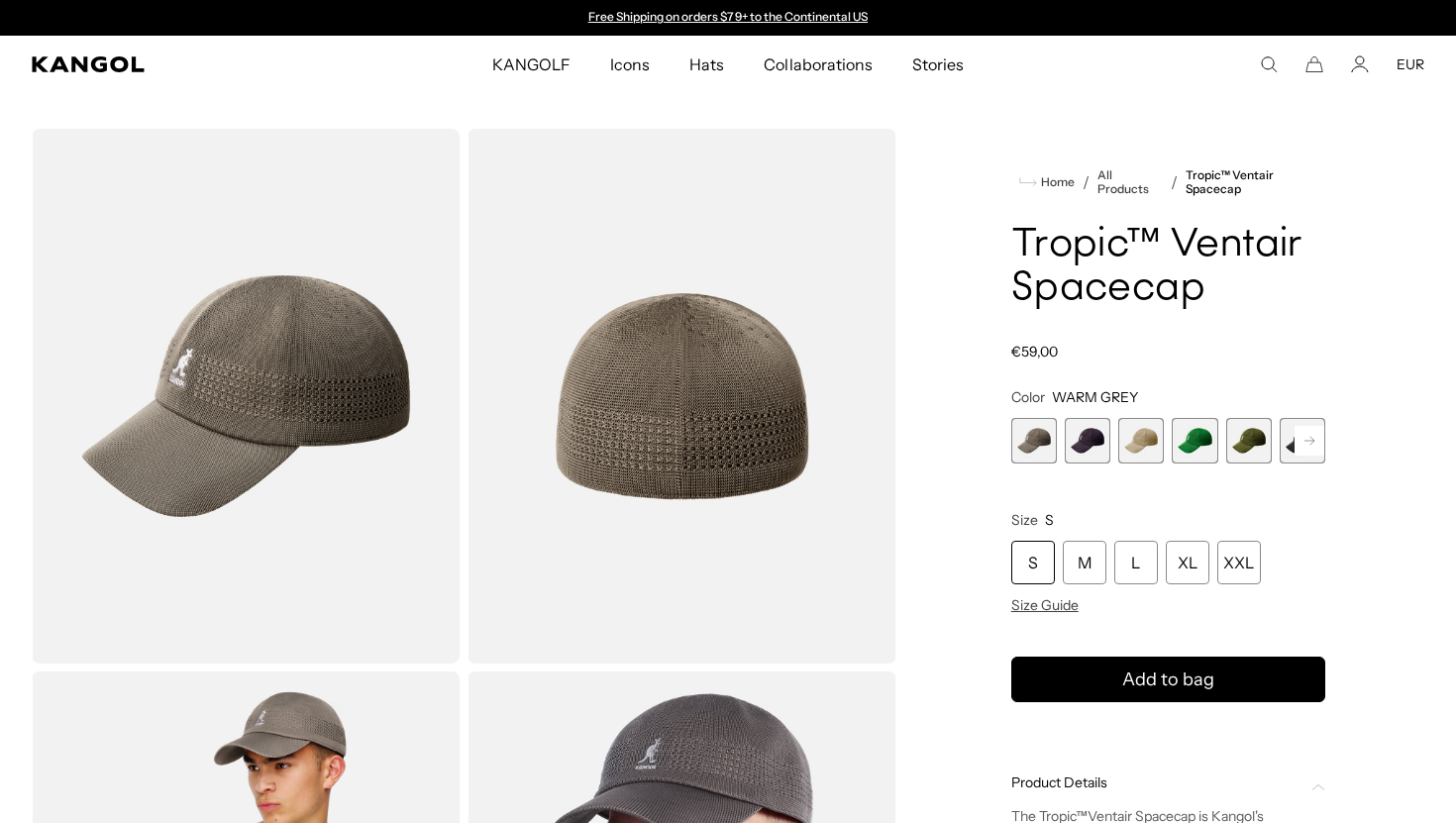 click at bounding box center (1088, 441) 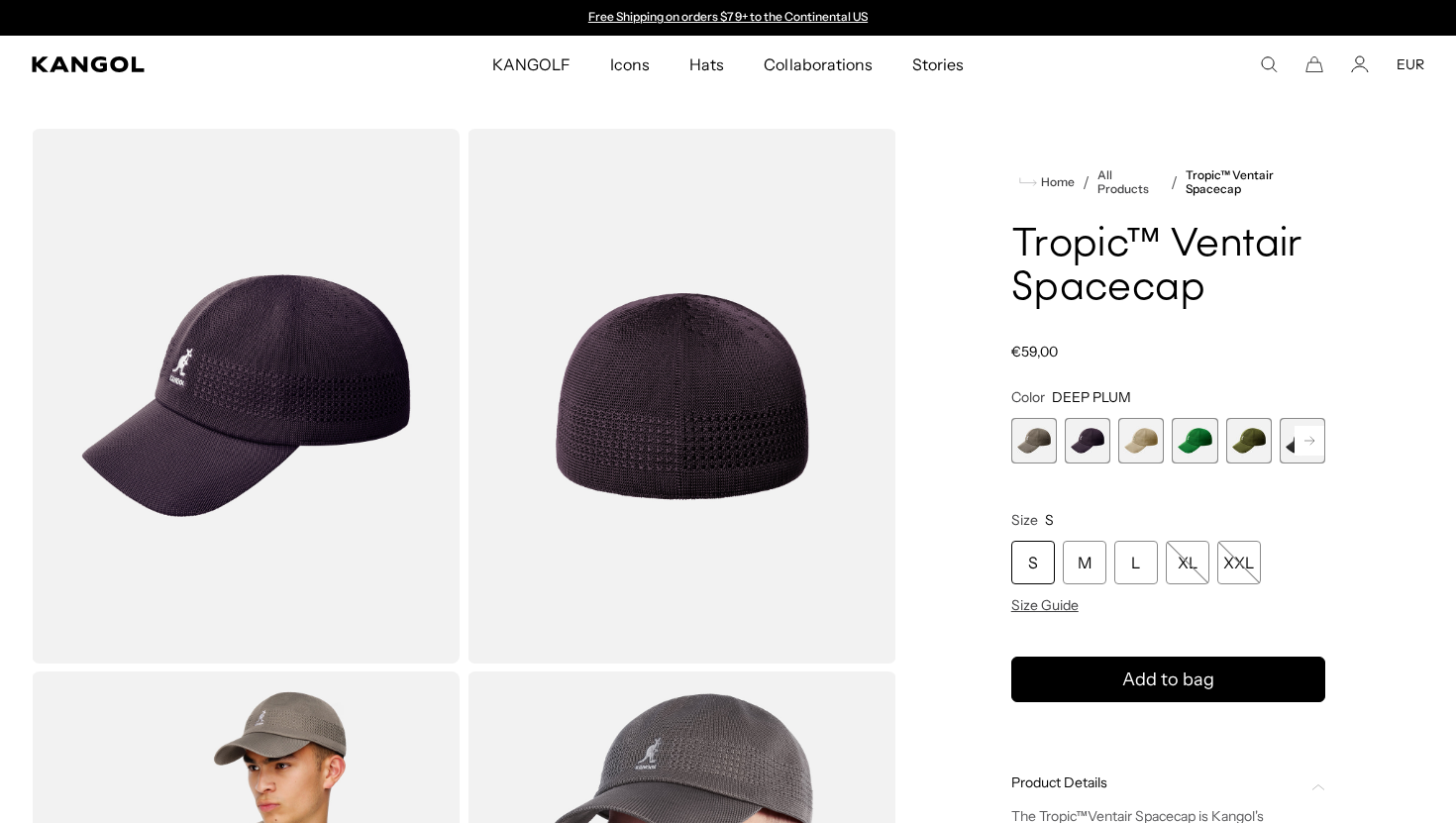 click at bounding box center [246, 396] 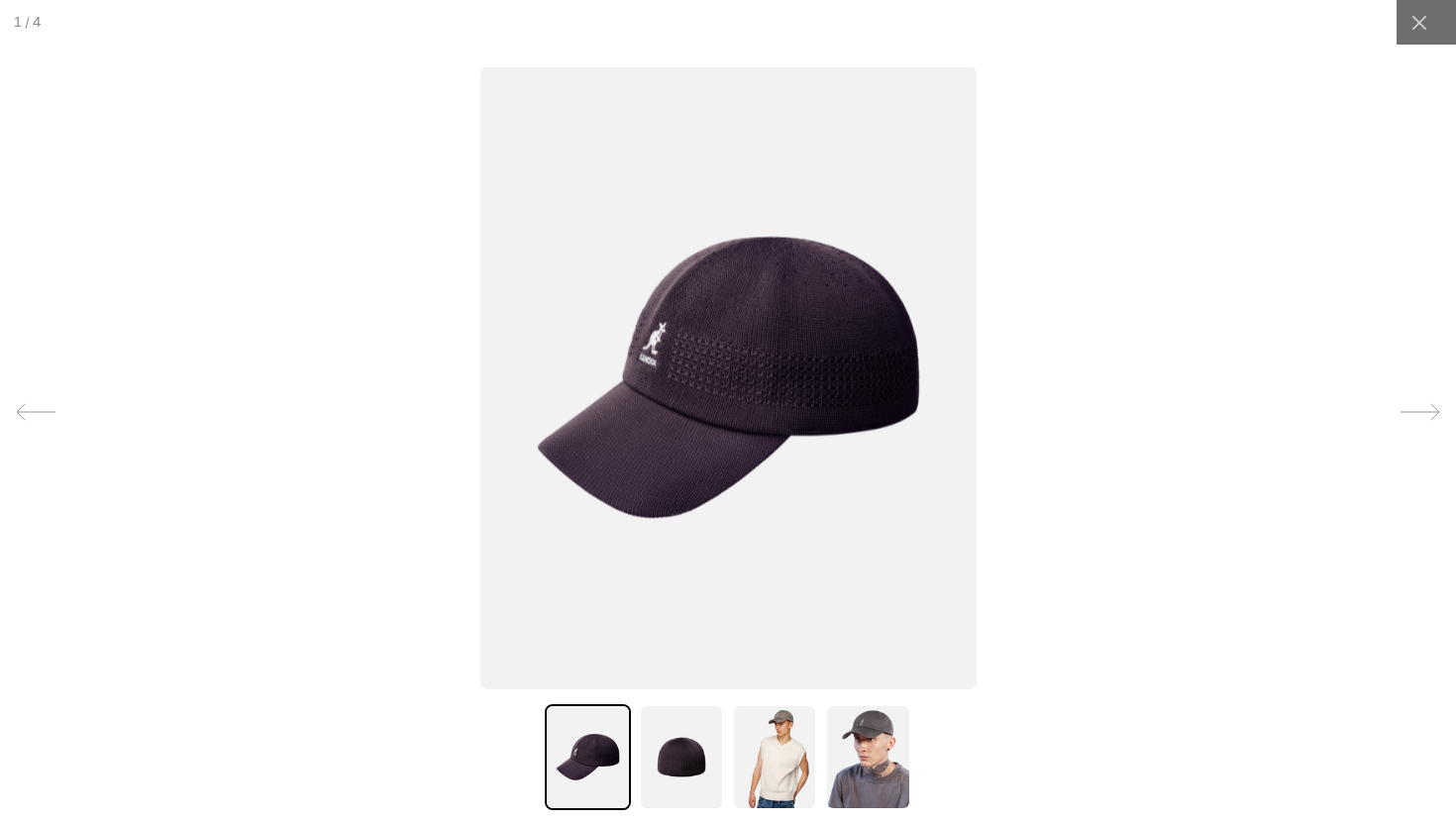 scroll, scrollTop: 0, scrollLeft: 408, axis: horizontal 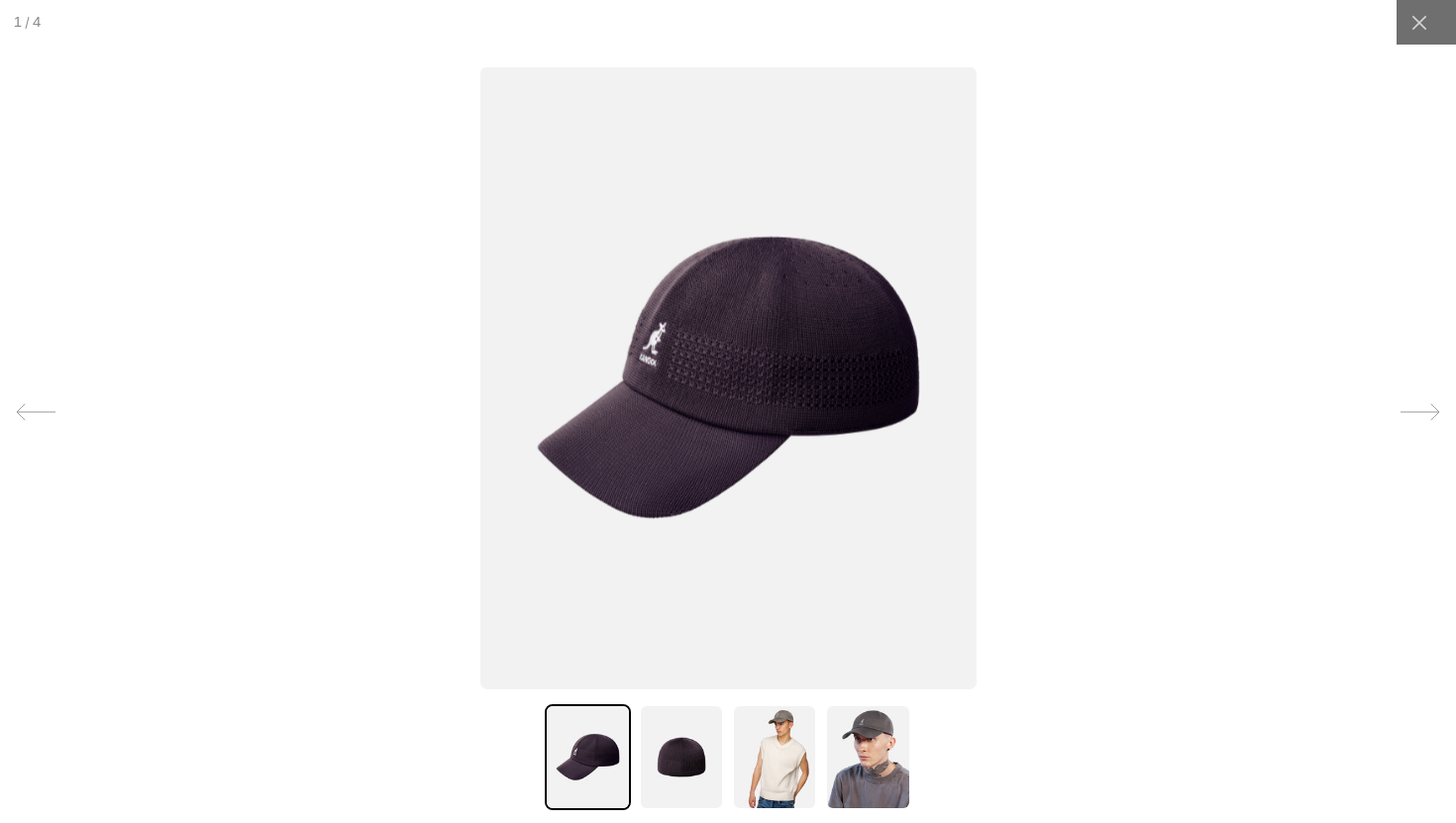 click at bounding box center [681, 757] 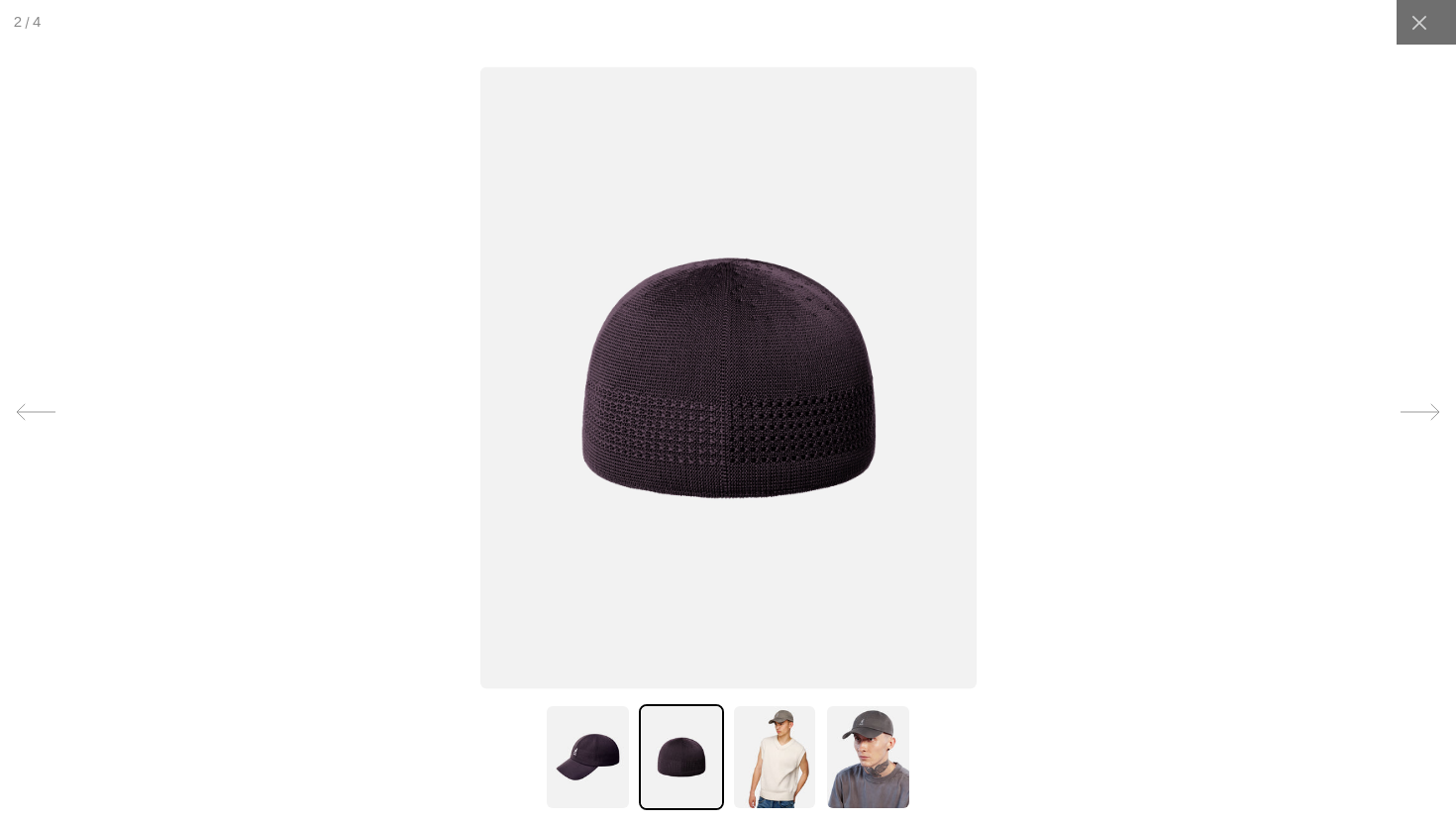 click at bounding box center [775, 757] 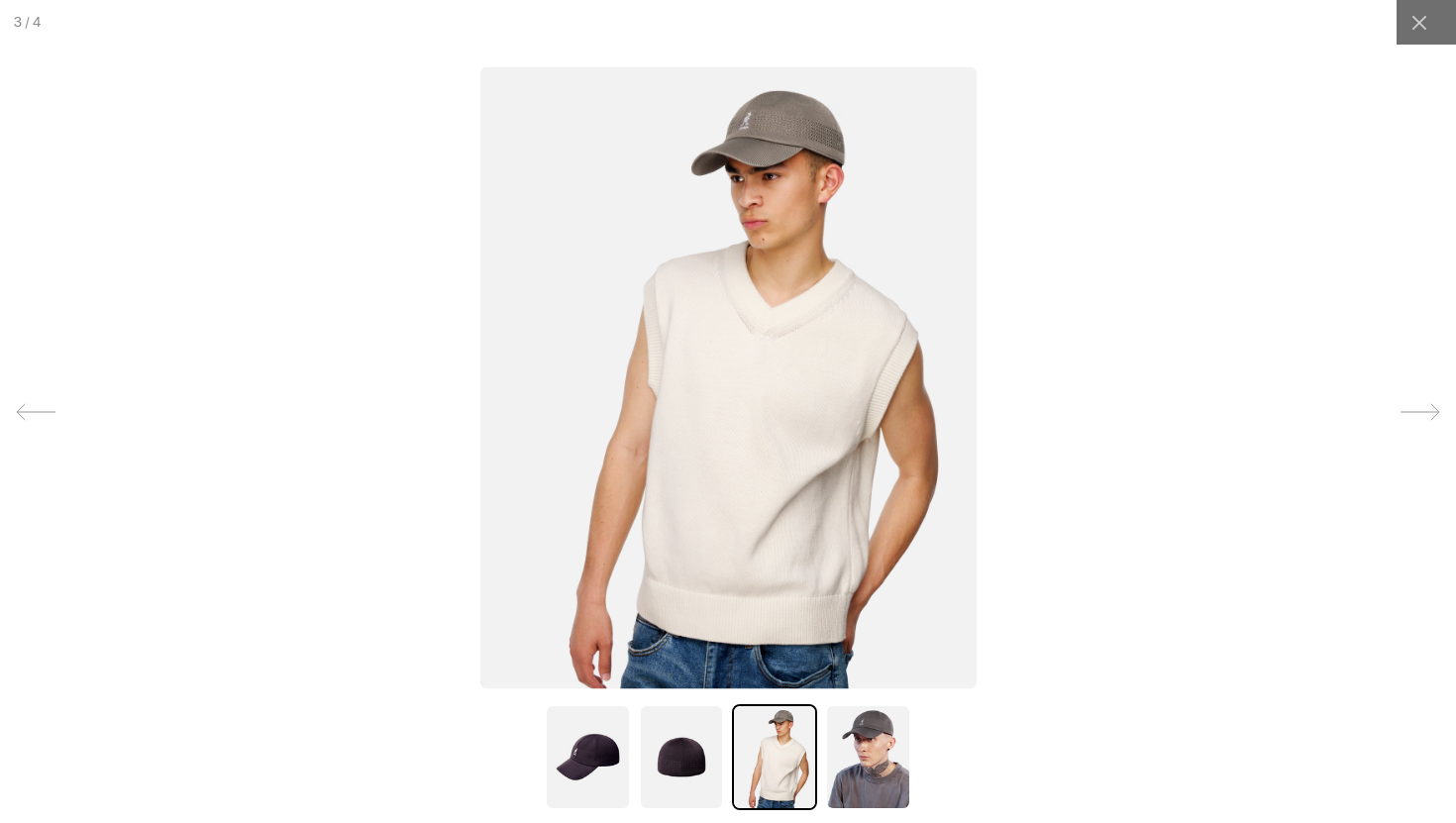 scroll, scrollTop: 0, scrollLeft: 0, axis: both 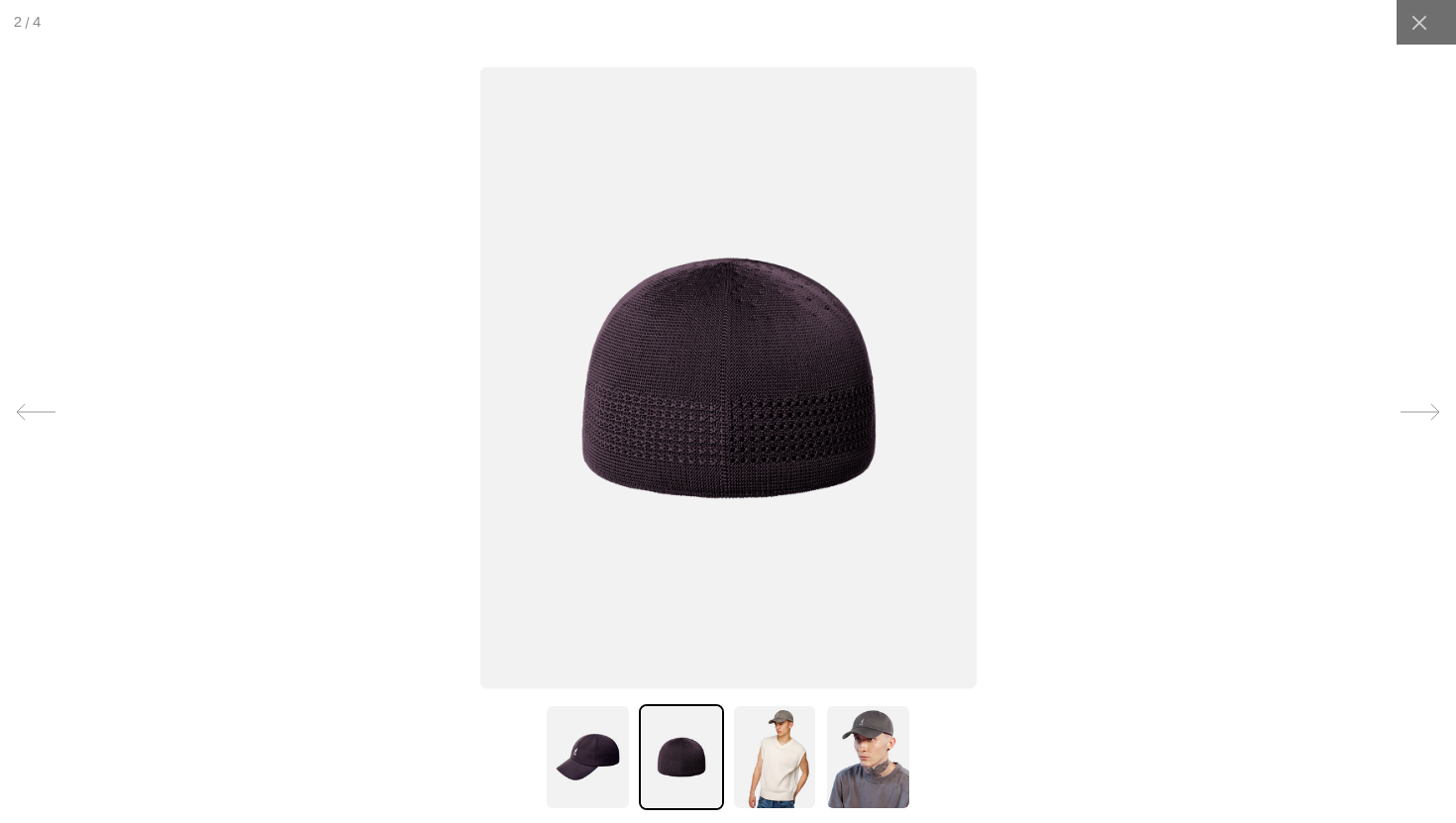 click at bounding box center [587, 757] 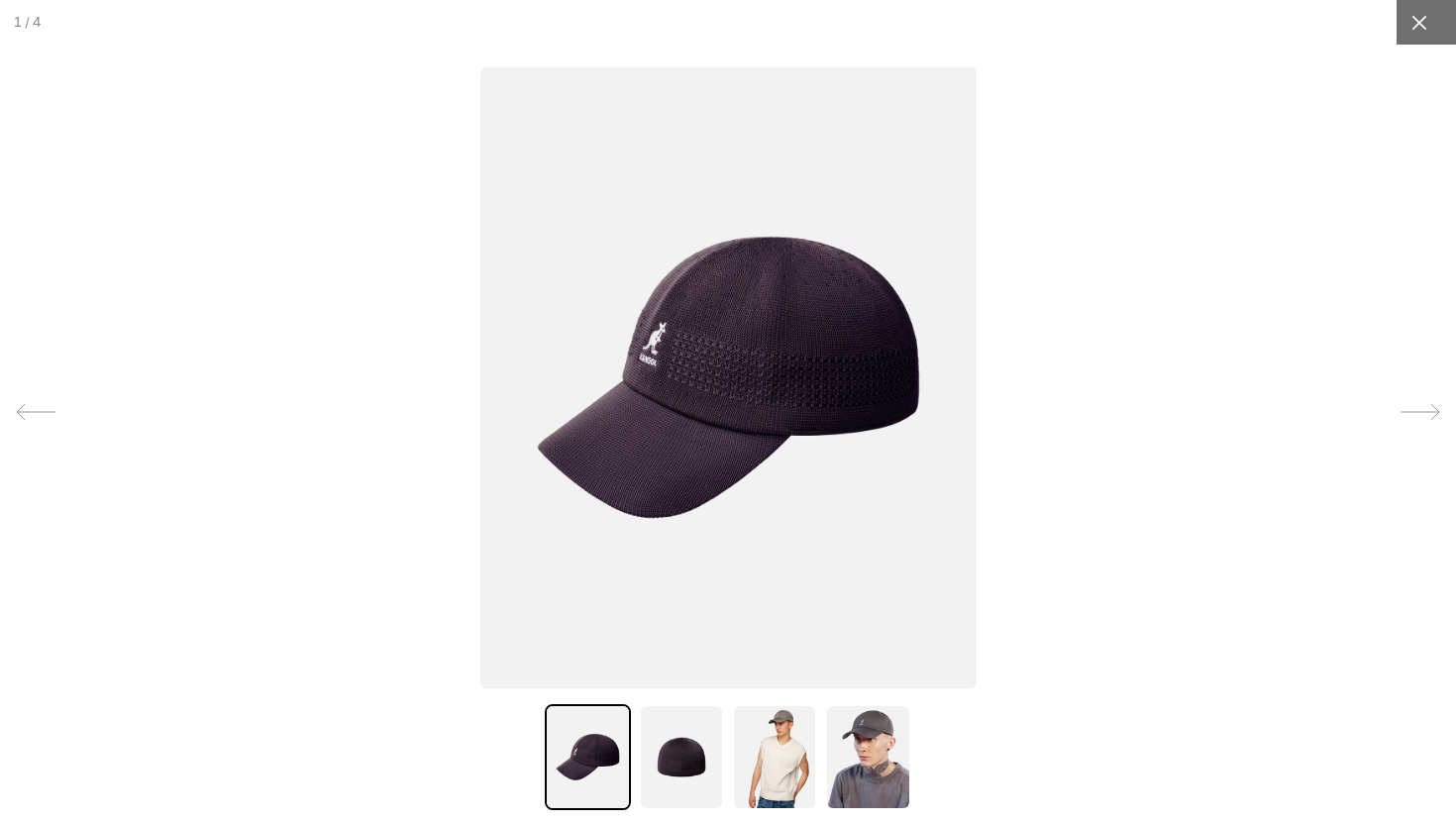 scroll, scrollTop: 0, scrollLeft: 0, axis: both 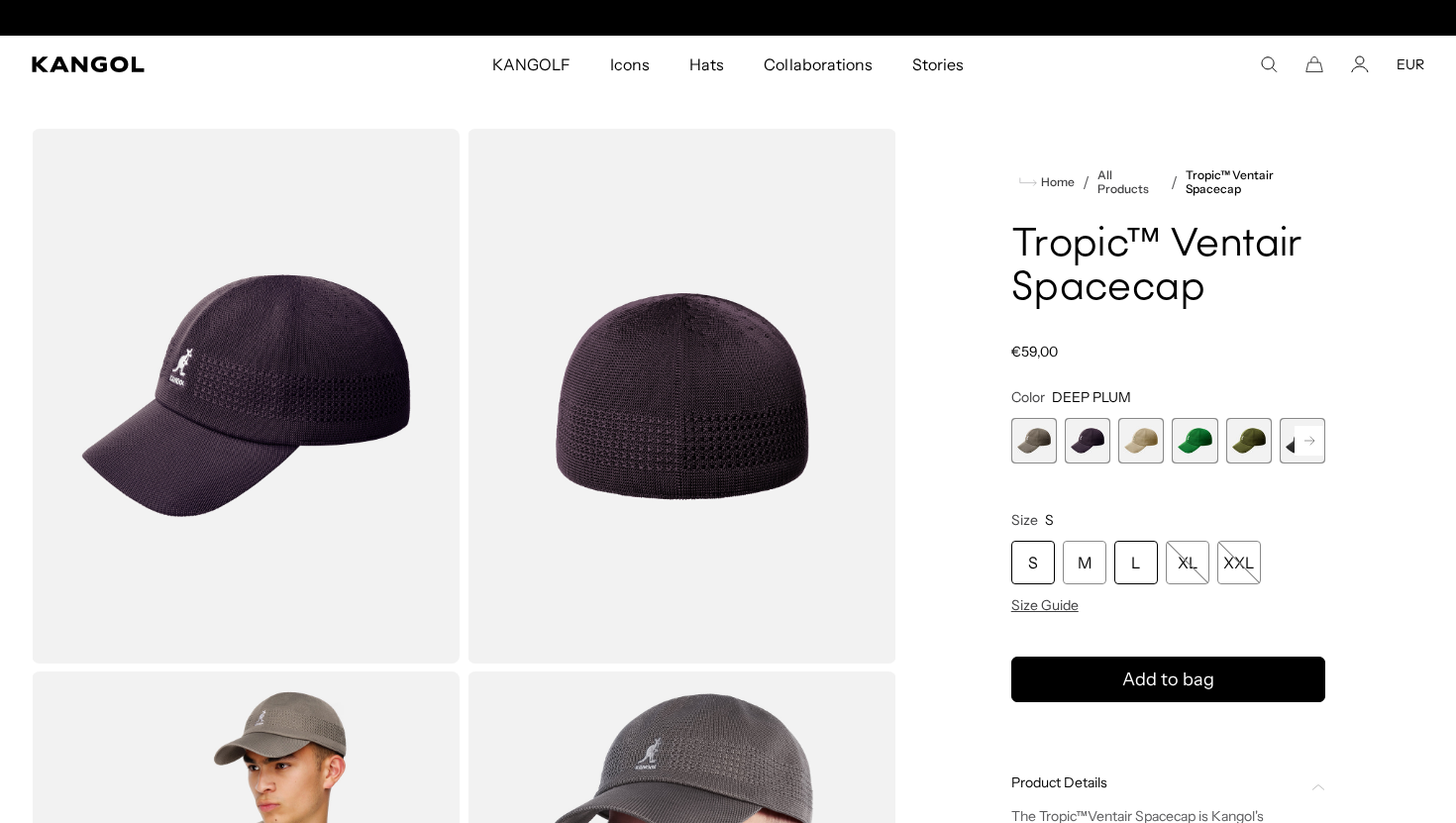 click on "L" at bounding box center [1136, 563] 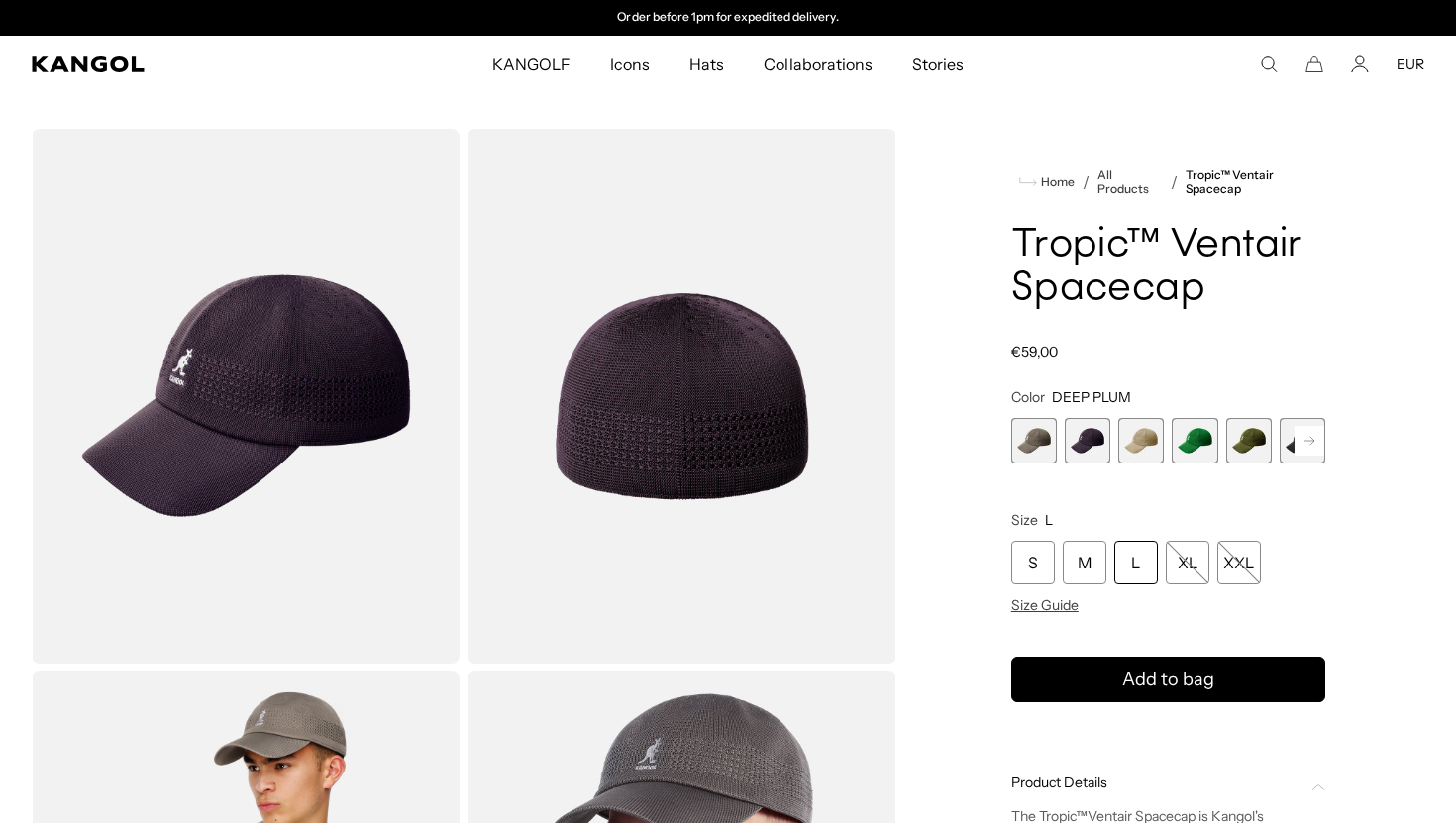 click on "L" at bounding box center [1136, 563] 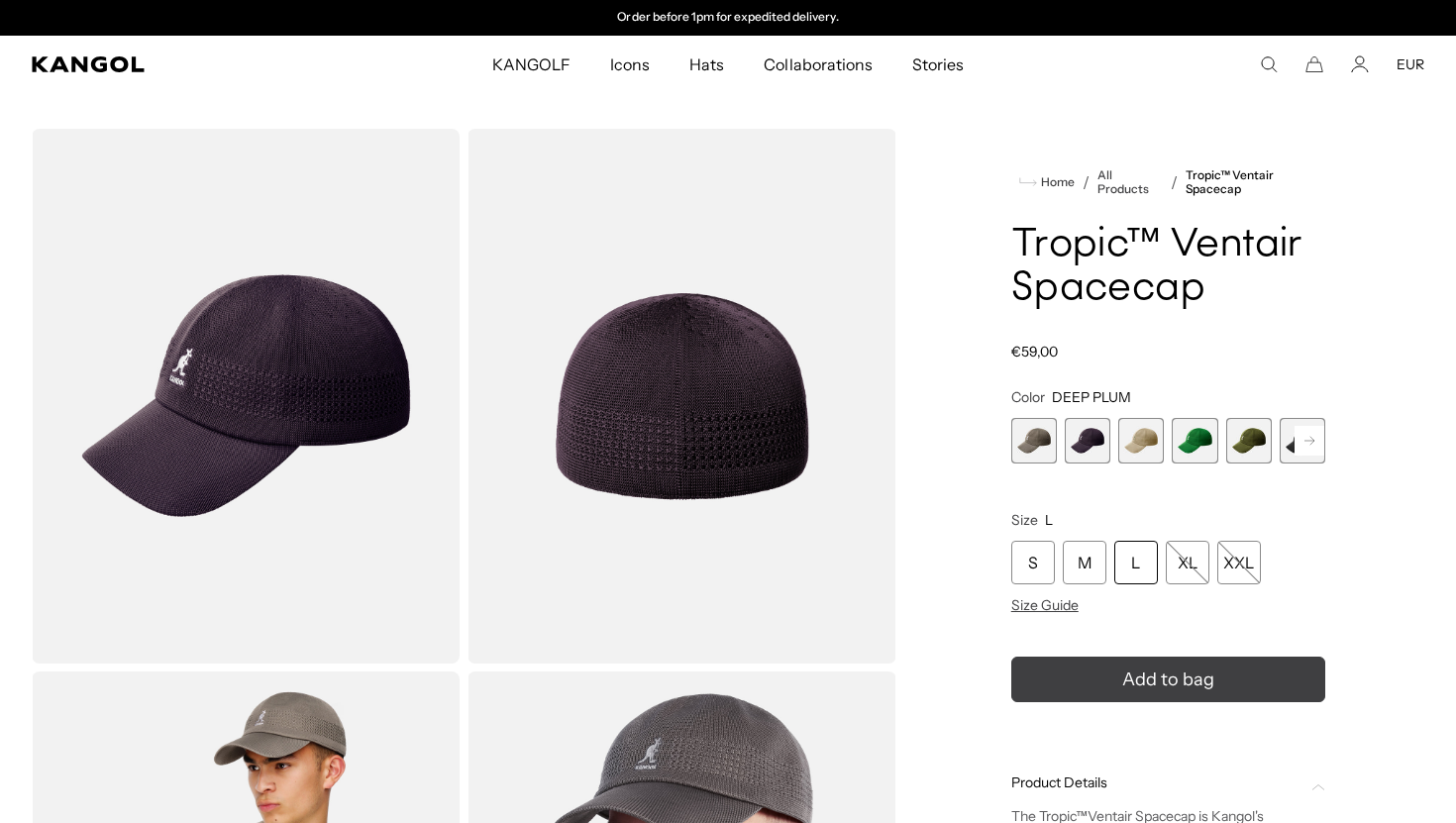 click 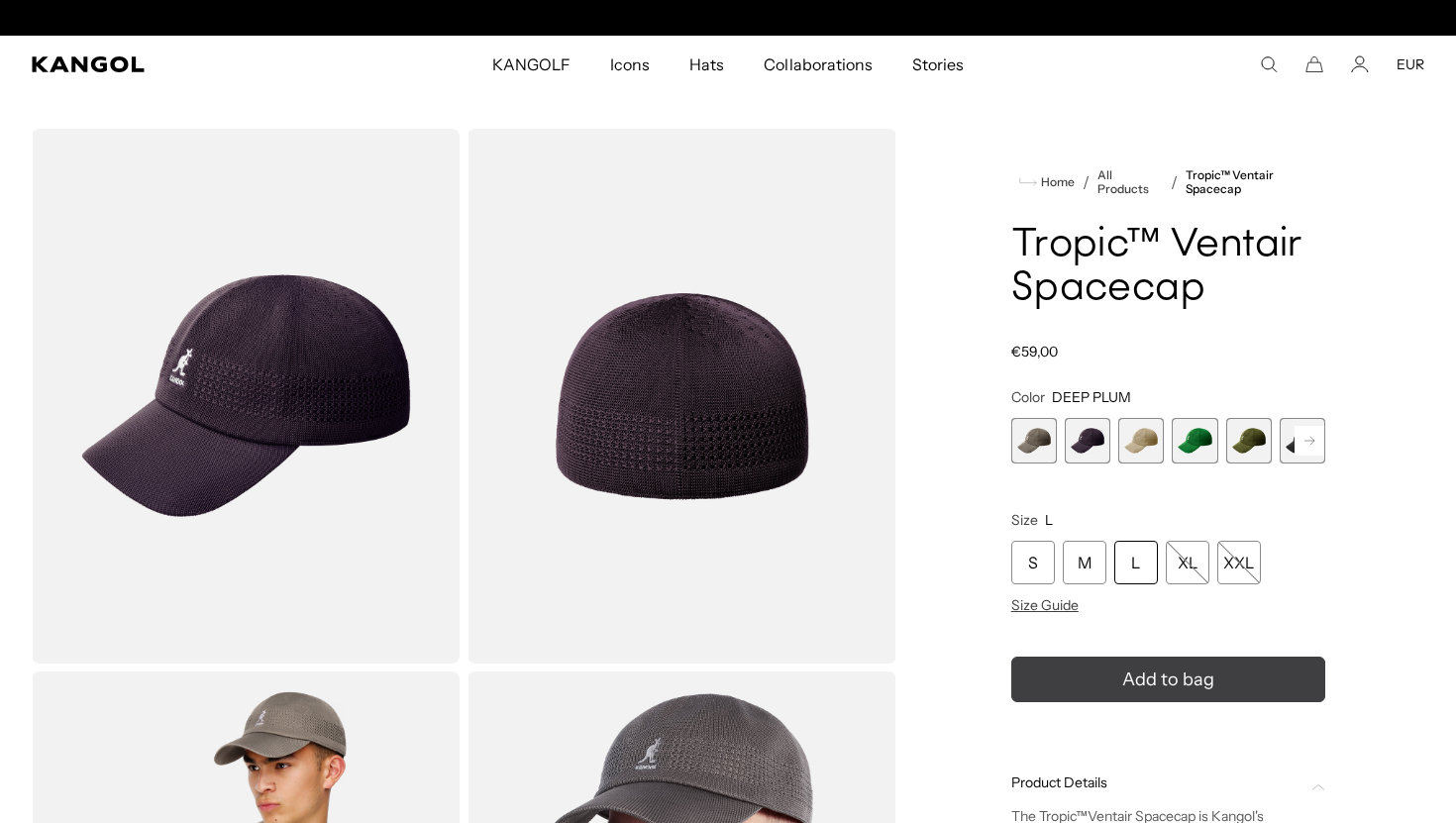 scroll, scrollTop: 0, scrollLeft: 0, axis: both 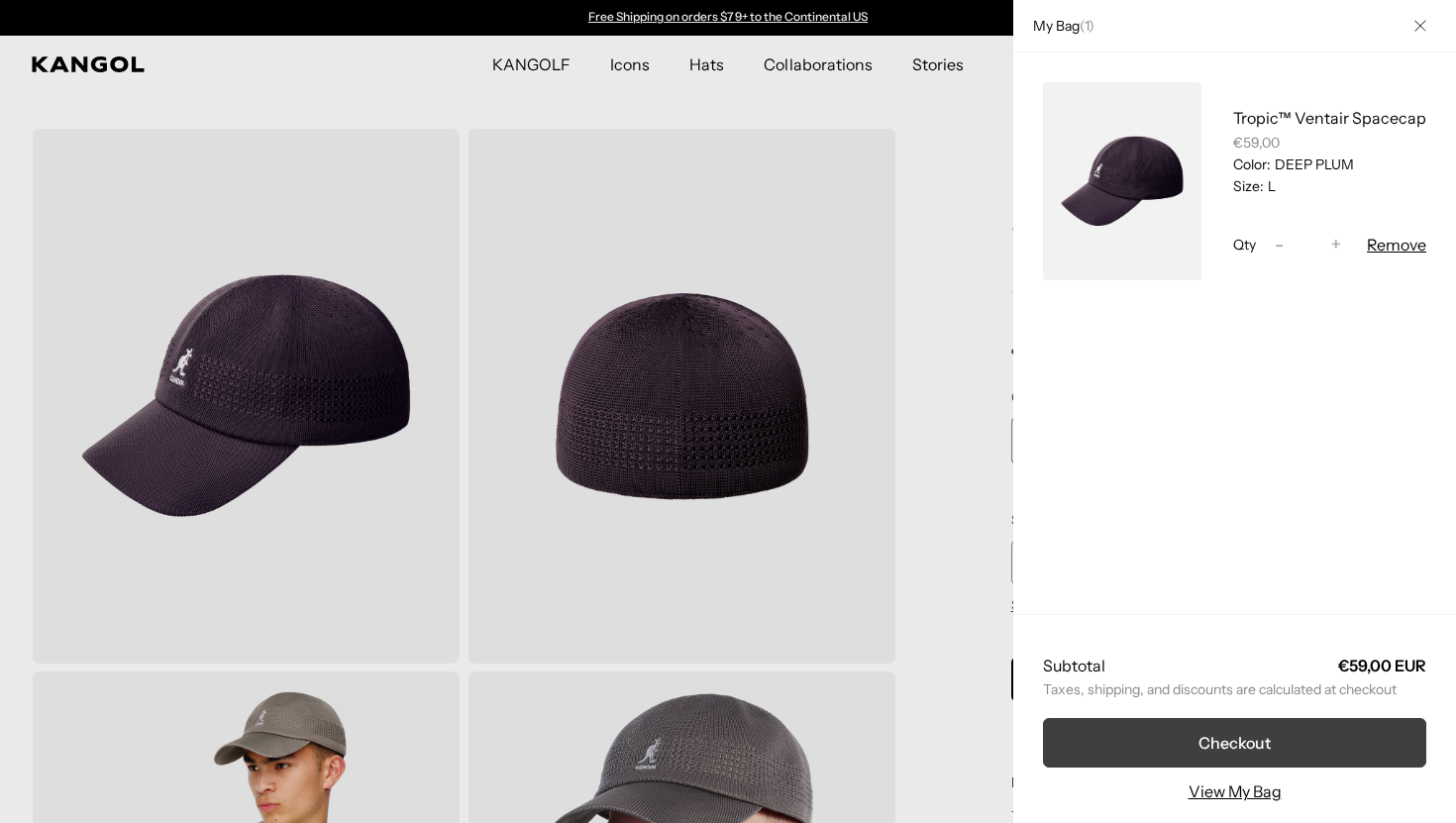 click on "Checkout" at bounding box center [1234, 743] 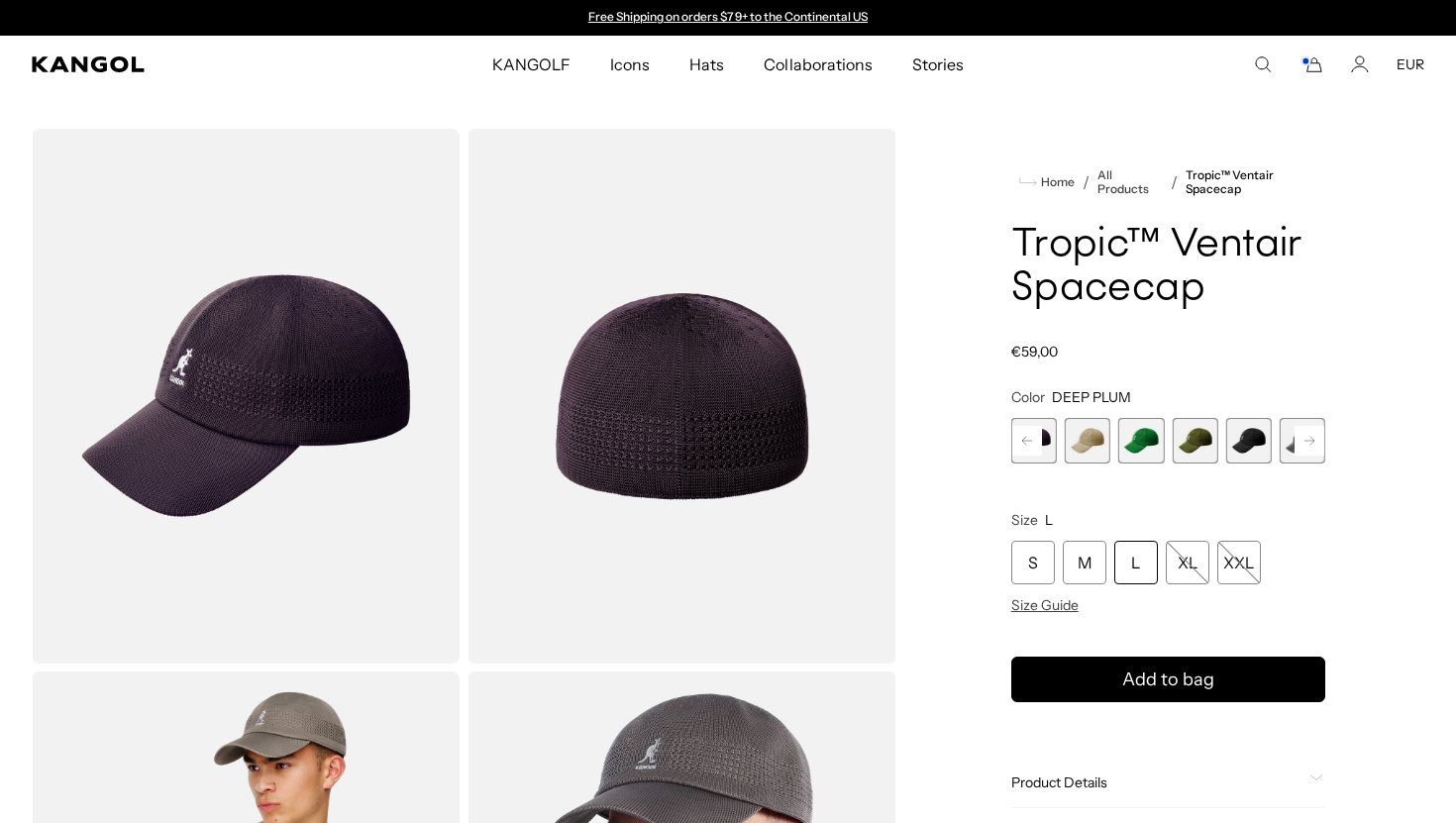 scroll, scrollTop: 0, scrollLeft: 0, axis: both 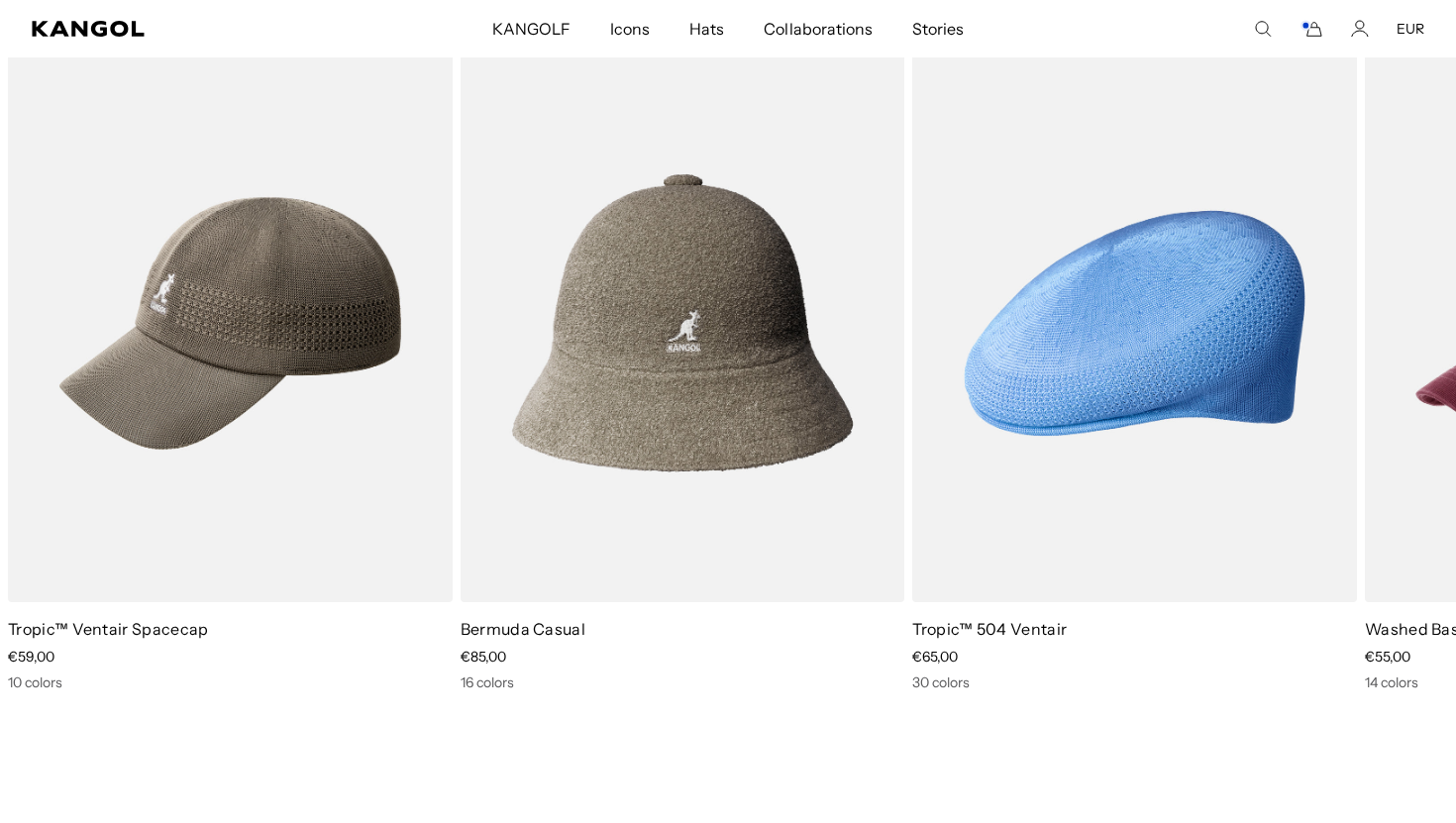 click at bounding box center (0, 0) 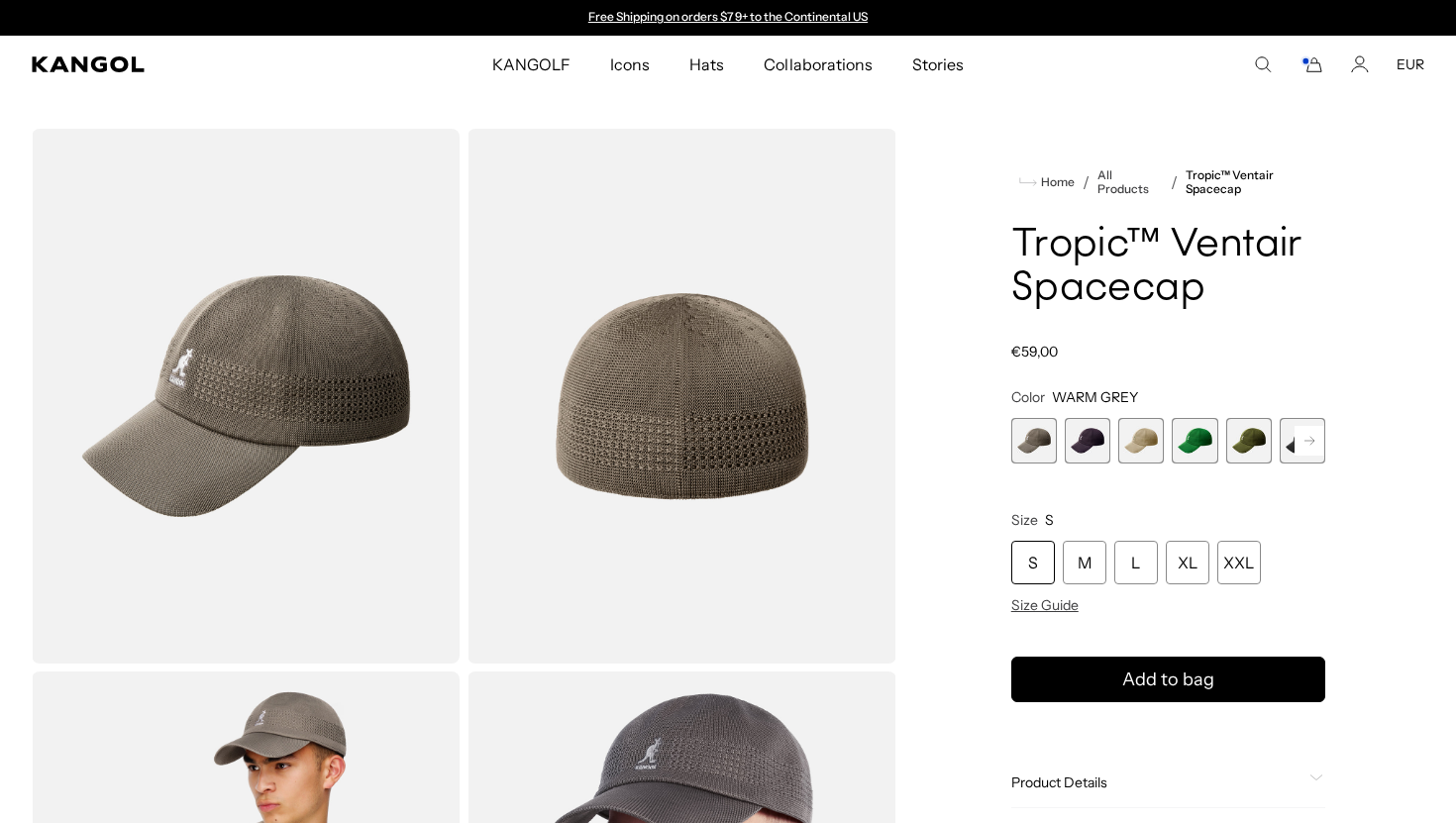 scroll, scrollTop: 0, scrollLeft: 0, axis: both 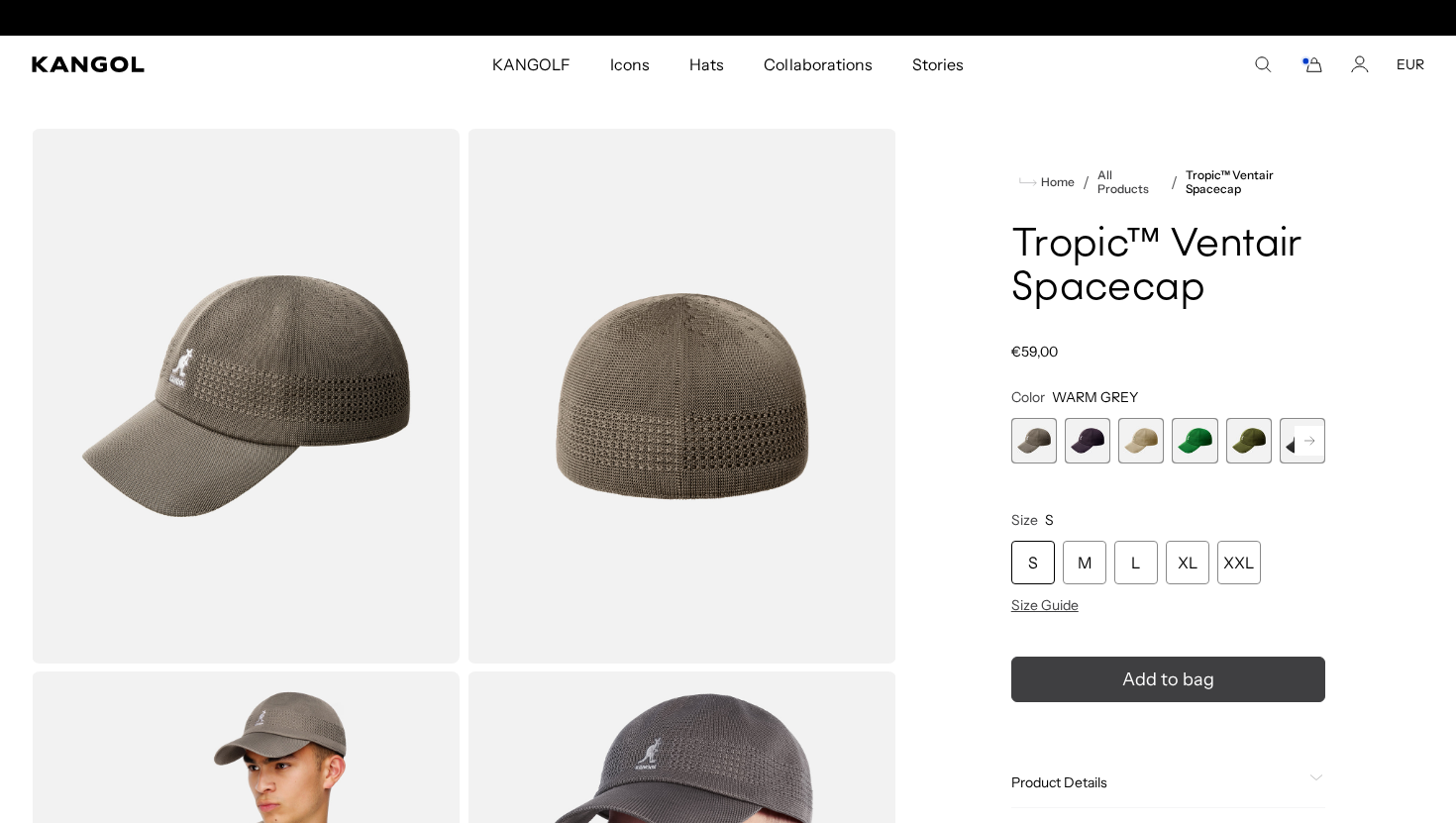 click on "Add to bag" at bounding box center (1168, 679) 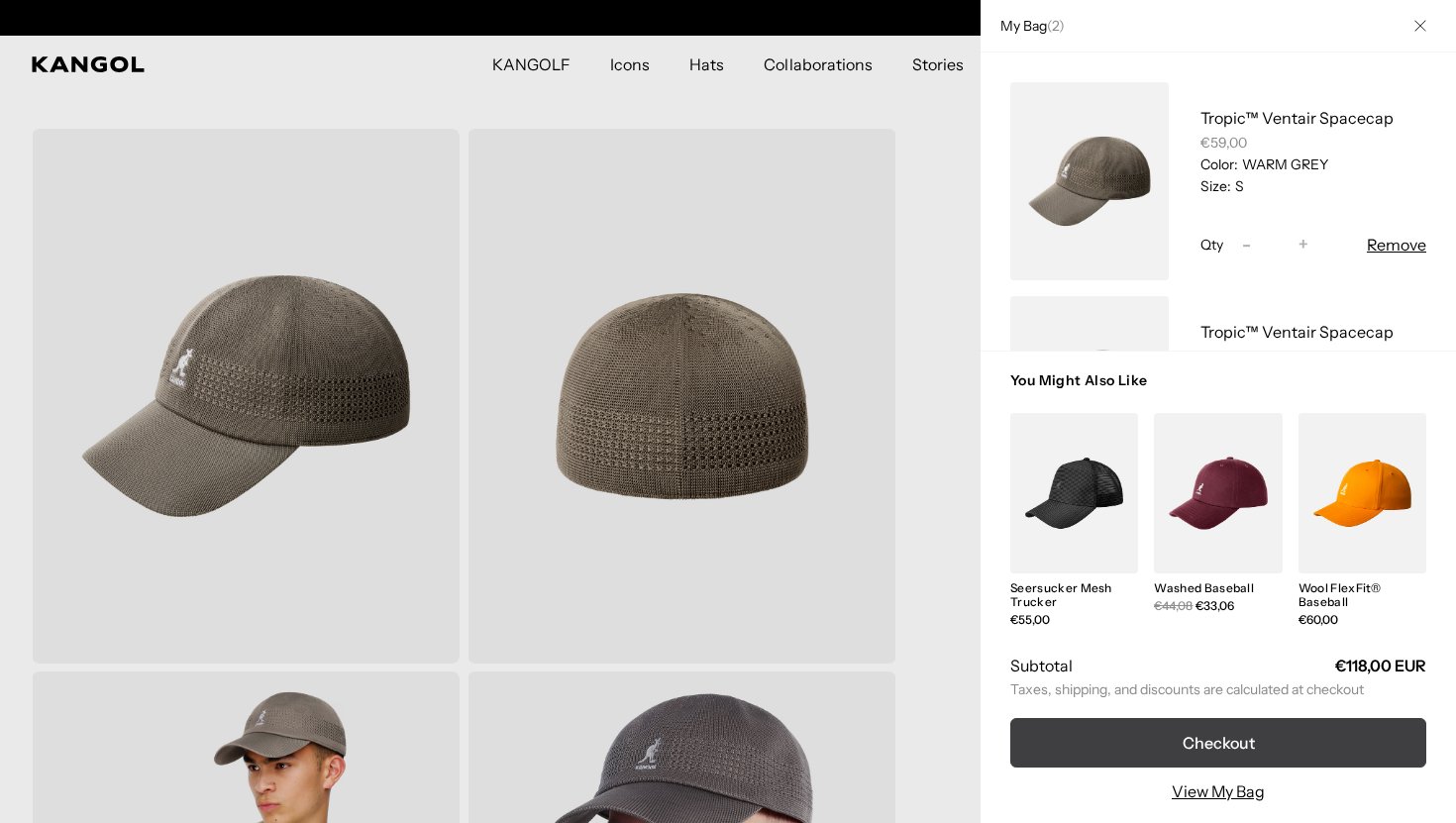 click on "Checkout" at bounding box center (1218, 743) 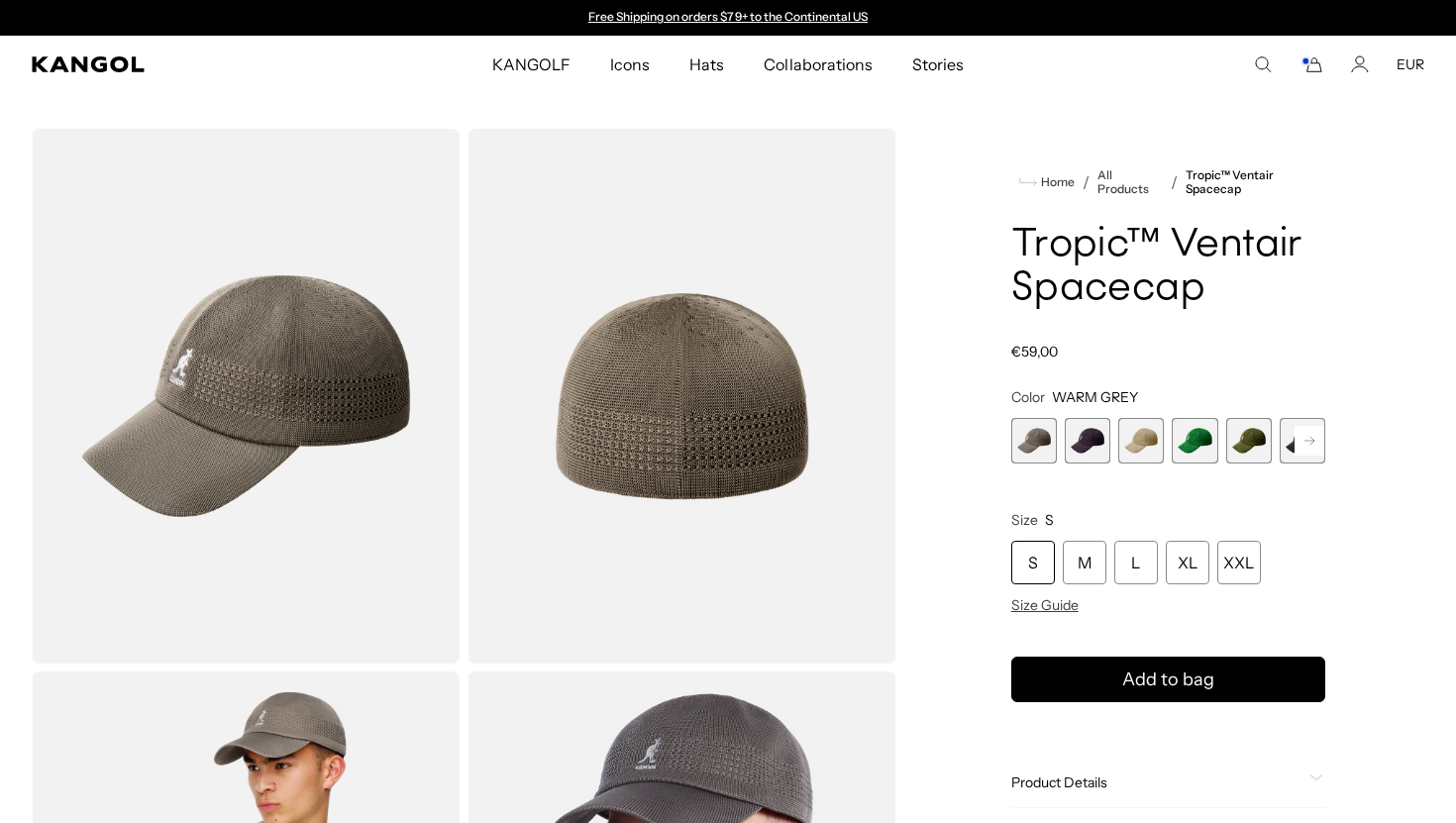 scroll, scrollTop: 0, scrollLeft: 0, axis: both 